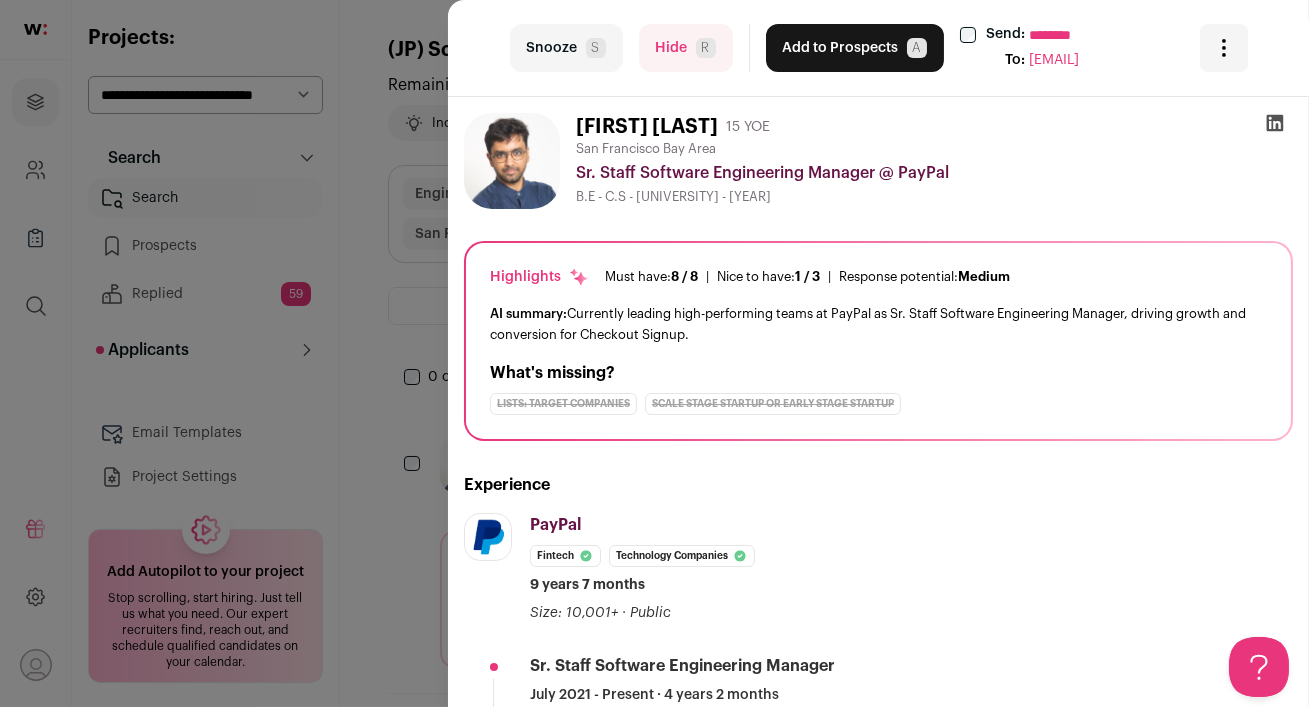 scroll, scrollTop: 0, scrollLeft: 0, axis: both 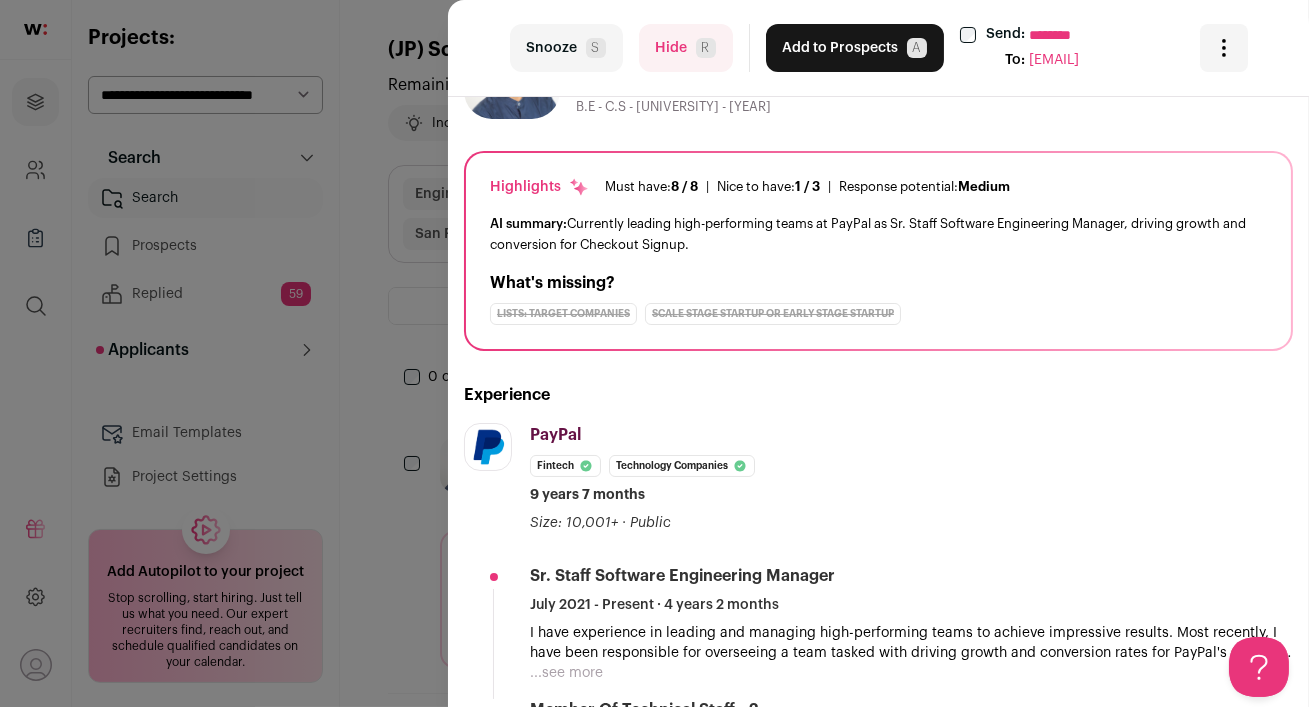click on "Hide
R" at bounding box center [686, 48] 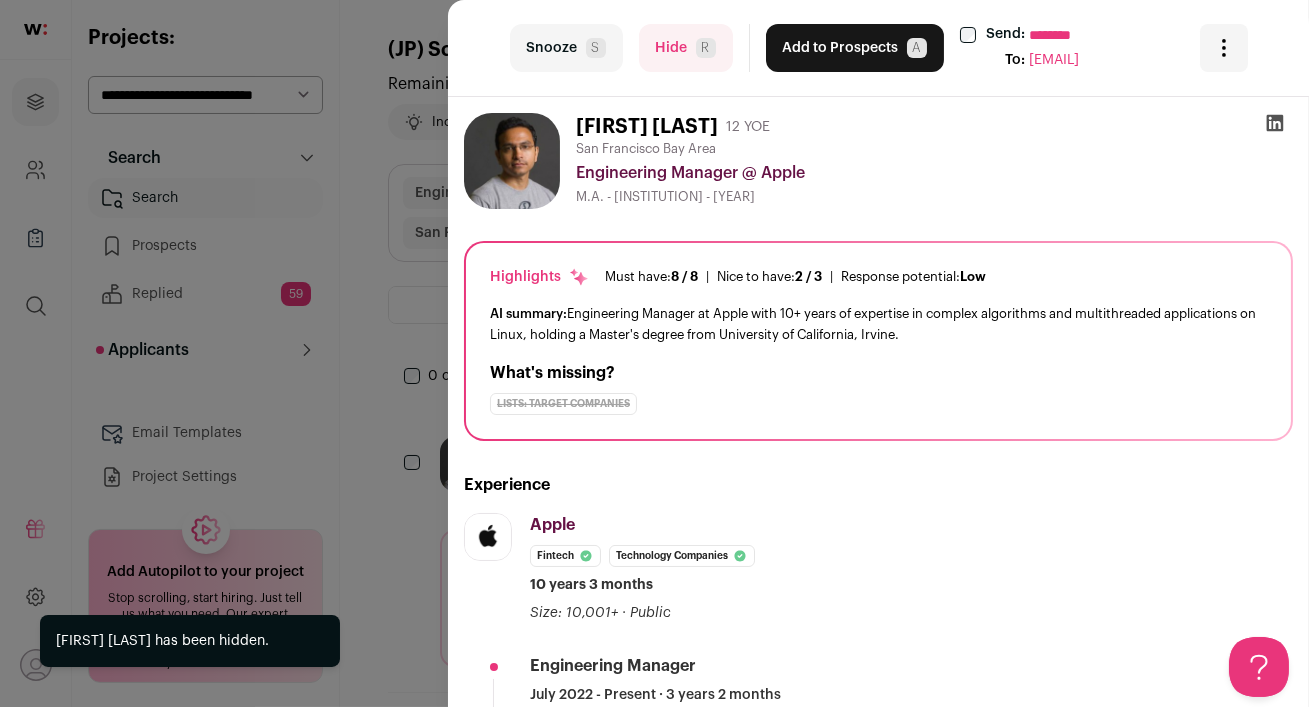 click on "Hide
R" at bounding box center (686, 48) 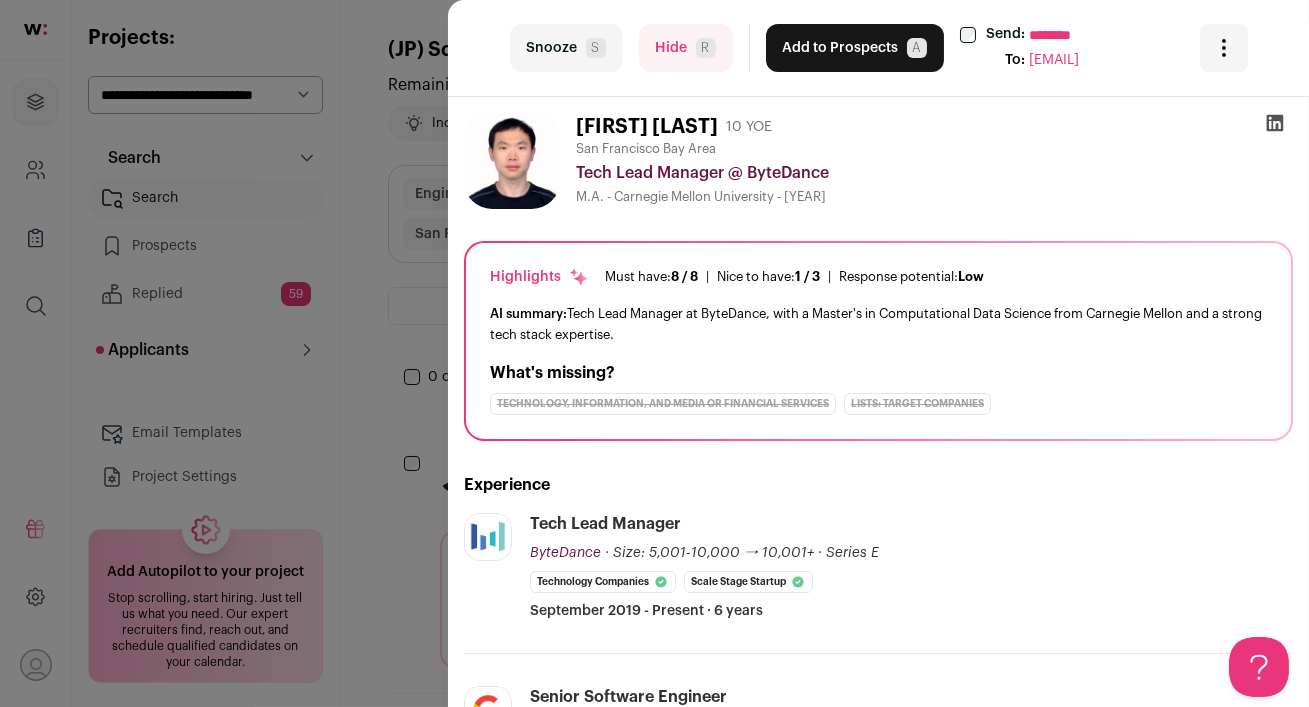 scroll, scrollTop: 104, scrollLeft: 0, axis: vertical 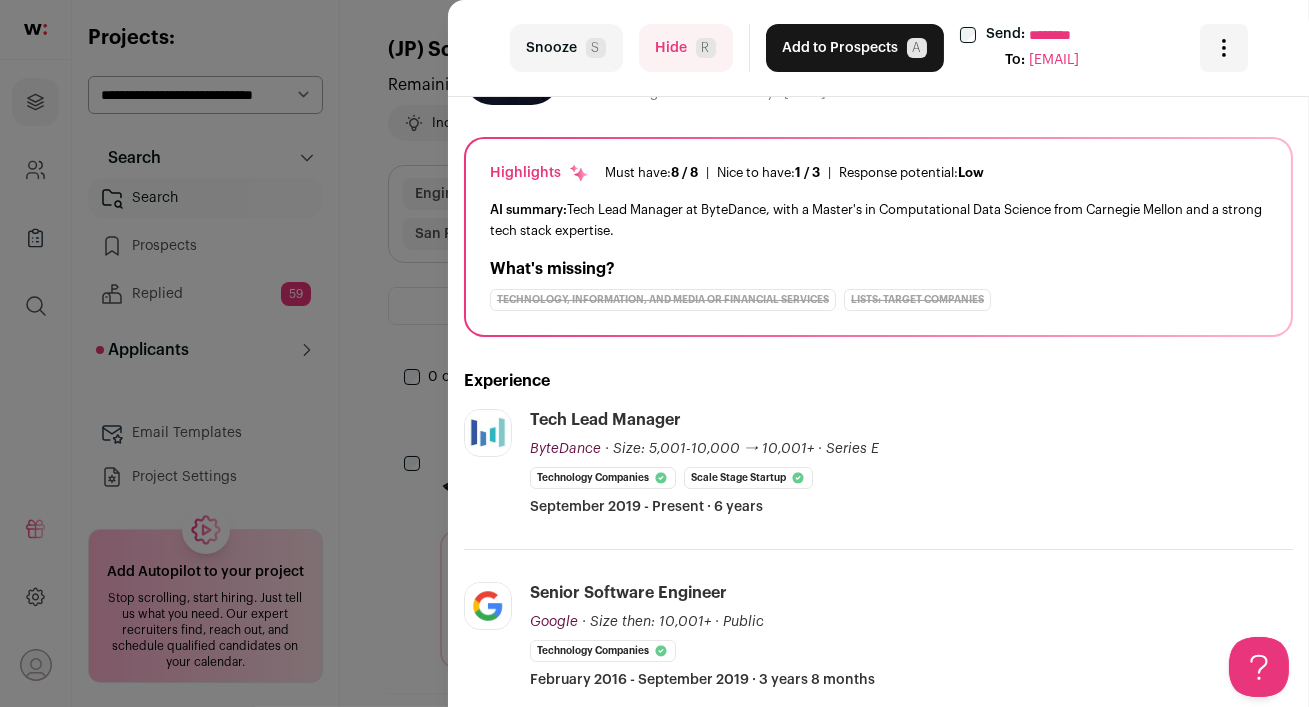 click on "Hide
R" at bounding box center (686, 48) 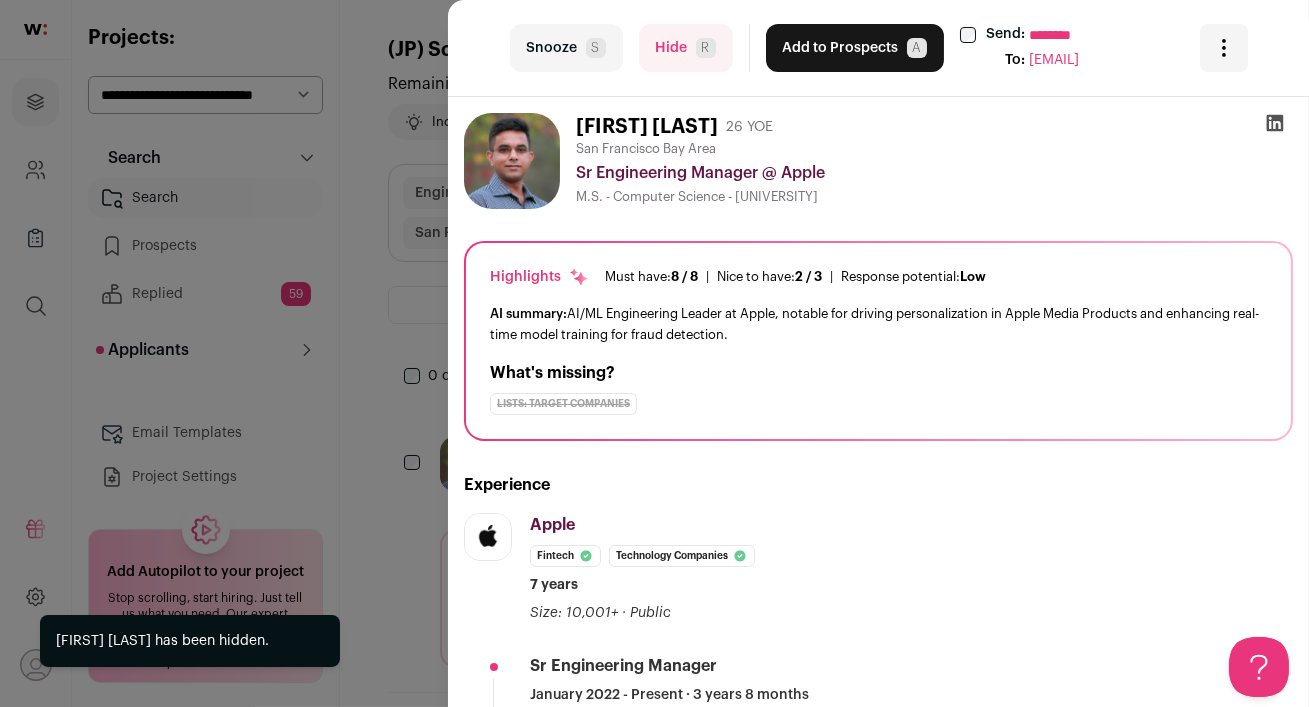click on "Hide
R" at bounding box center (686, 48) 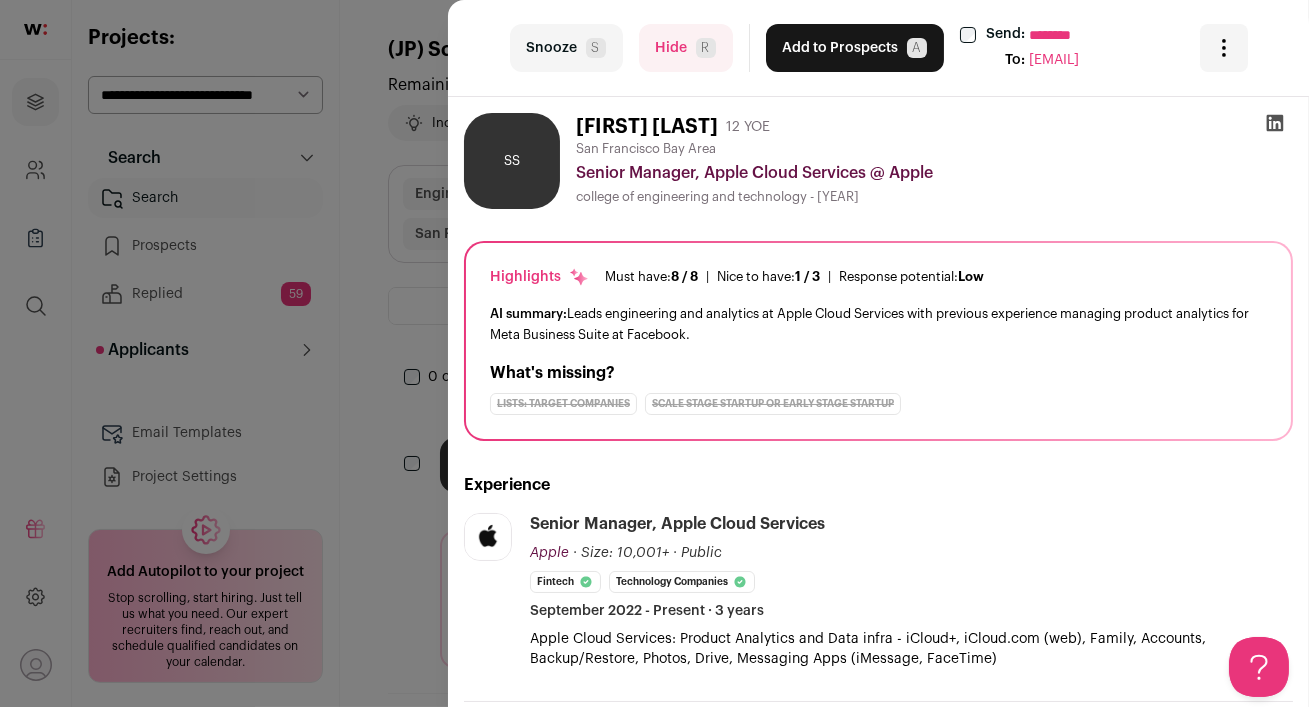 click on "Hide
R" at bounding box center (686, 48) 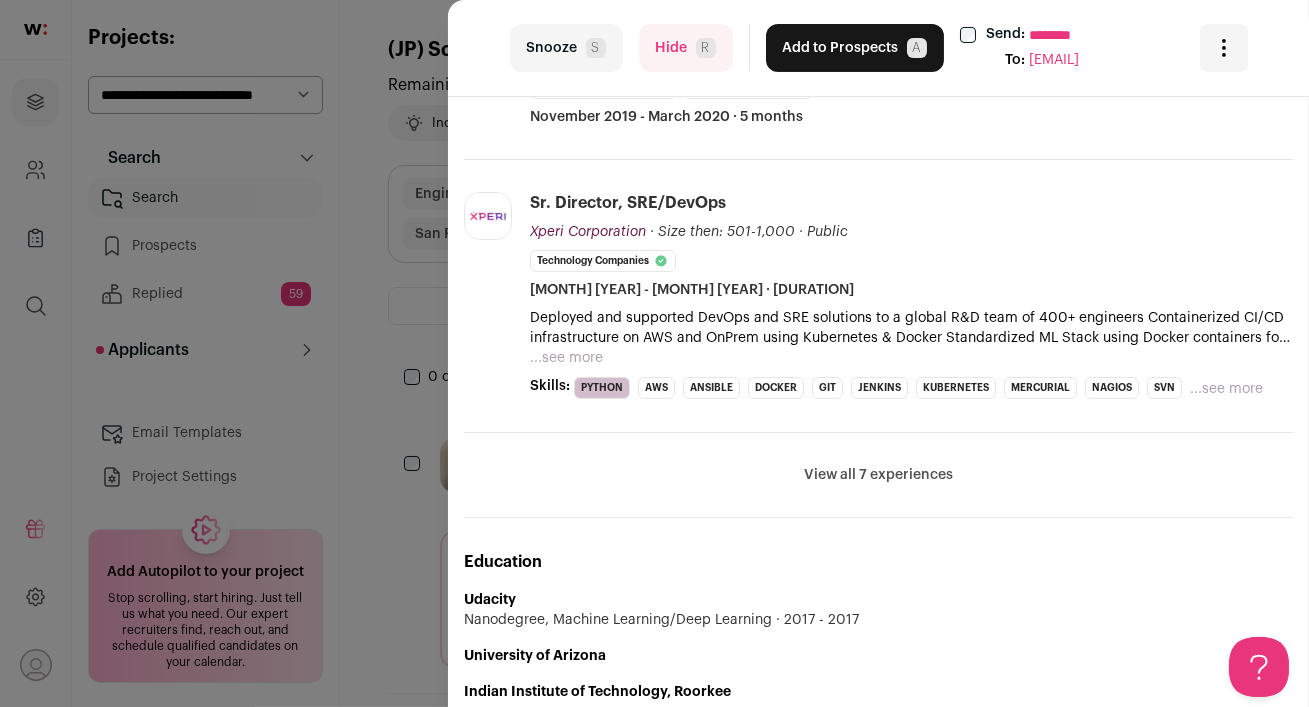 scroll, scrollTop: 670, scrollLeft: 0, axis: vertical 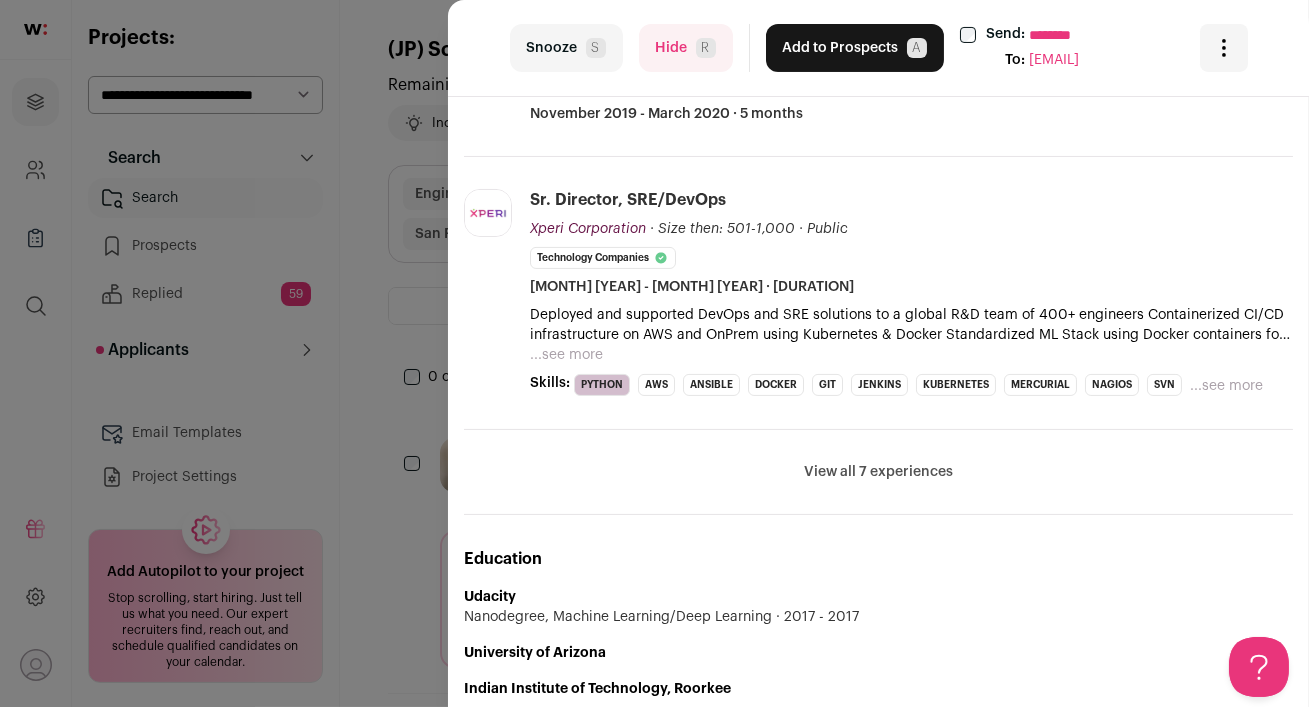 click on "View all 7 experiences" at bounding box center [878, 472] 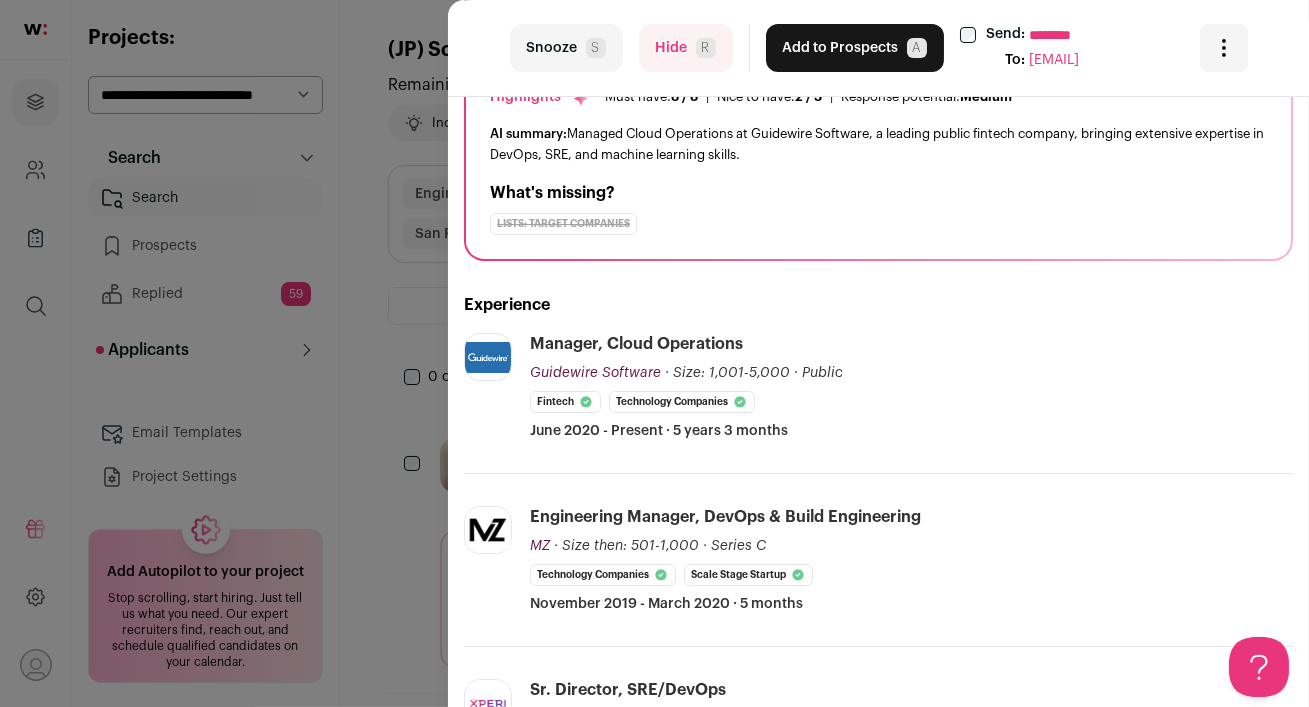 scroll, scrollTop: 0, scrollLeft: 0, axis: both 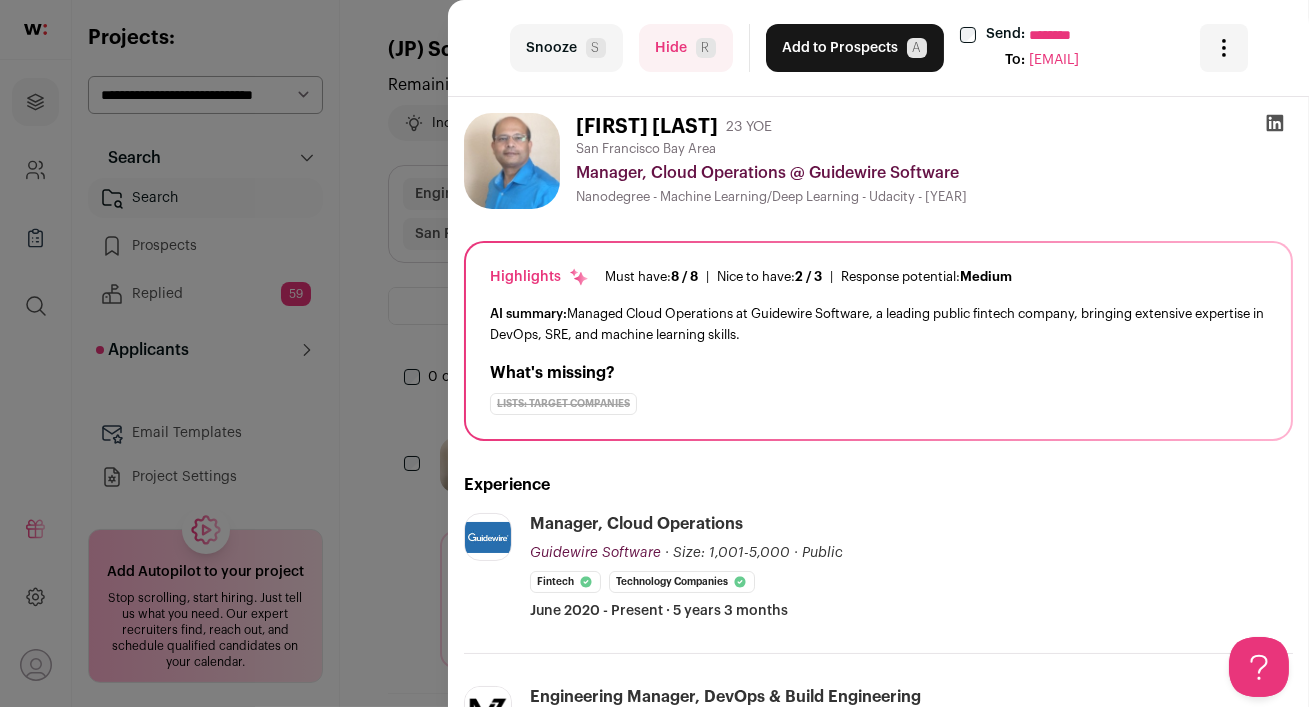 click on "Add to Prospects
A" at bounding box center (855, 48) 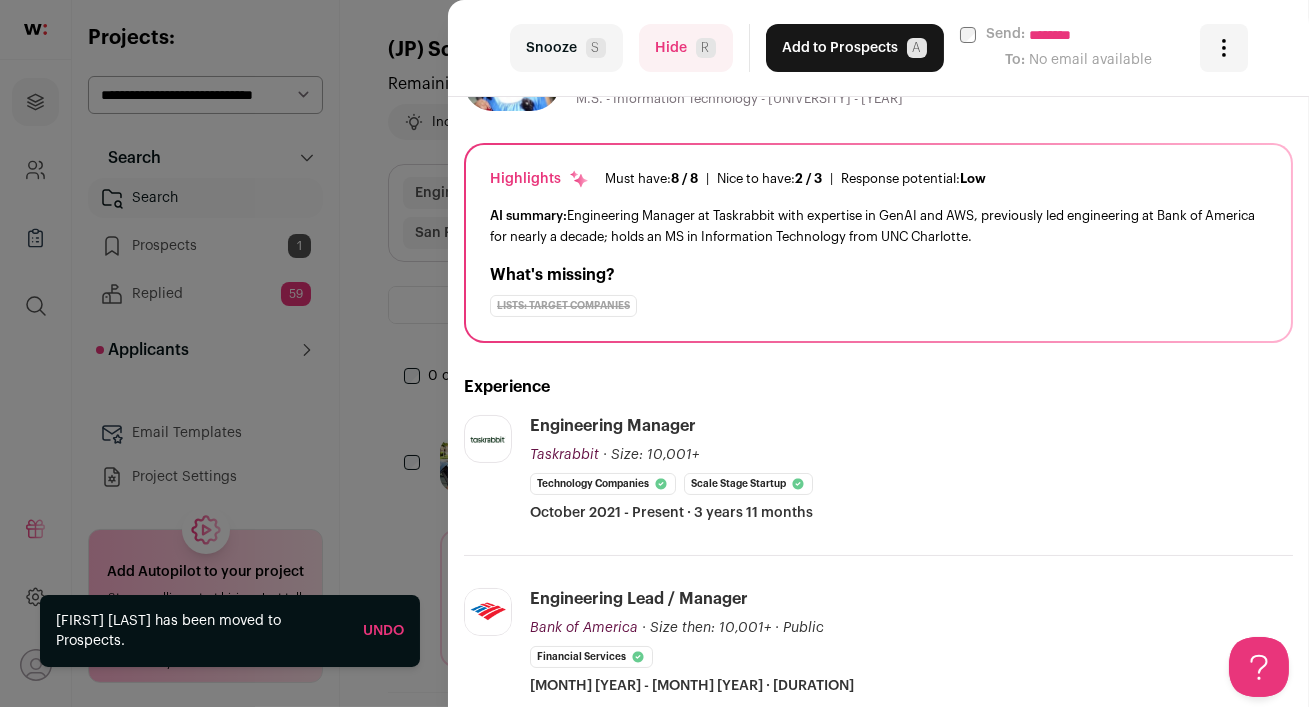 scroll, scrollTop: 180, scrollLeft: 0, axis: vertical 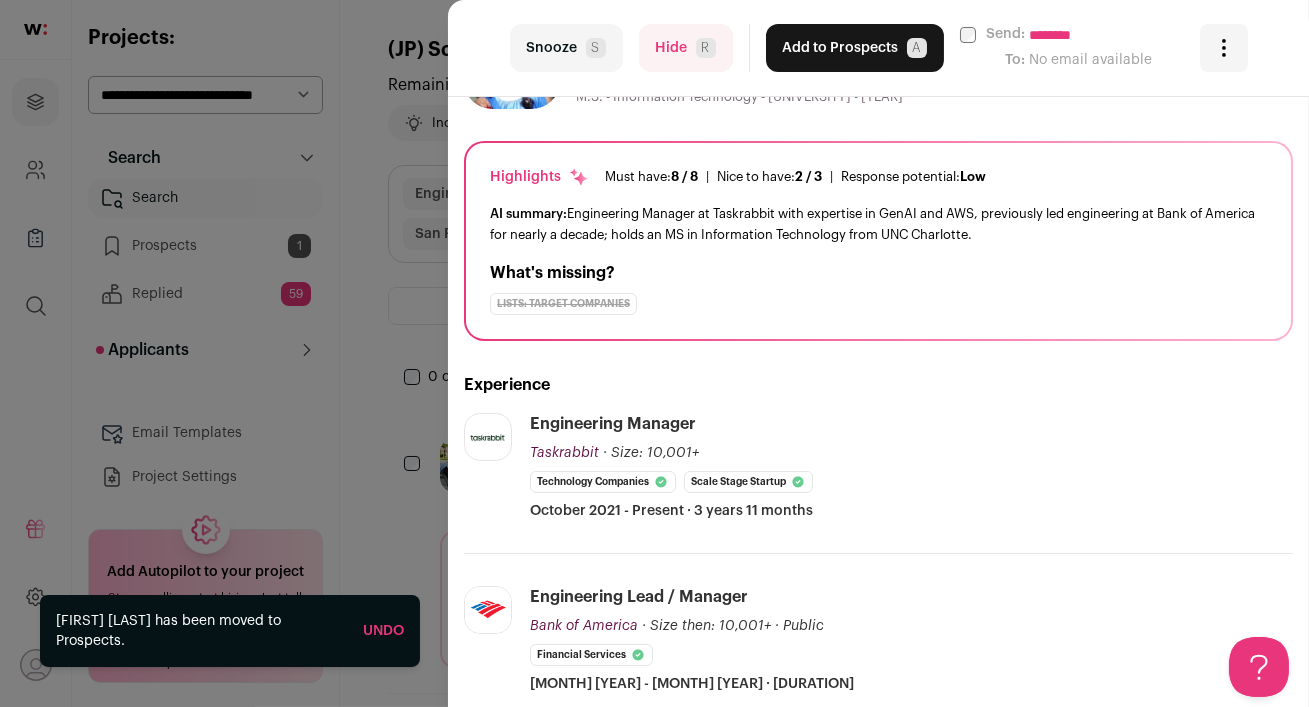 click on "Hide
R" at bounding box center (686, 48) 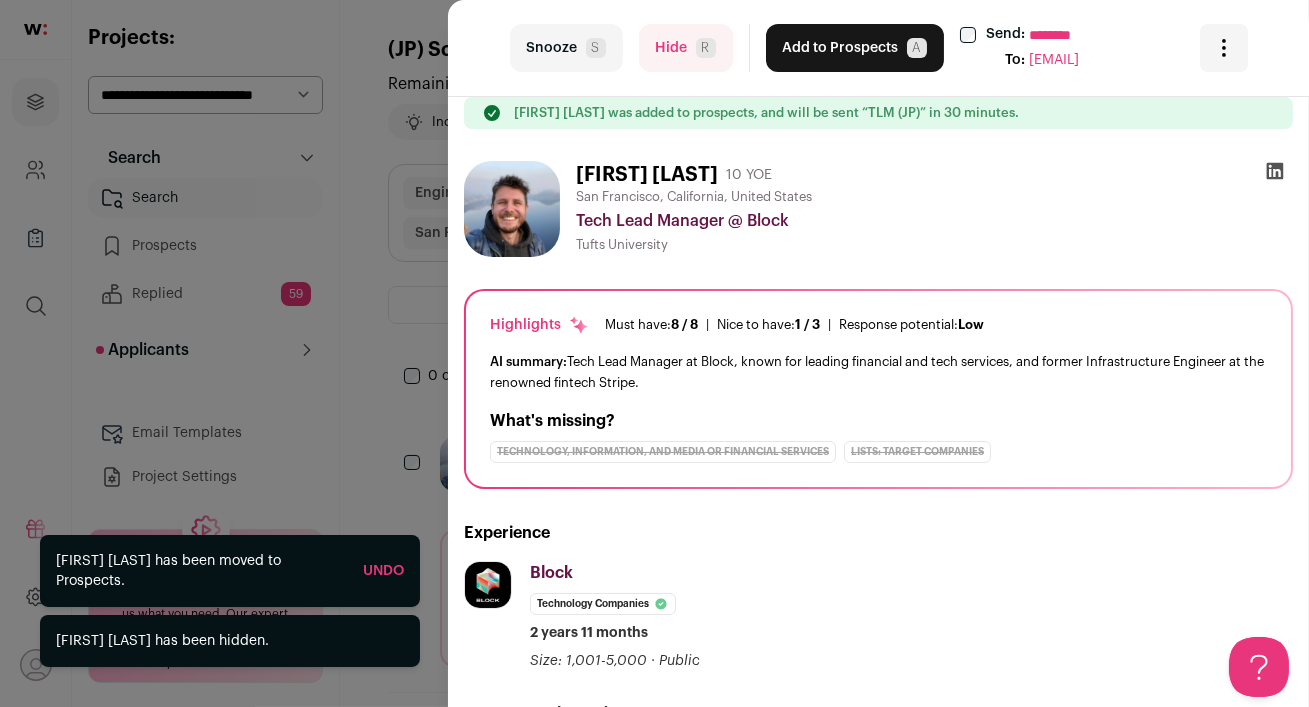 scroll, scrollTop: 88, scrollLeft: 0, axis: vertical 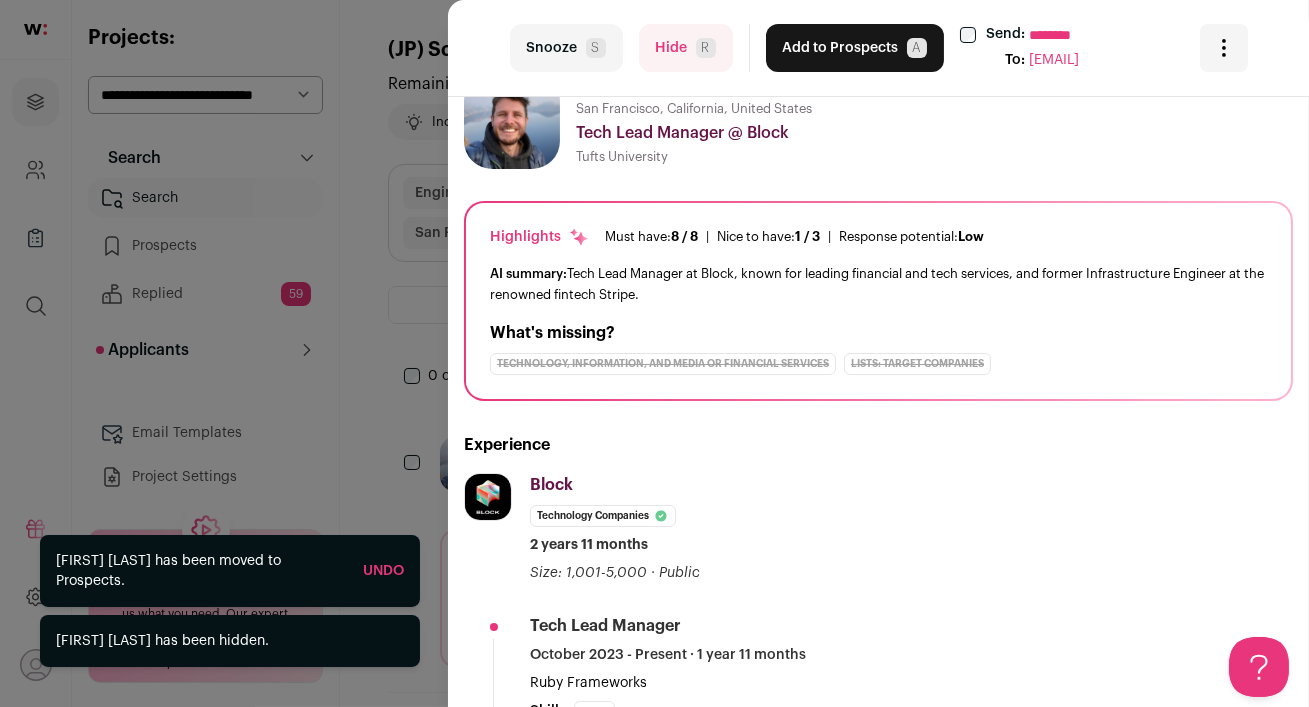 click on "Hide
R" at bounding box center (686, 48) 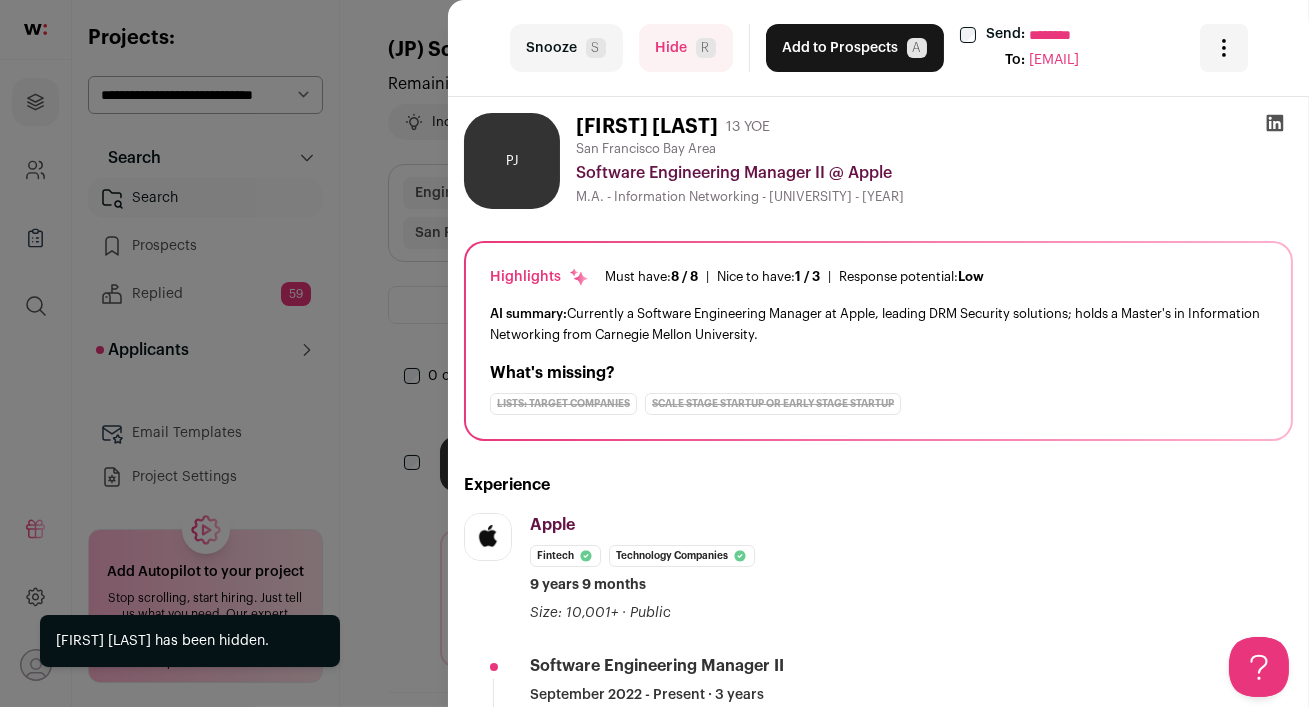 click on "Hide
R" at bounding box center (686, 48) 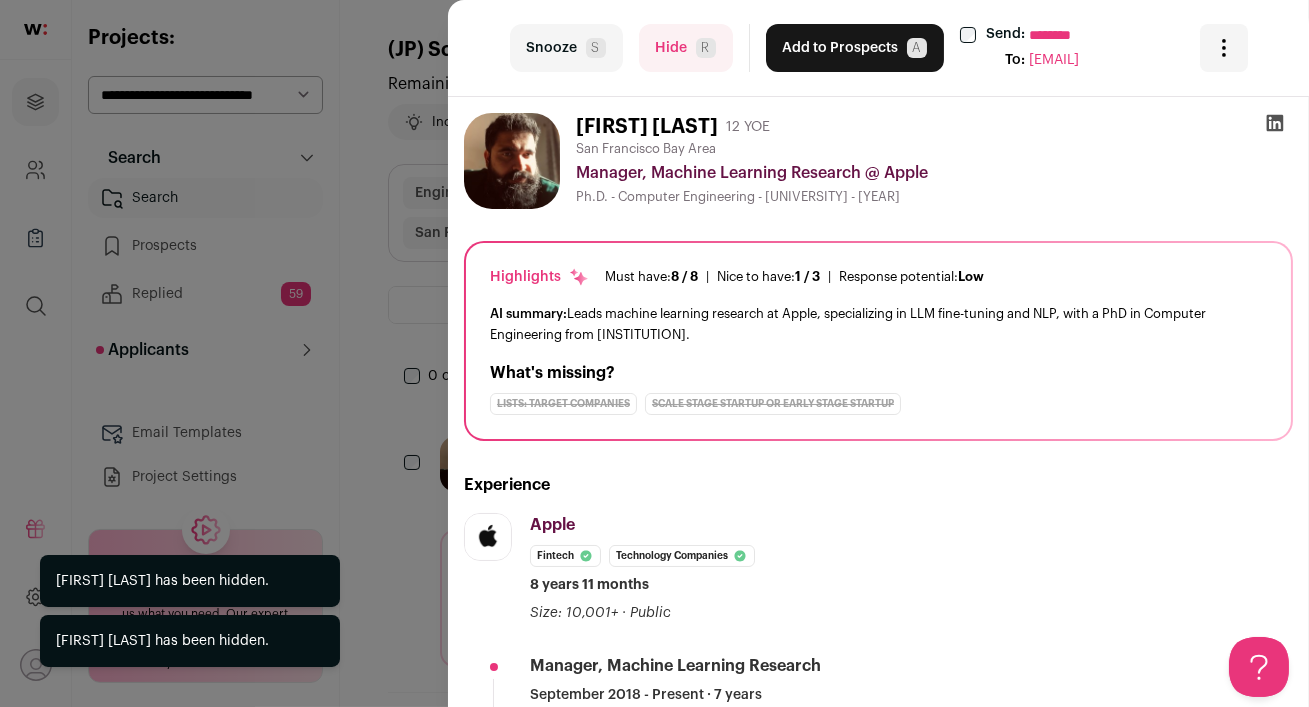 click on "Hide
R" at bounding box center (686, 48) 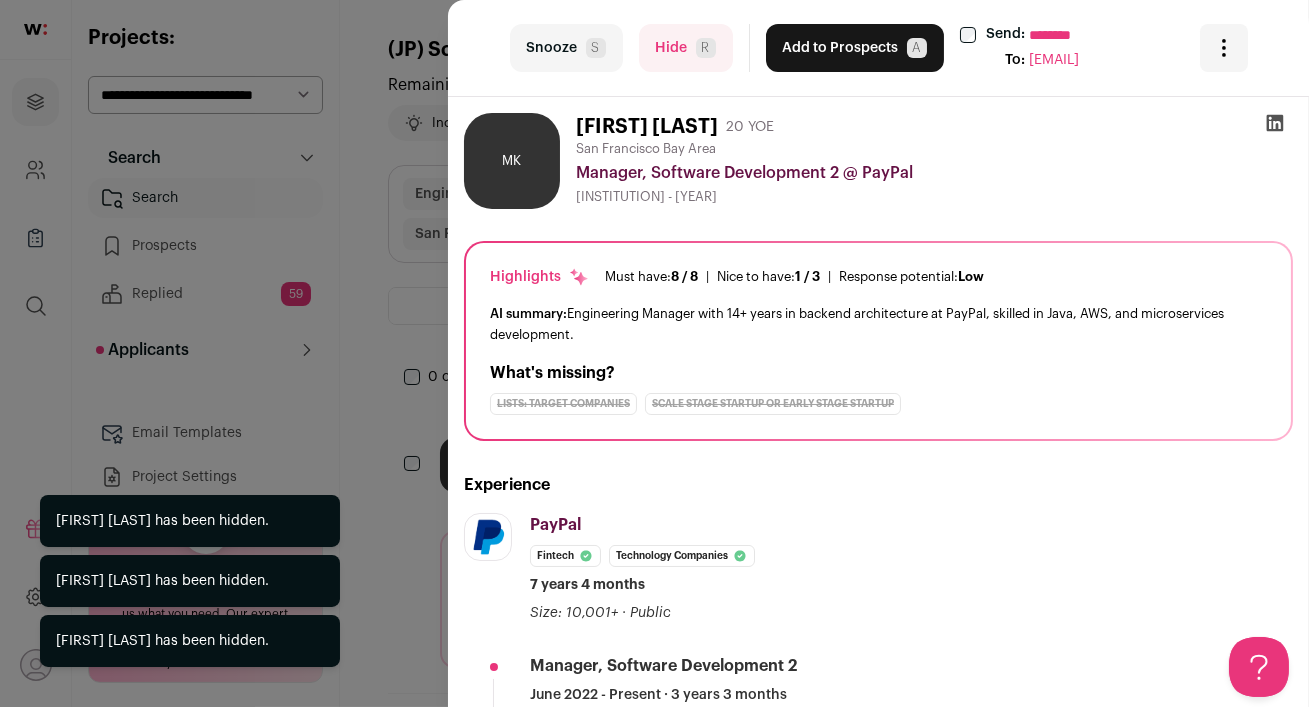 click on "Hide
R" at bounding box center [686, 48] 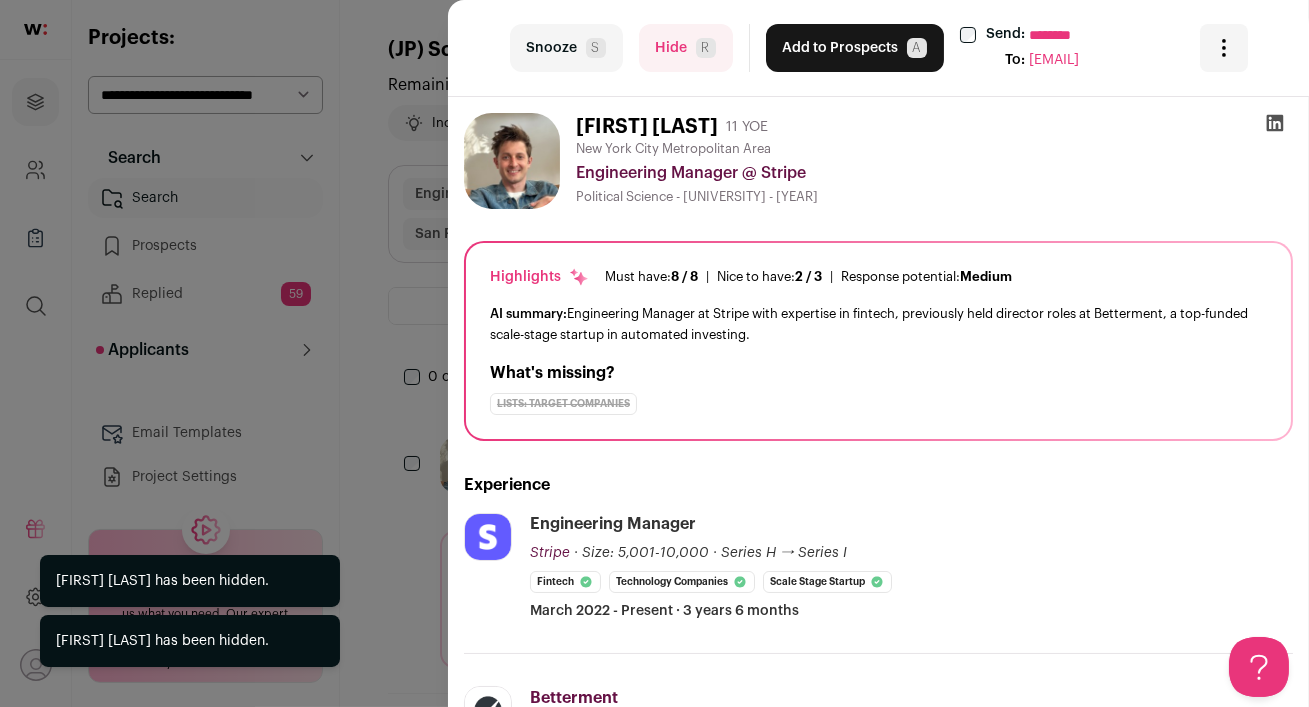 click on "Hide
R" at bounding box center (686, 48) 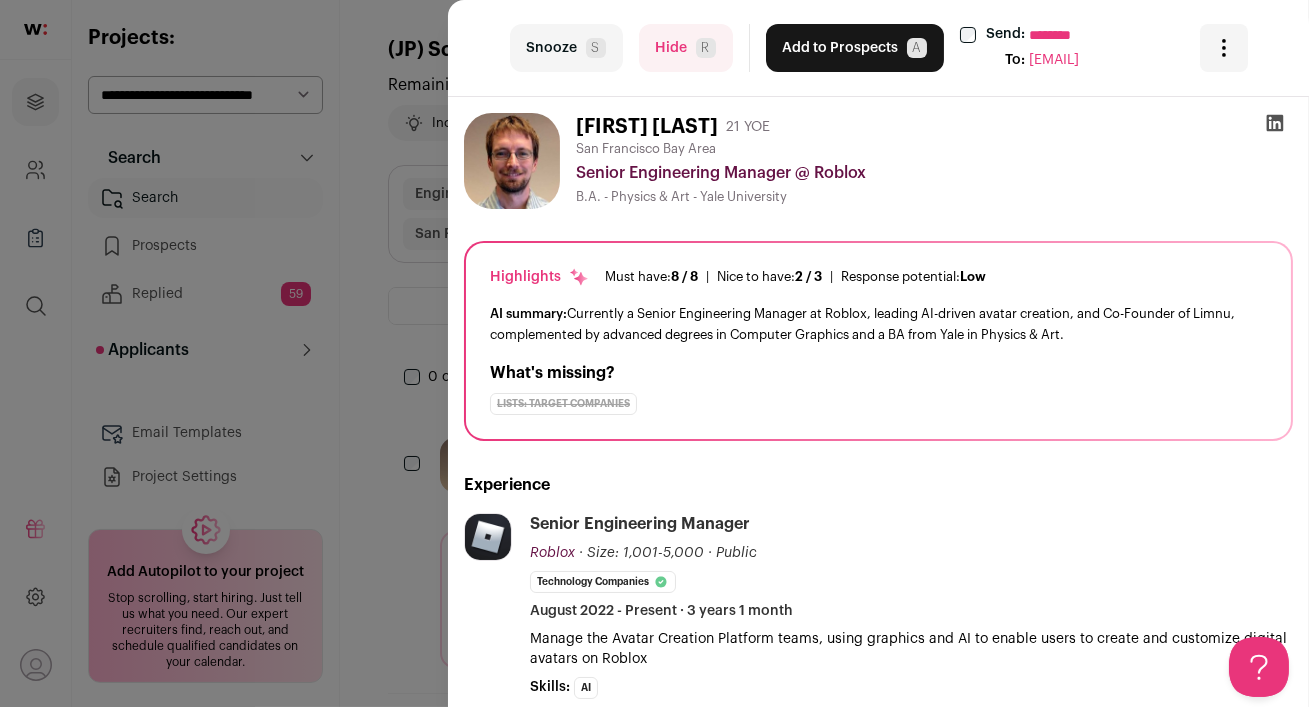 click on "Hide
R" at bounding box center [686, 48] 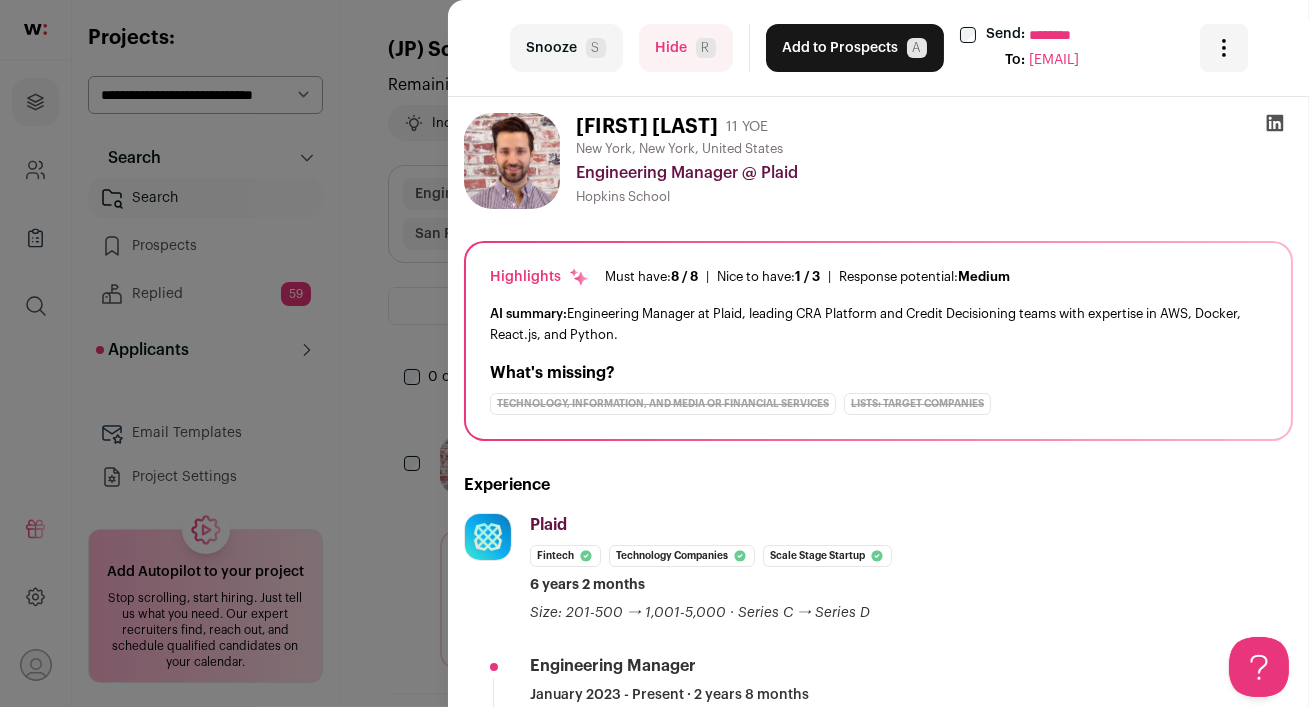 click on "last
Snooze
S
Hide
R
Add to Prospects
A
Send:
********
To:
rajeevamehrotra1@gmail.com
Are you sure?
Raj Mehrotra  is already in your ATS. Do you wish to reach out to this candidate through wellfound:ai?
Cancel" at bounding box center [654, 353] 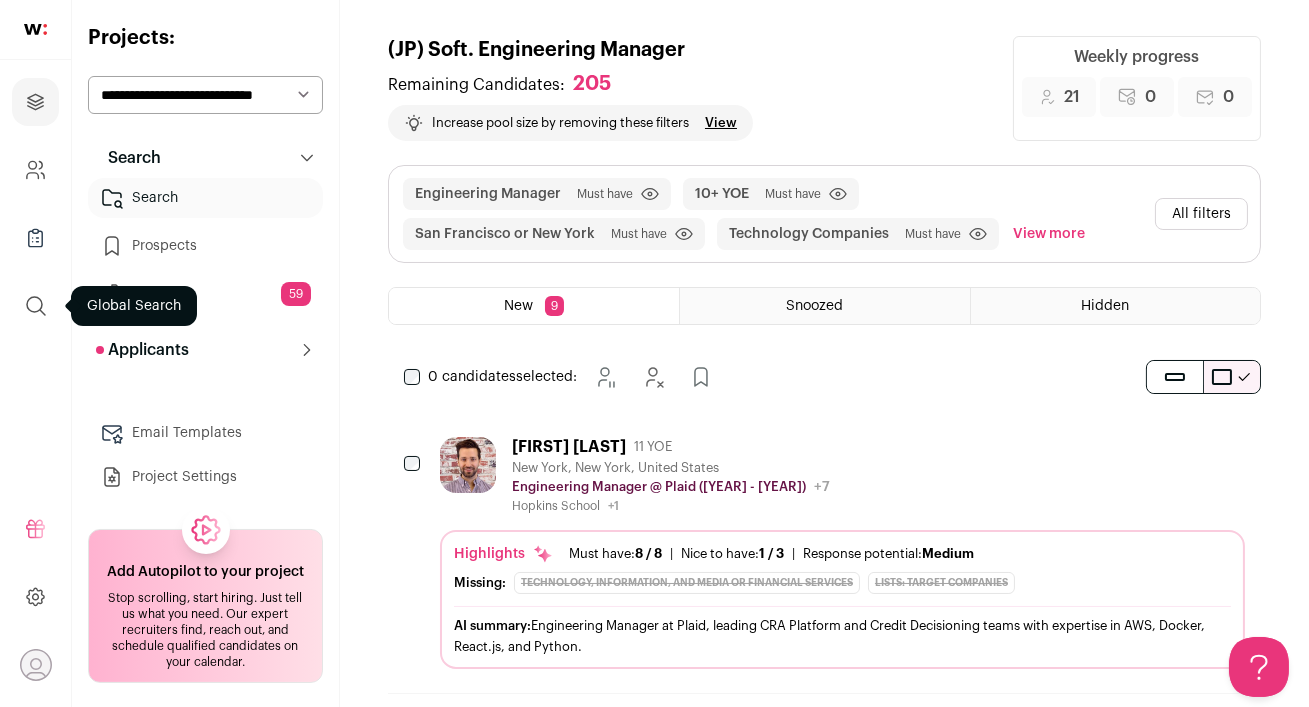 click 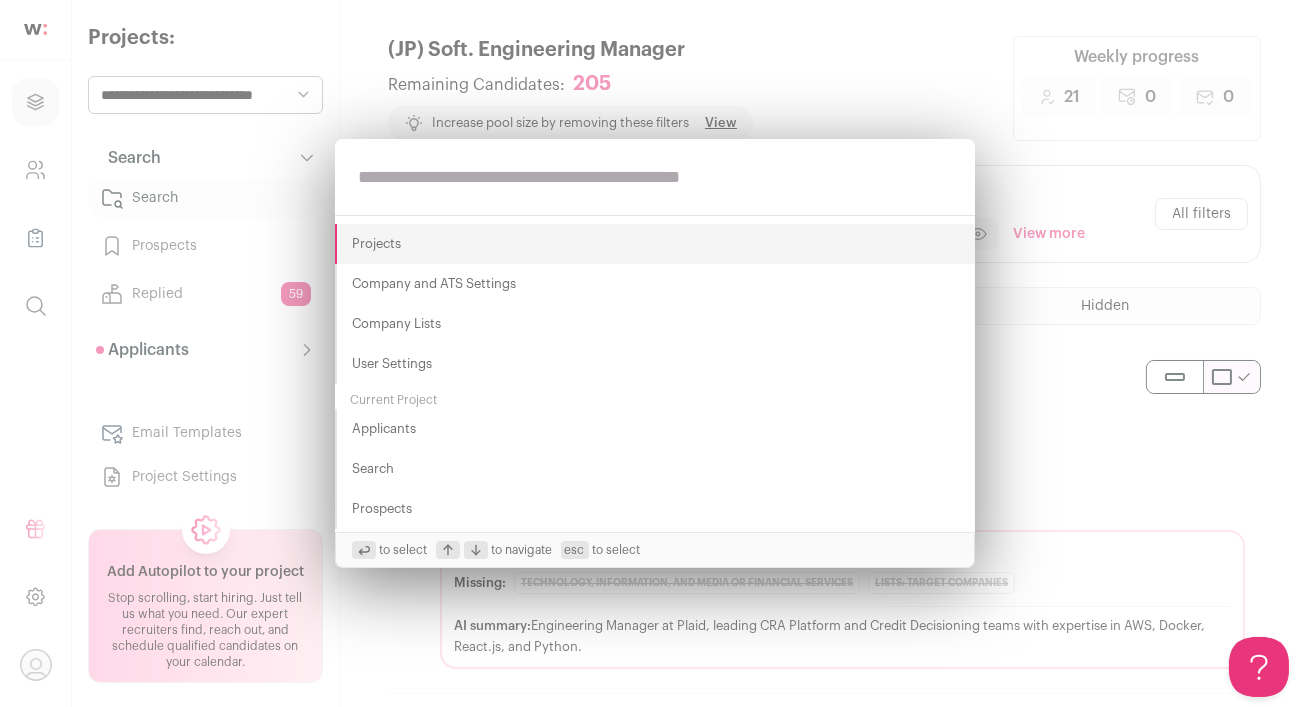 paste on "******" 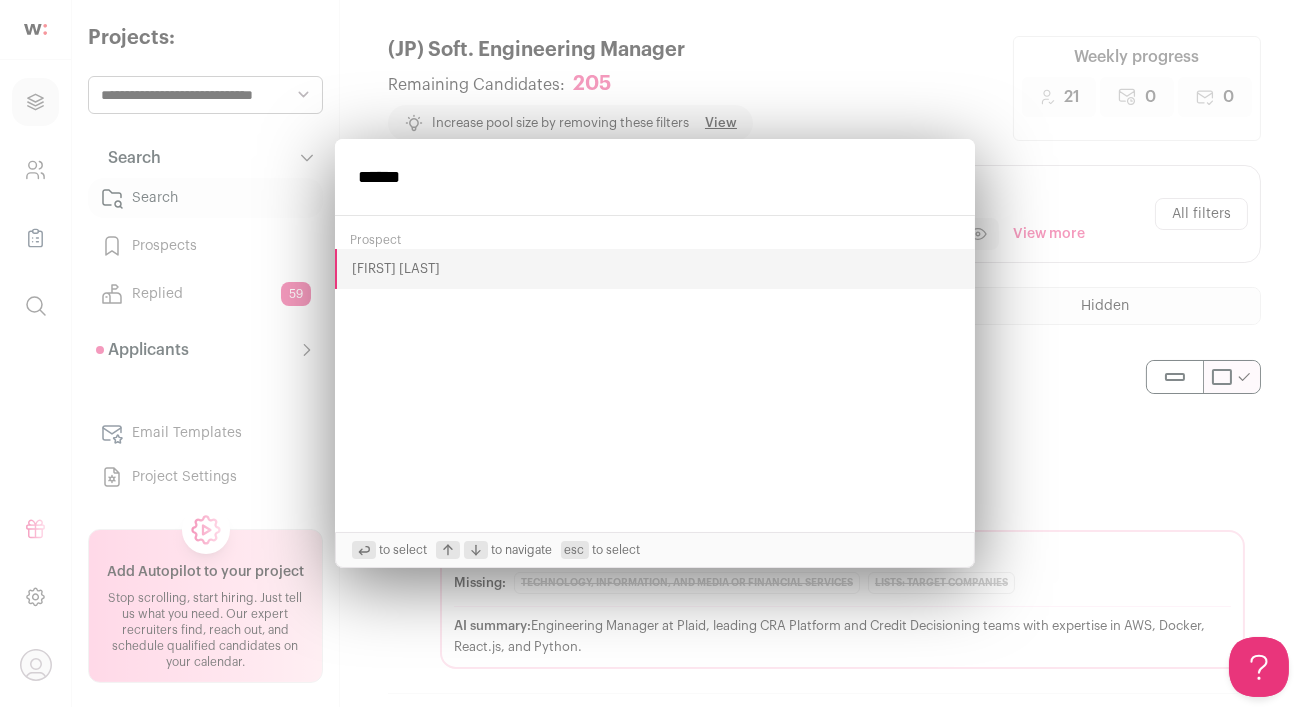 type on "******" 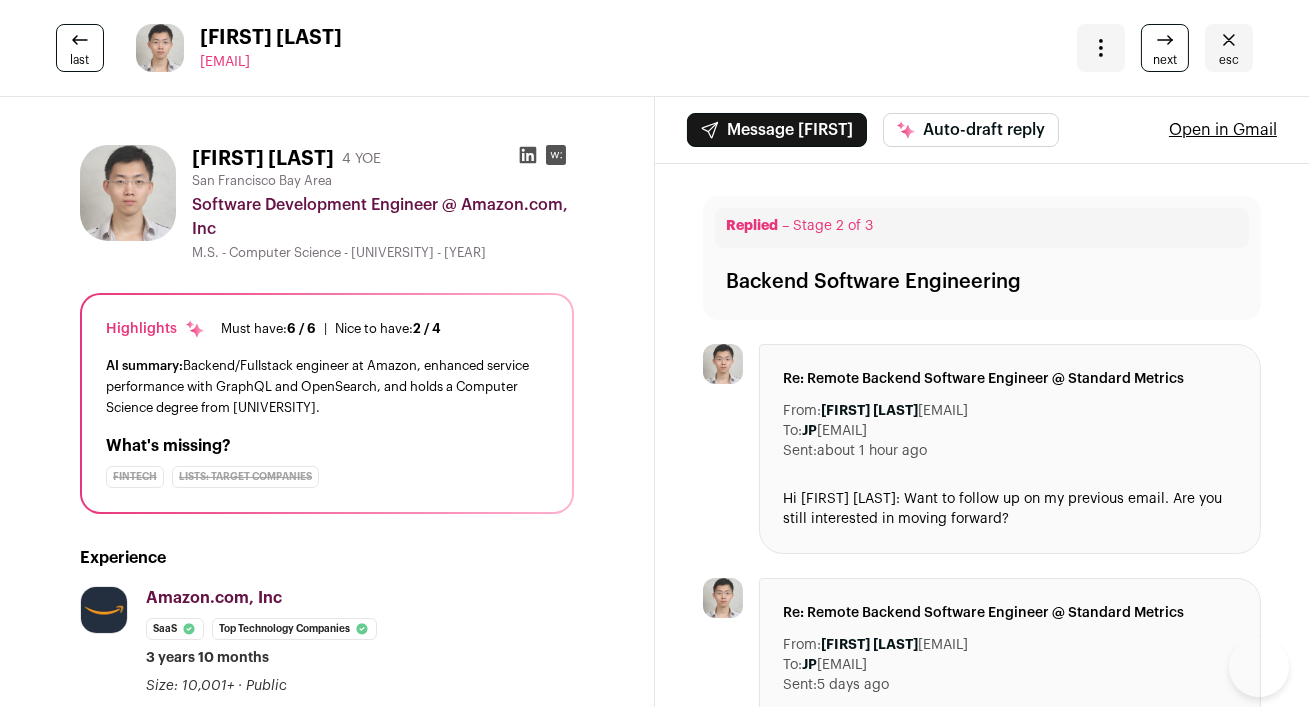 scroll, scrollTop: 276, scrollLeft: 0, axis: vertical 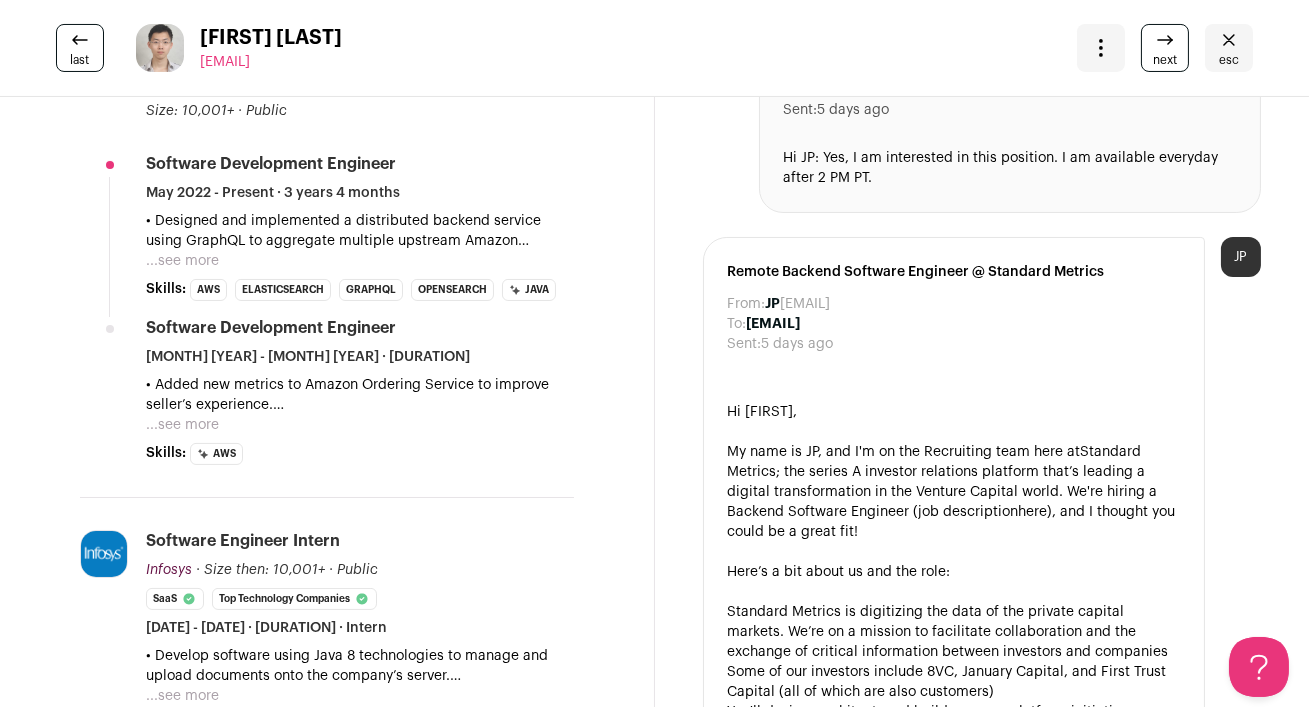 click on "...see more" at bounding box center (182, 261) 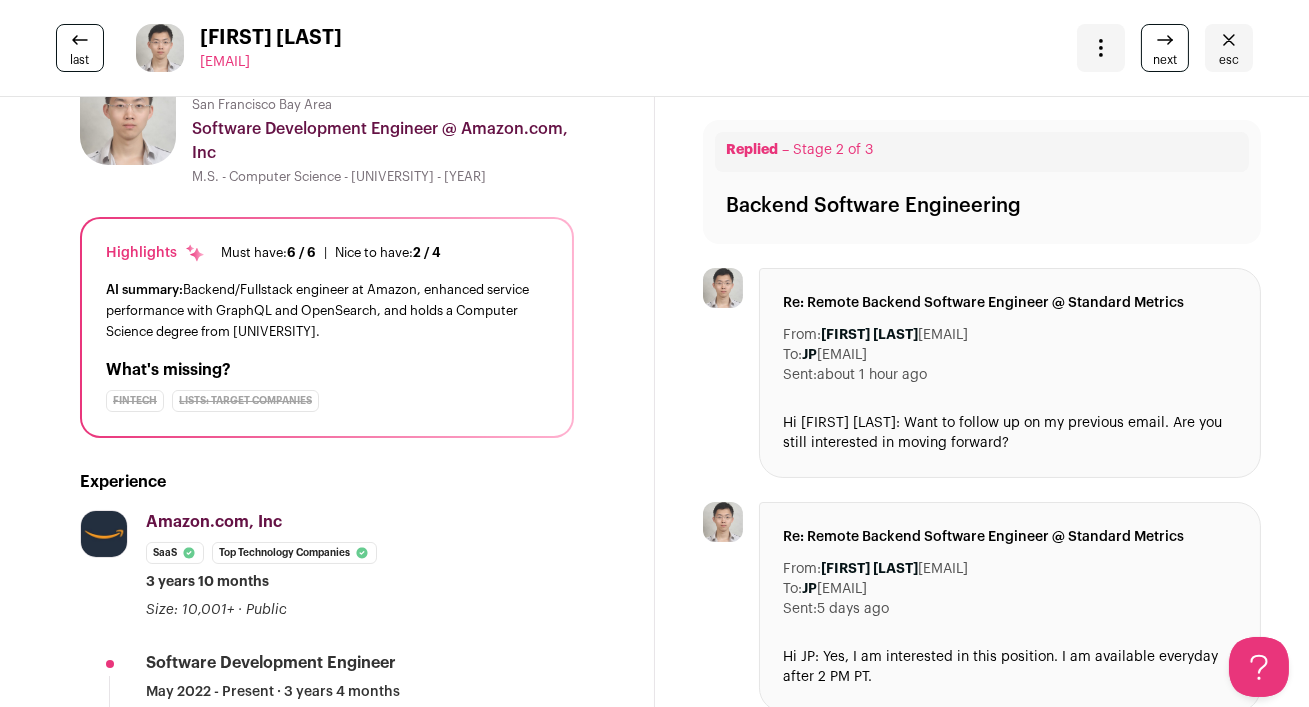 scroll, scrollTop: 0, scrollLeft: 0, axis: both 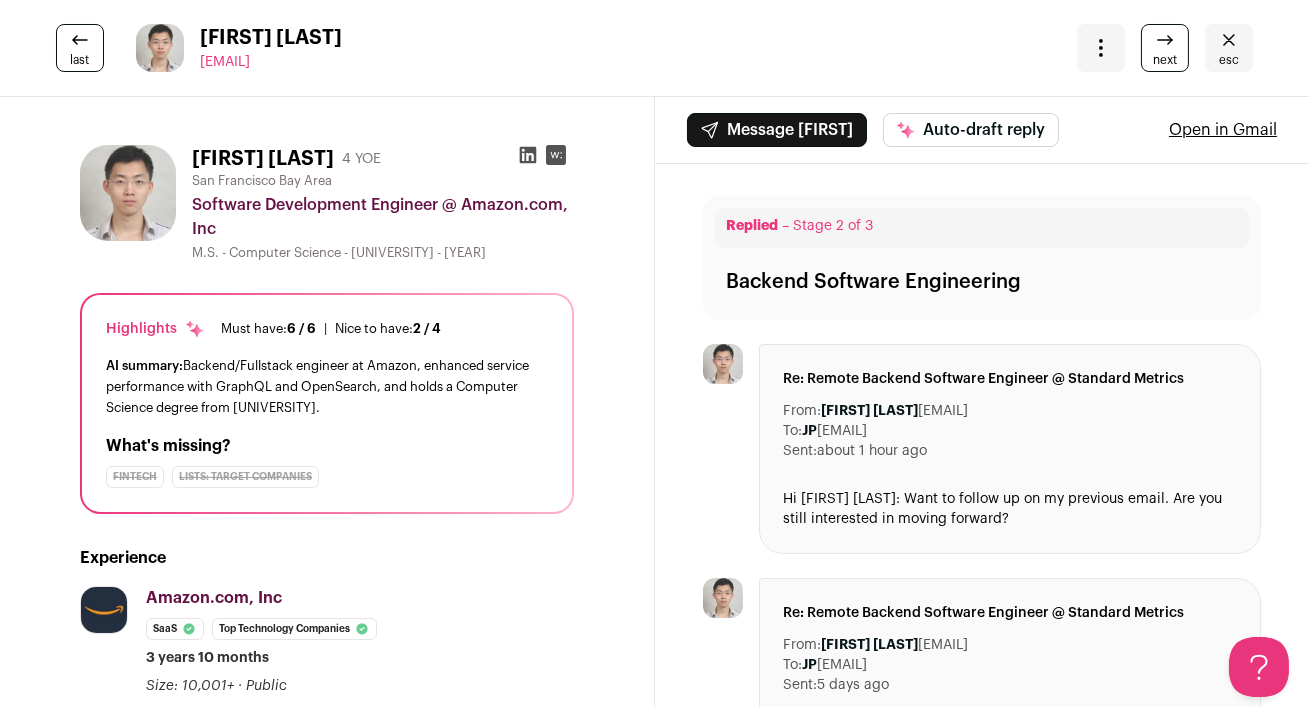 click 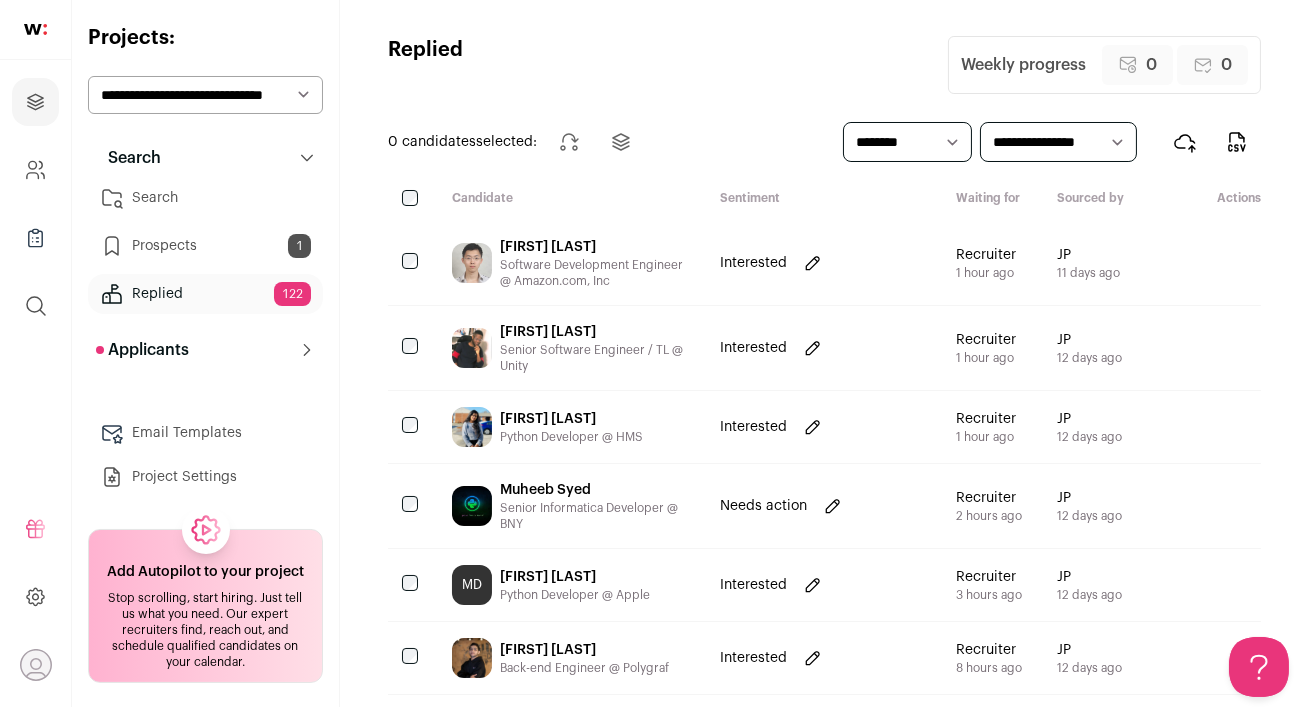 scroll, scrollTop: 0, scrollLeft: 0, axis: both 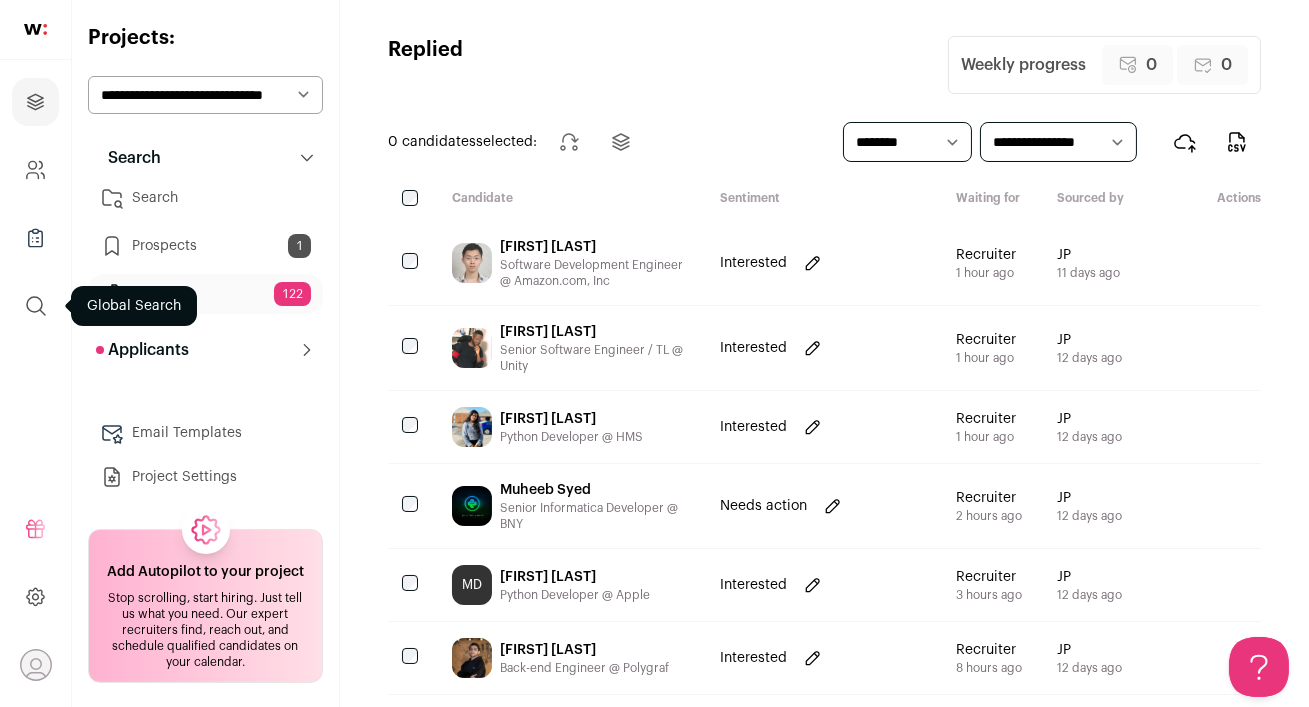 click 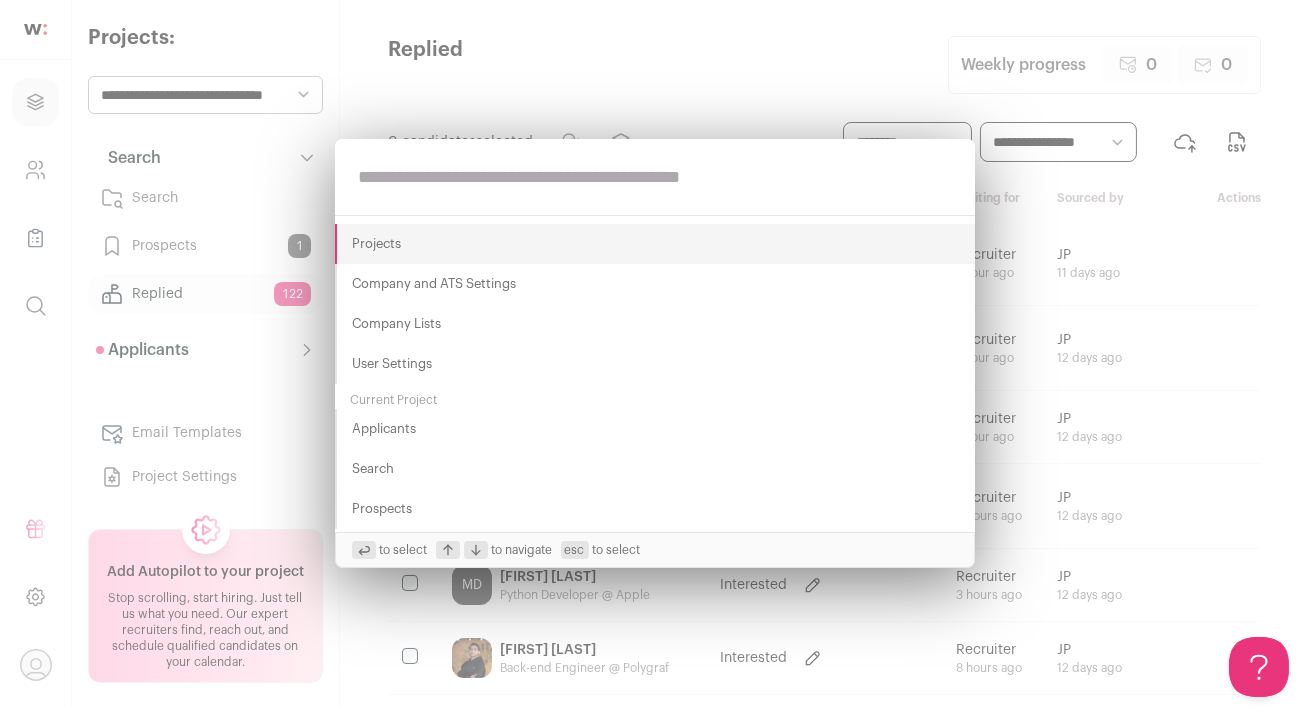 paste on "****" 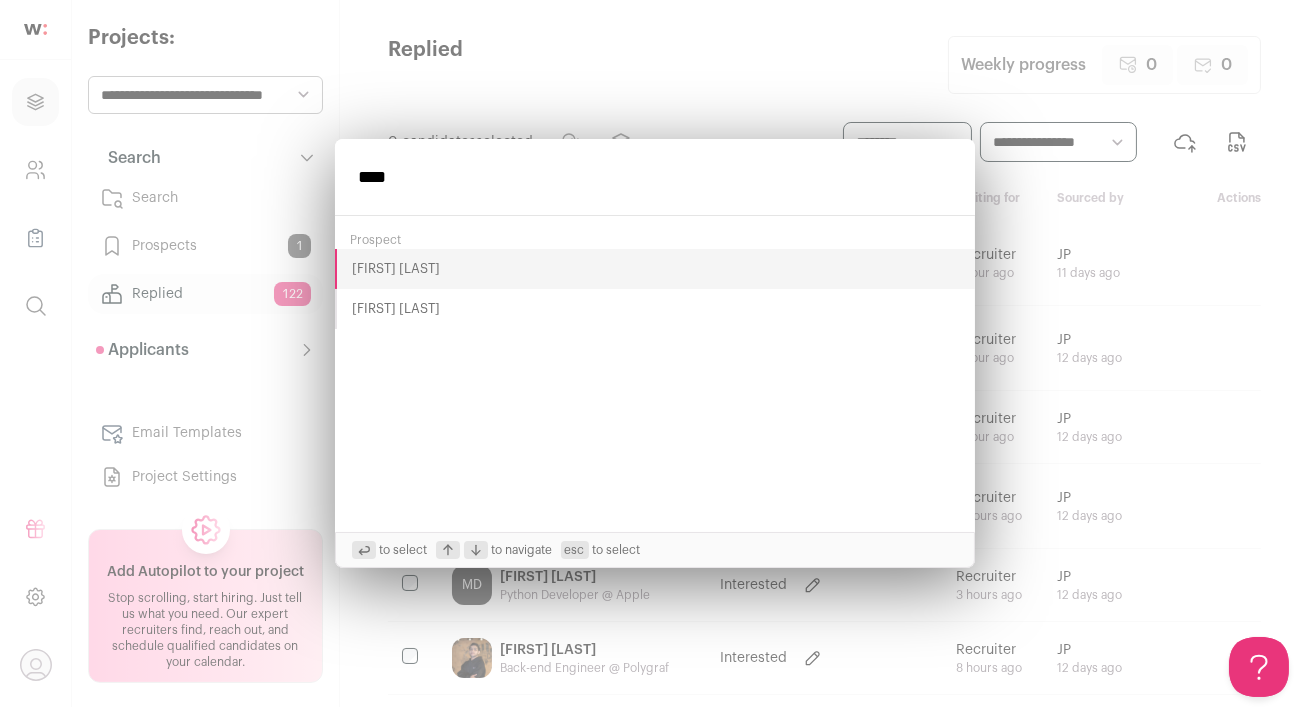 type on "****" 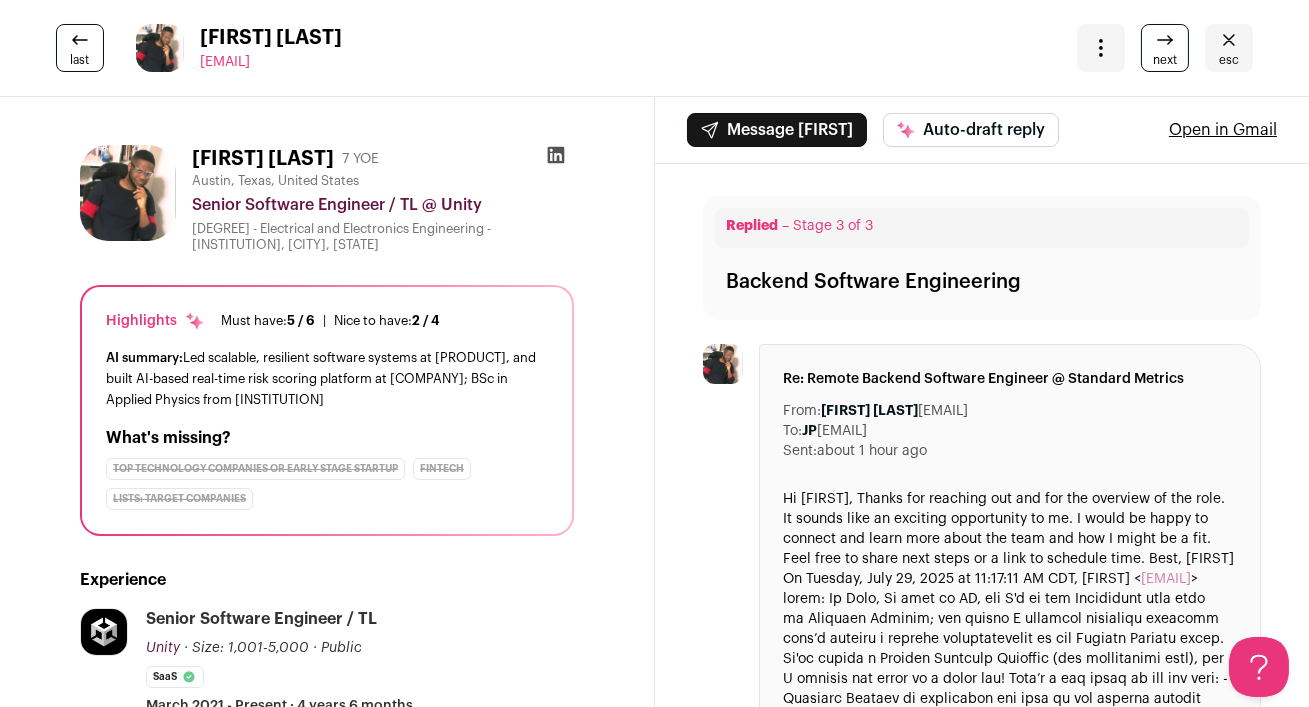 scroll, scrollTop: 0, scrollLeft: 0, axis: both 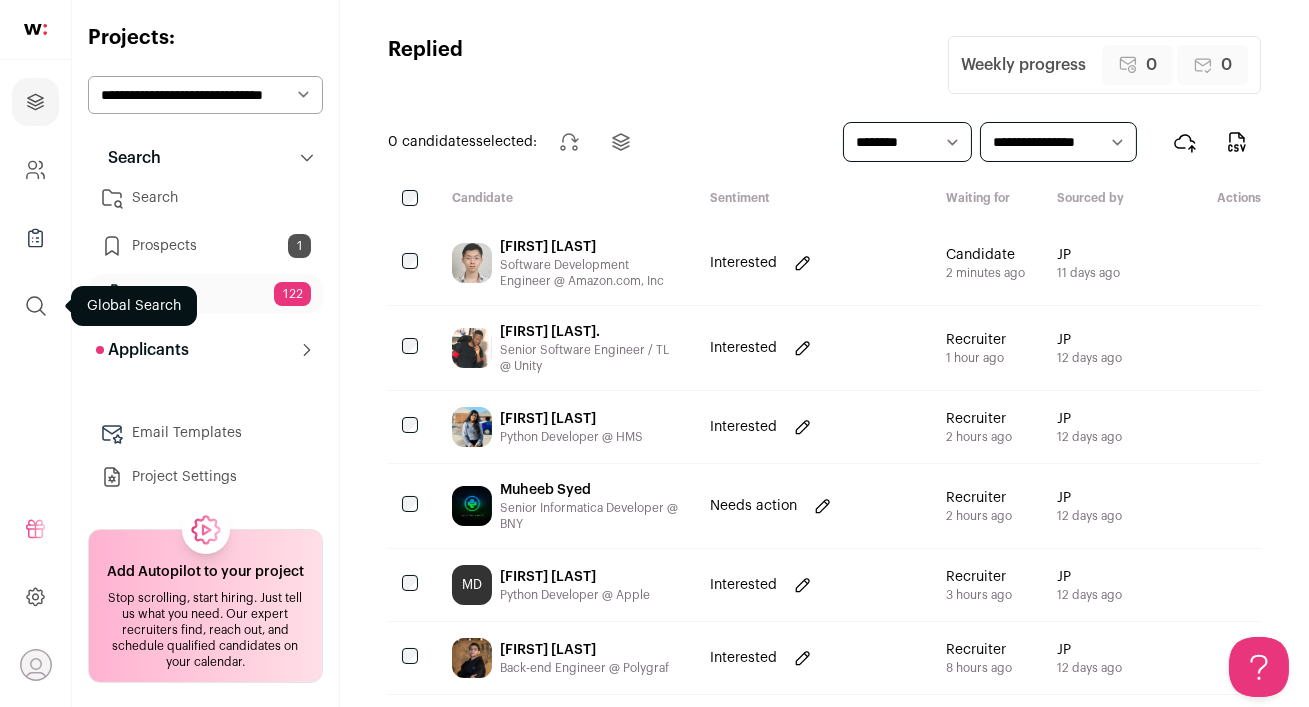 click 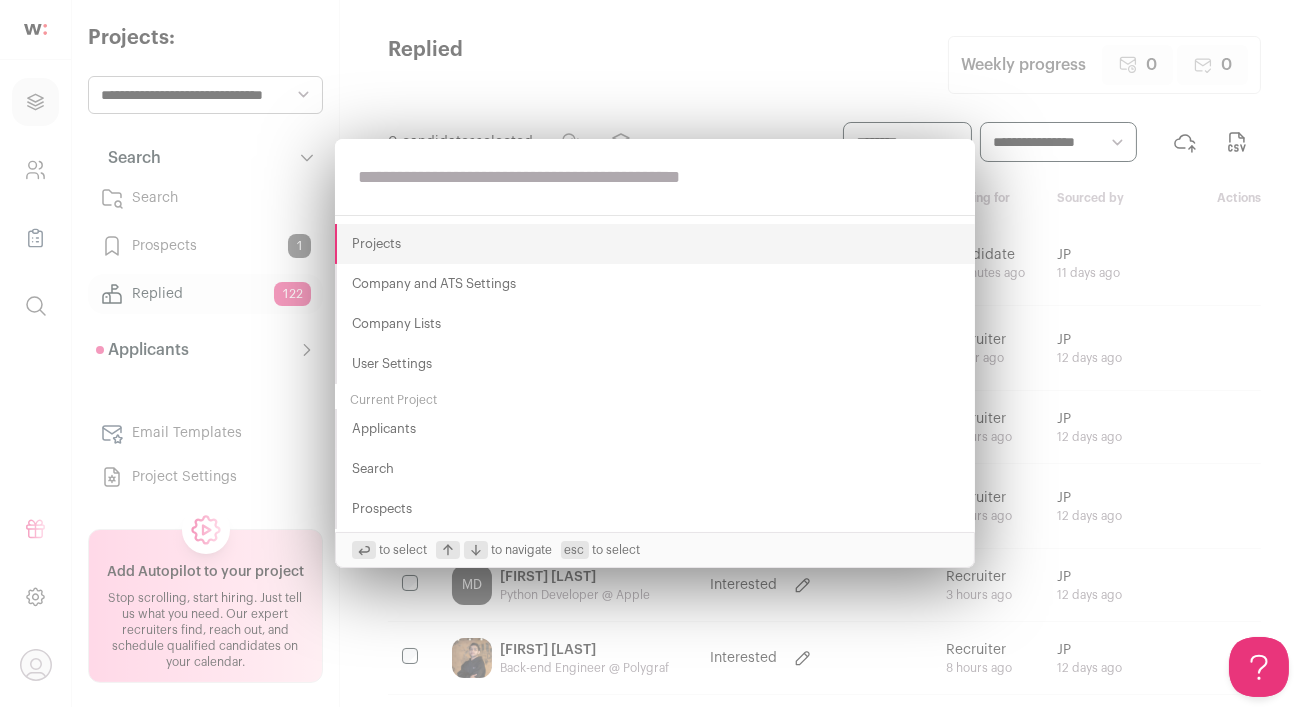 click at bounding box center [655, 177] 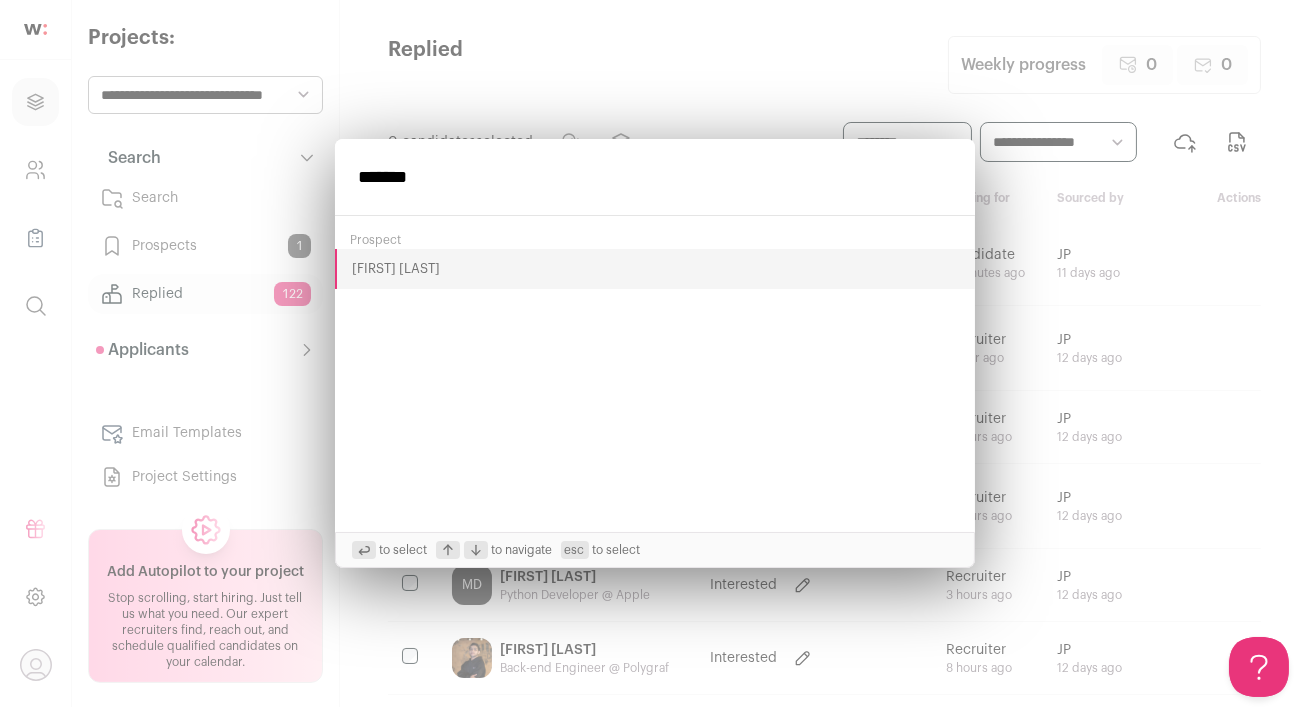 type on "*******" 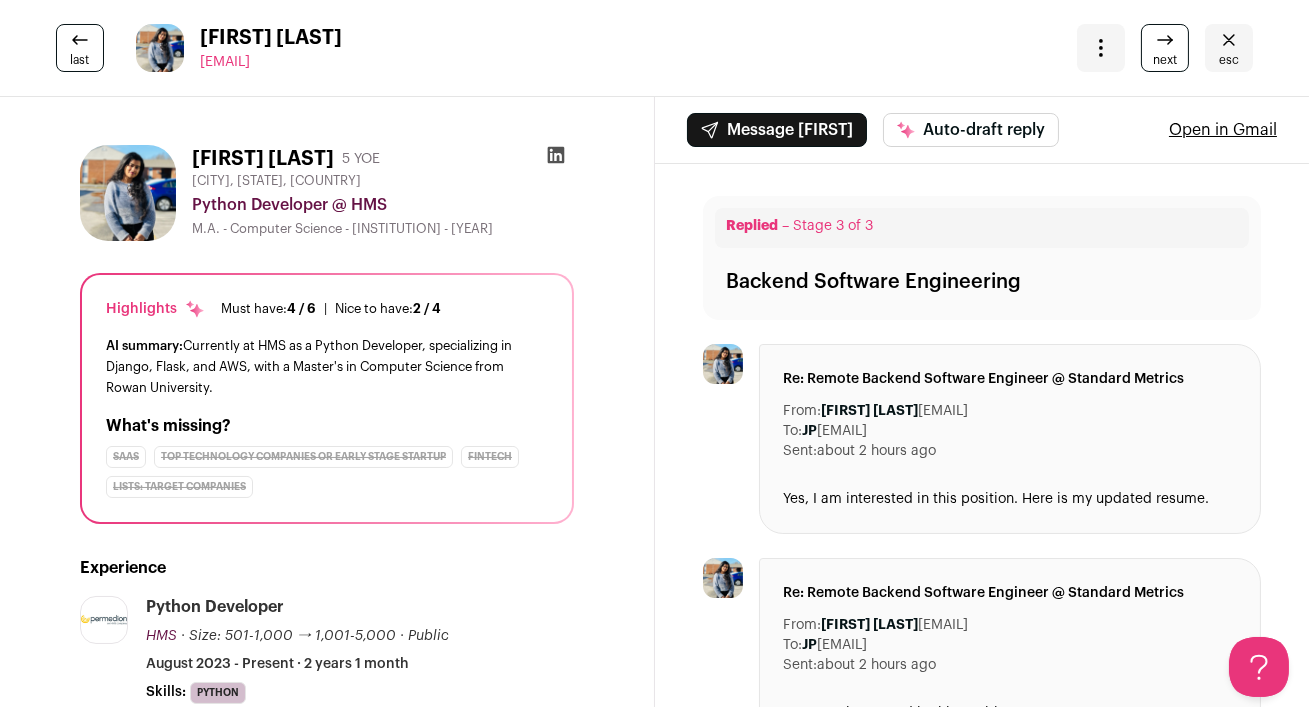 scroll, scrollTop: 0, scrollLeft: 0, axis: both 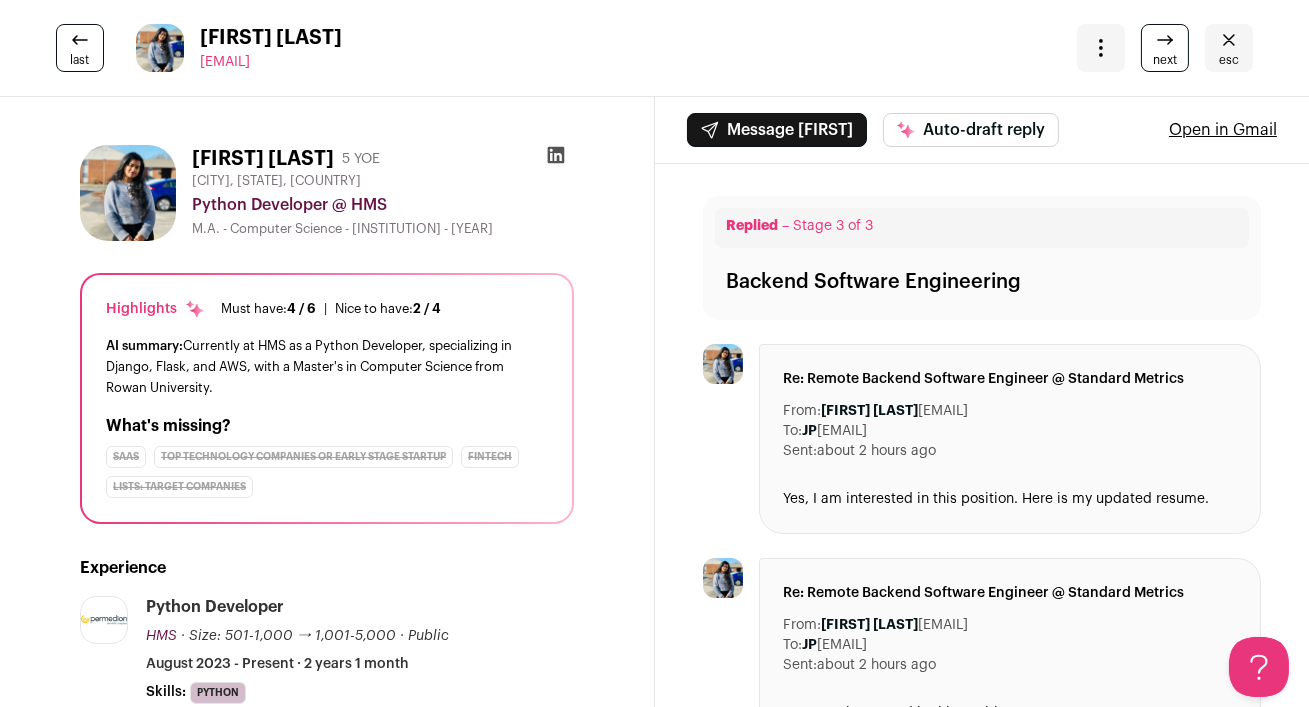 click on "esc" at bounding box center [1229, 60] 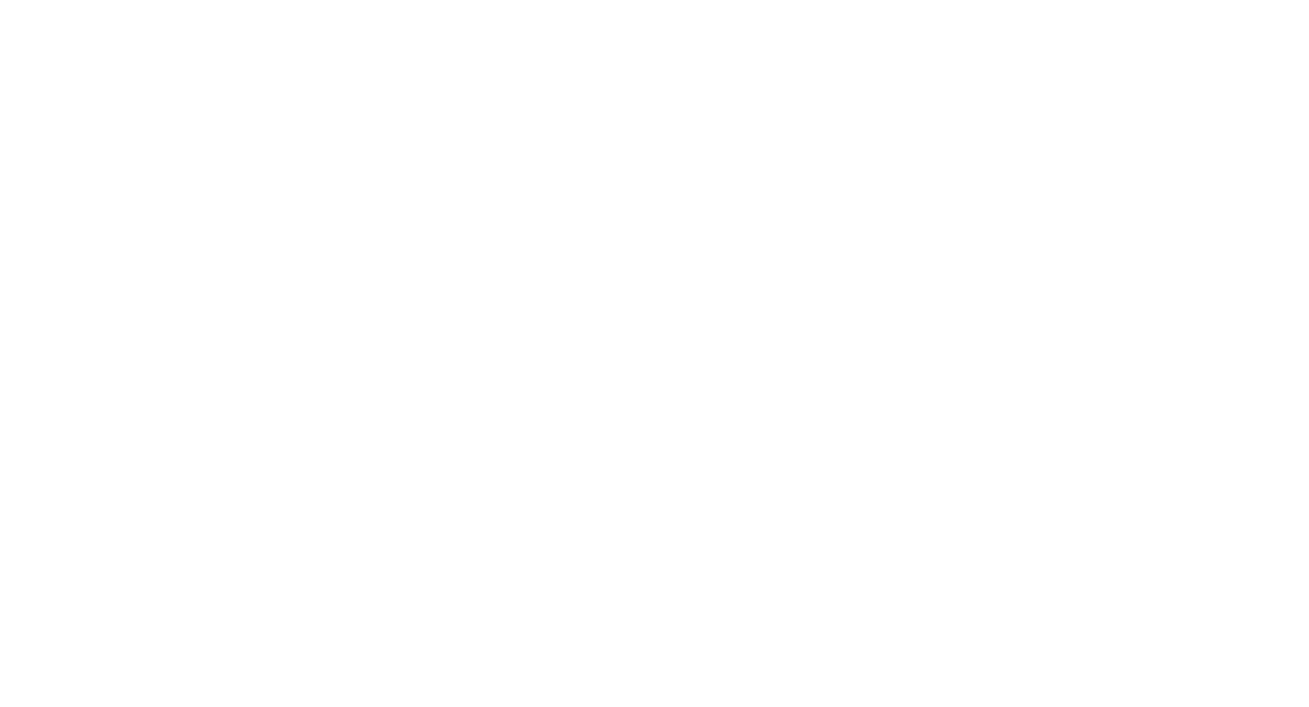 scroll, scrollTop: 0, scrollLeft: 0, axis: both 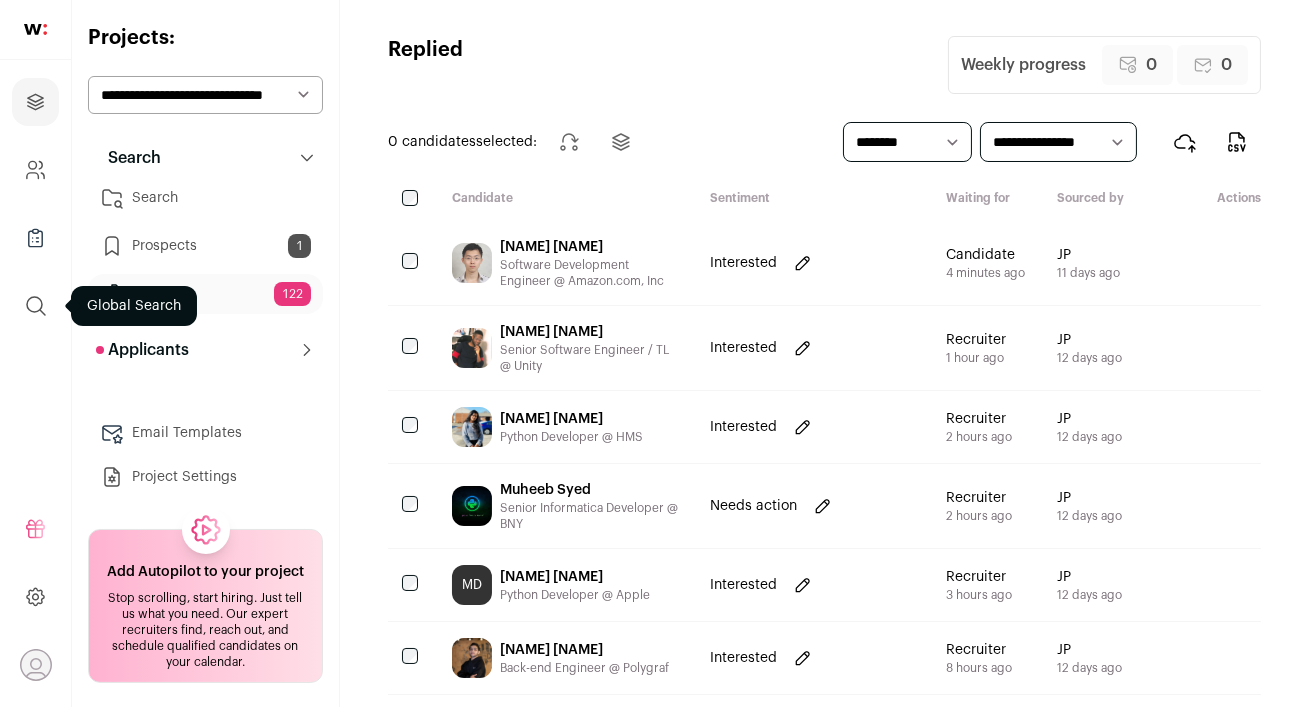 click 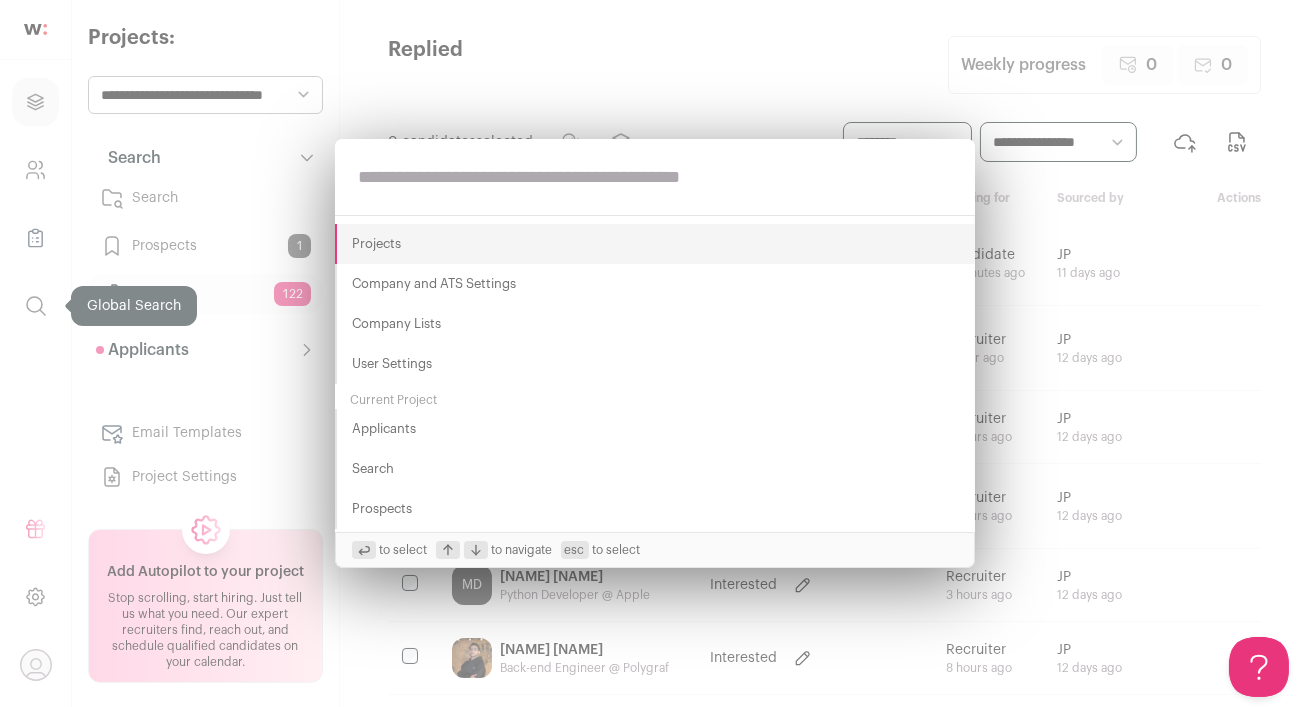 scroll, scrollTop: 0, scrollLeft: 0, axis: both 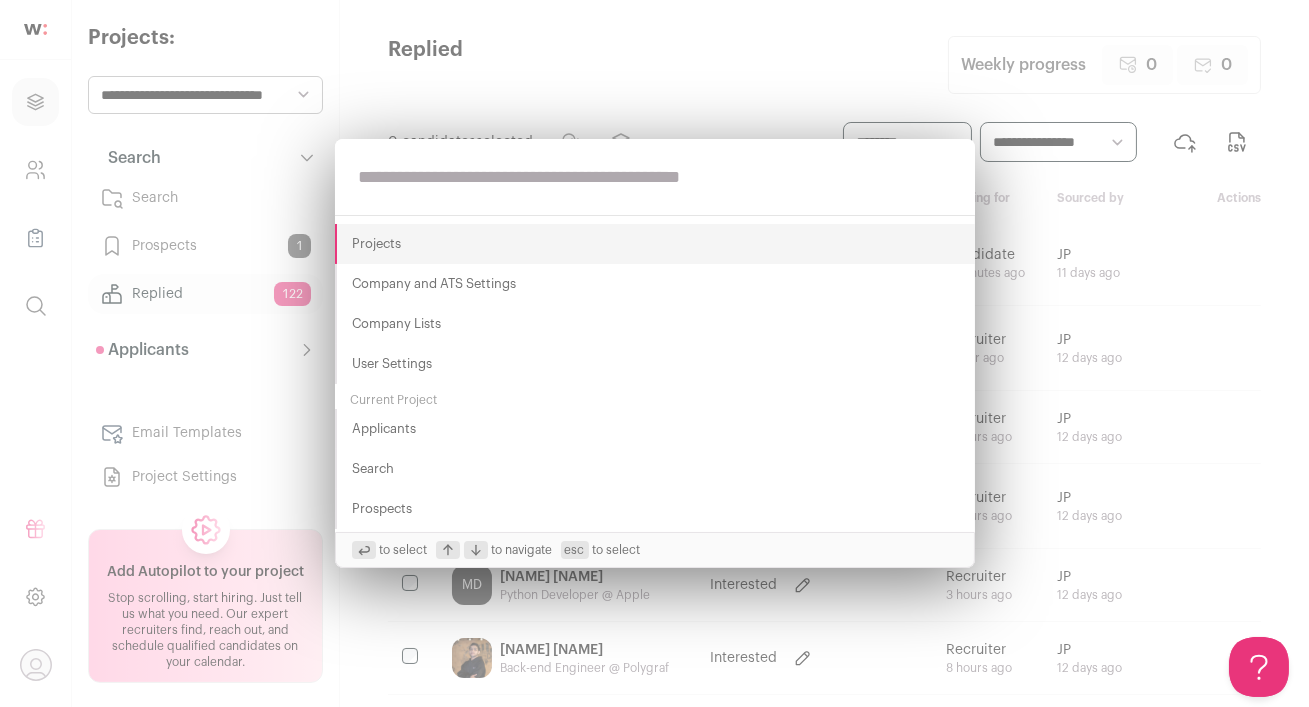 click at bounding box center (655, 177) 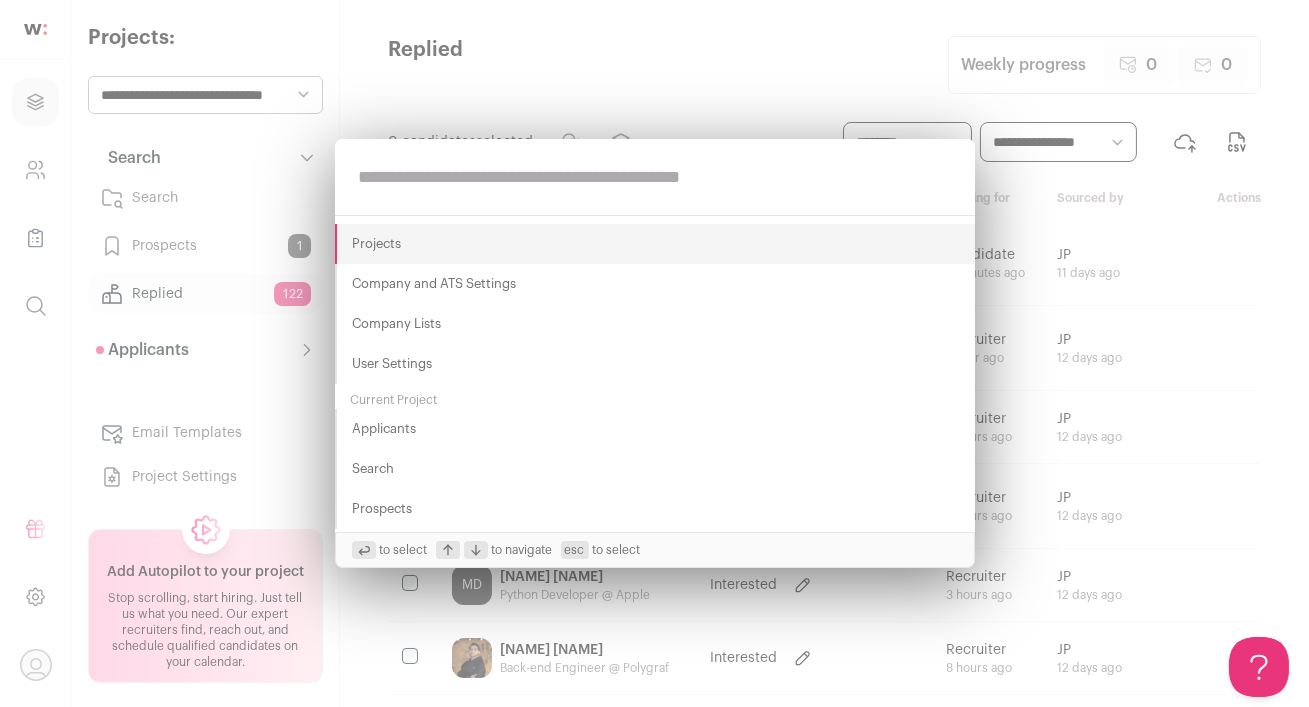 paste on "******" 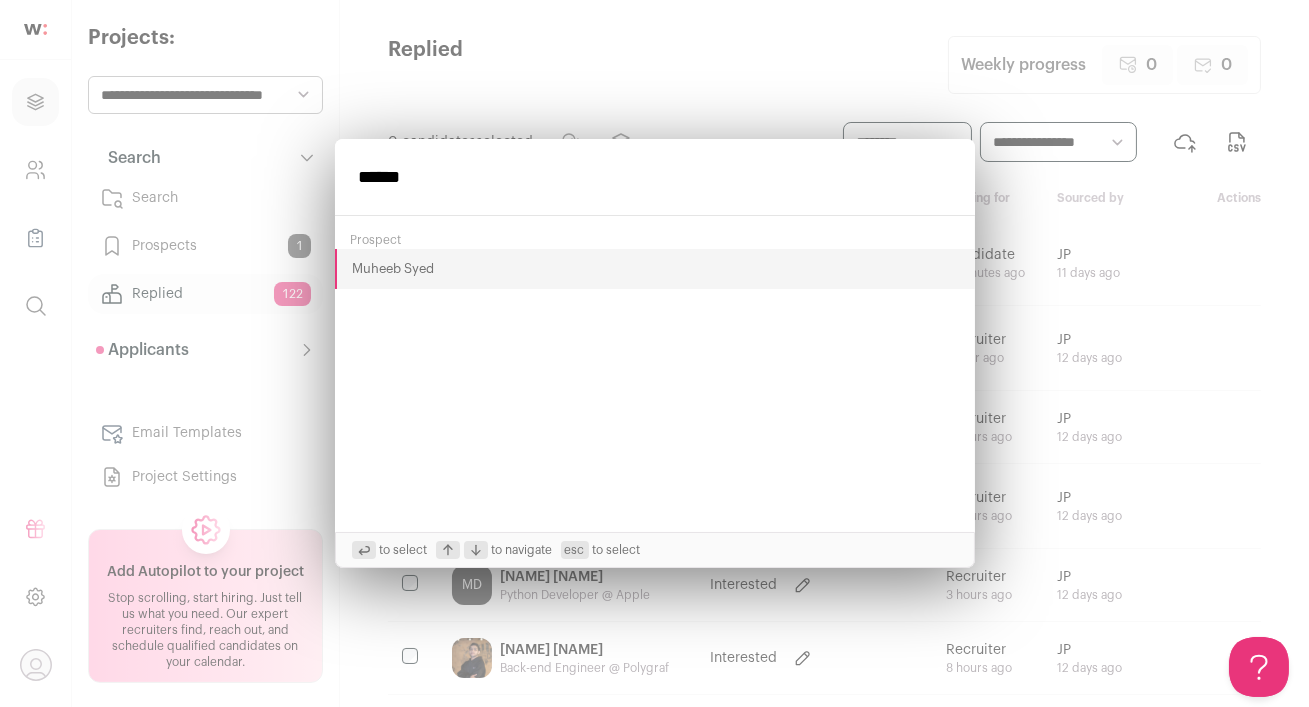 type on "******" 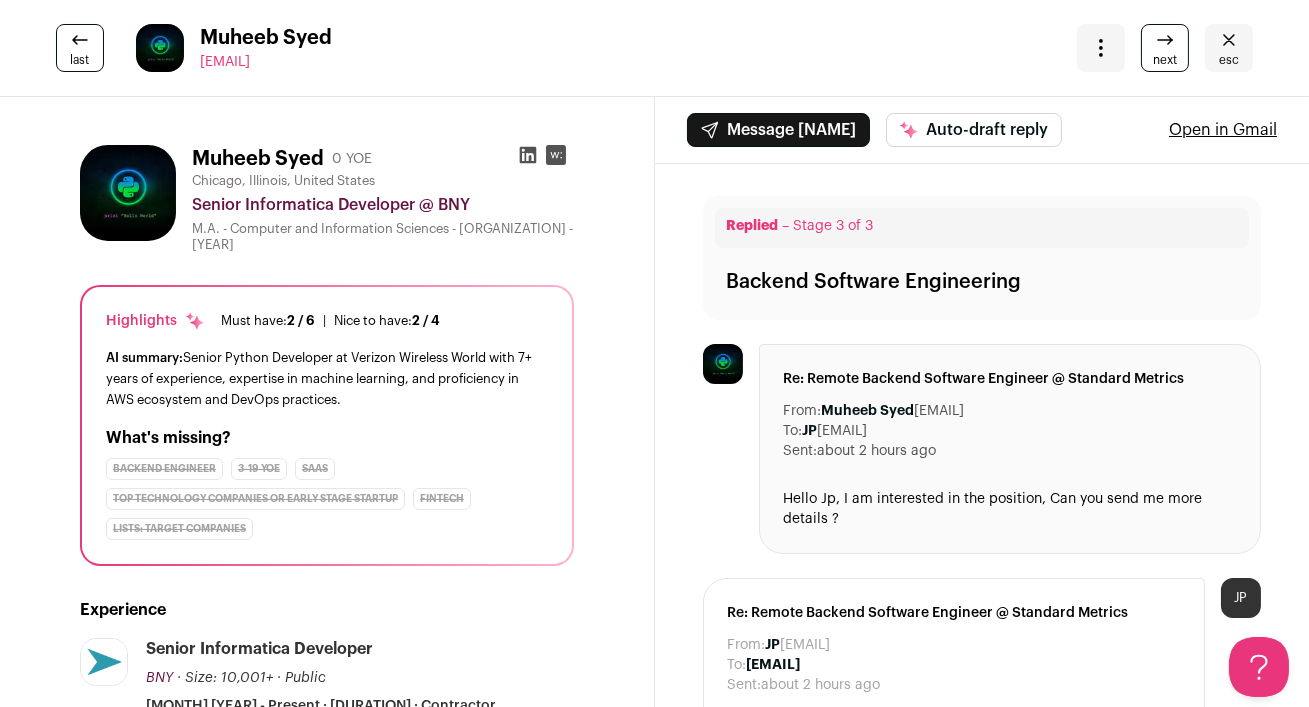 scroll, scrollTop: 0, scrollLeft: 0, axis: both 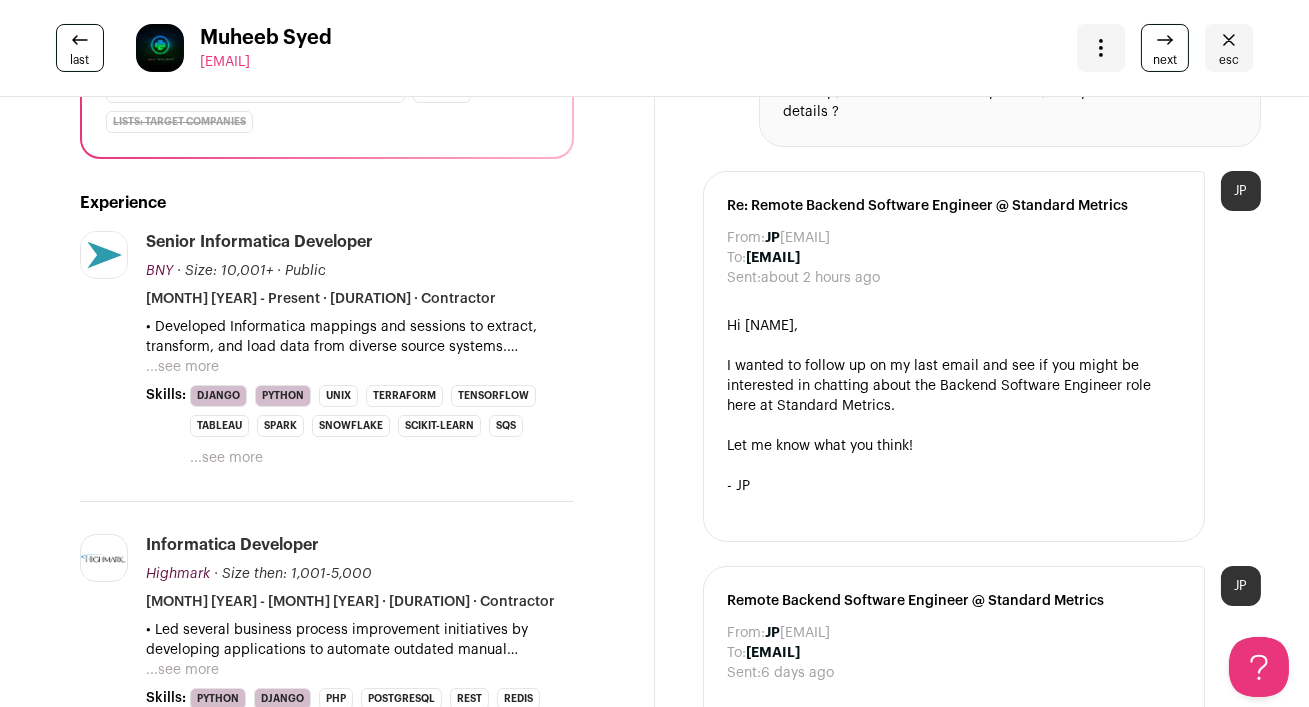 click on "...see more" at bounding box center (182, 367) 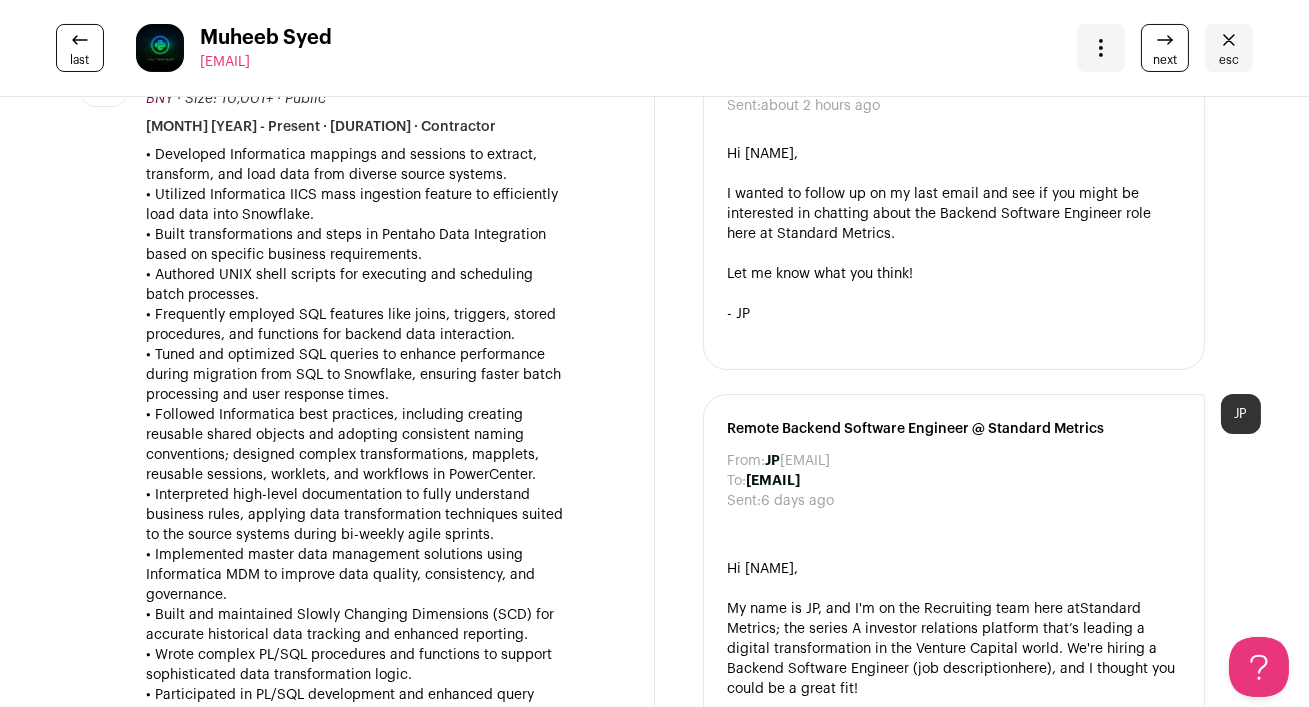 scroll, scrollTop: 119, scrollLeft: 0, axis: vertical 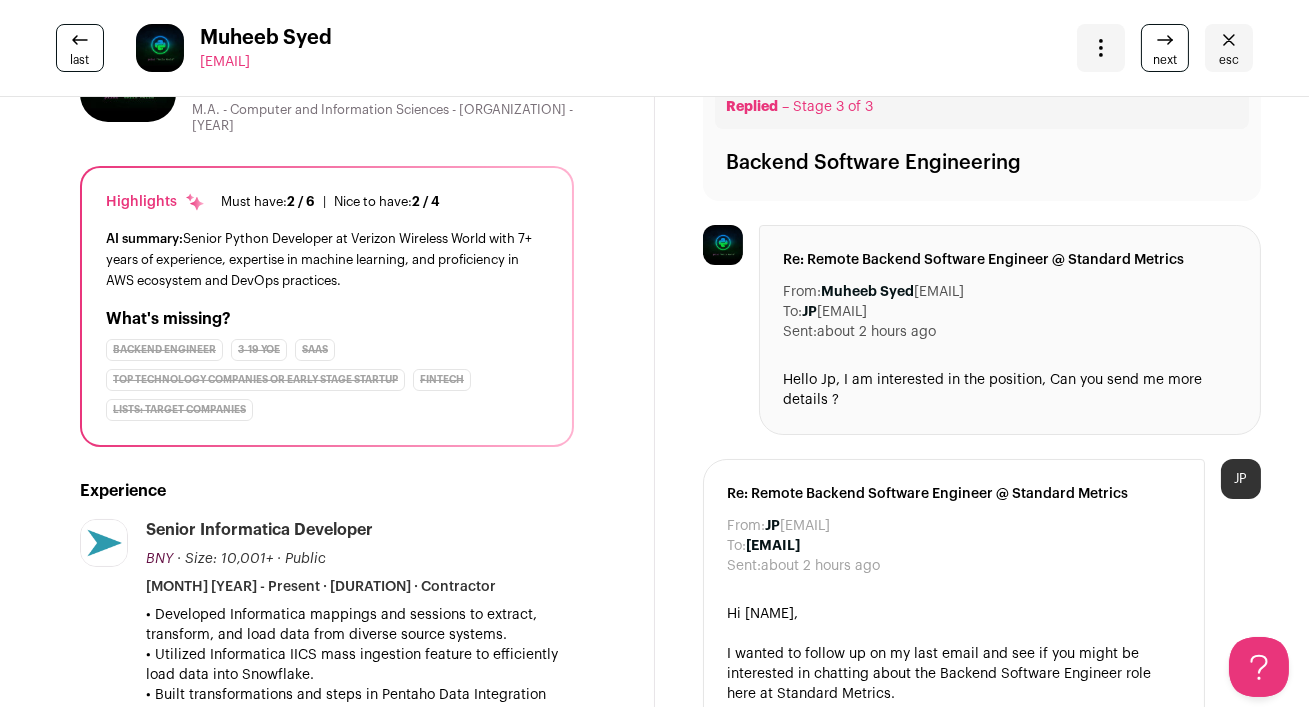 click on "esc" at bounding box center (1229, 60) 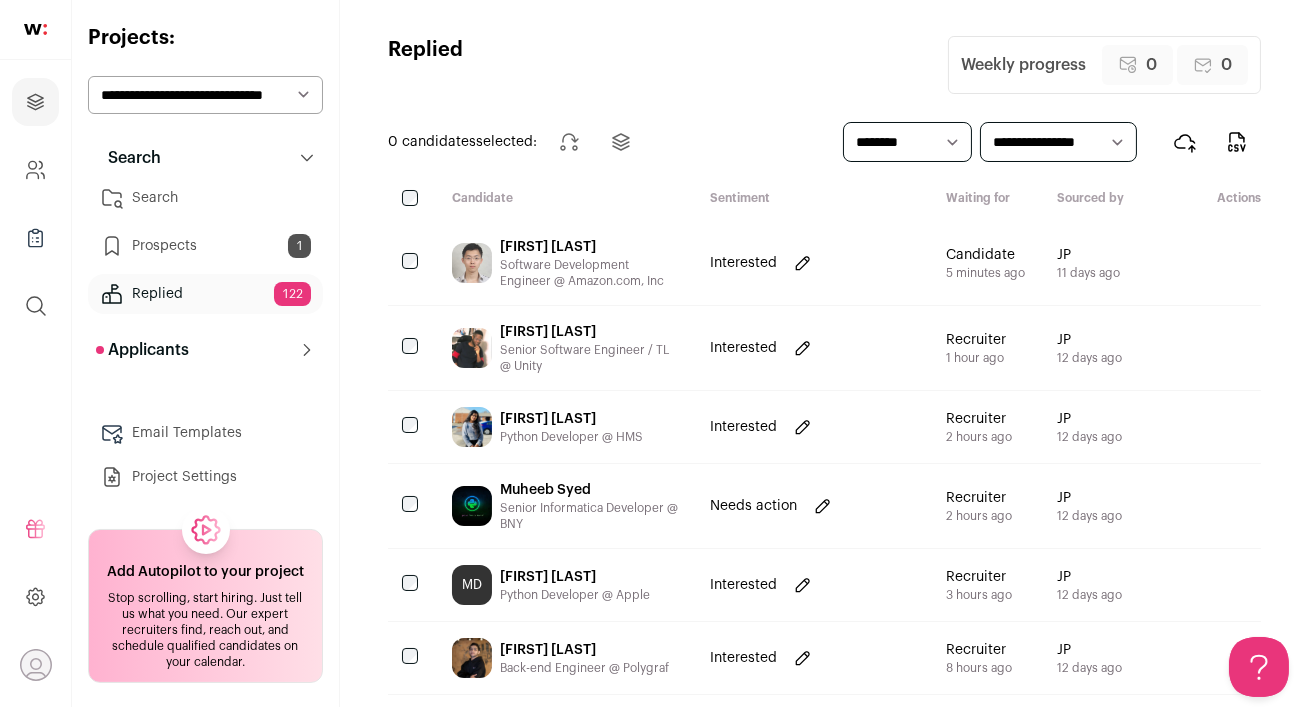scroll, scrollTop: 0, scrollLeft: 0, axis: both 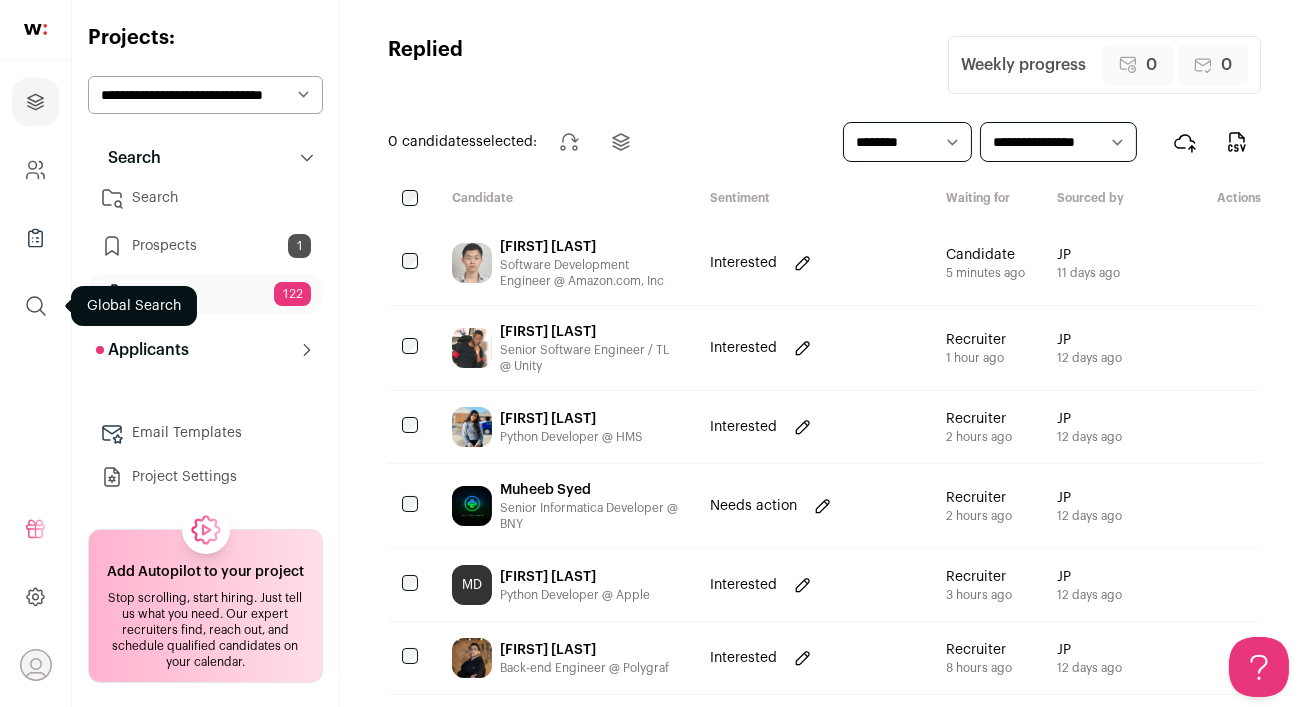 click 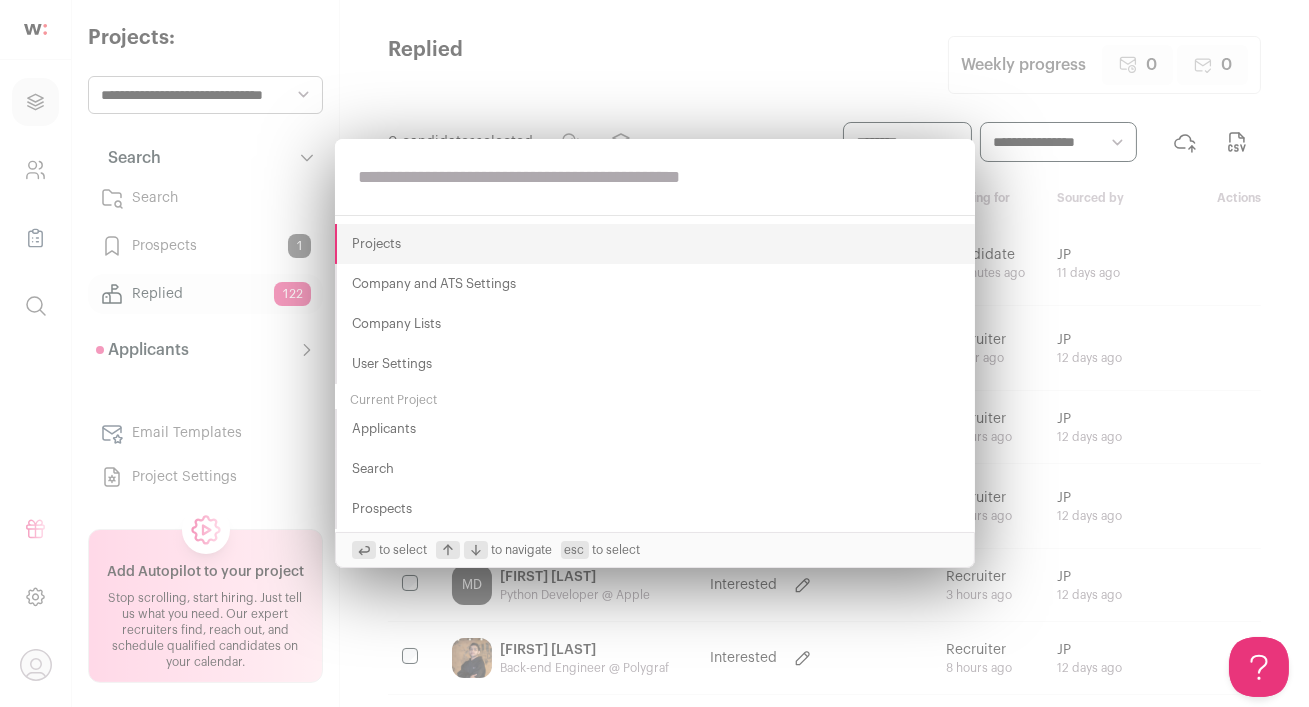 paste on "**********" 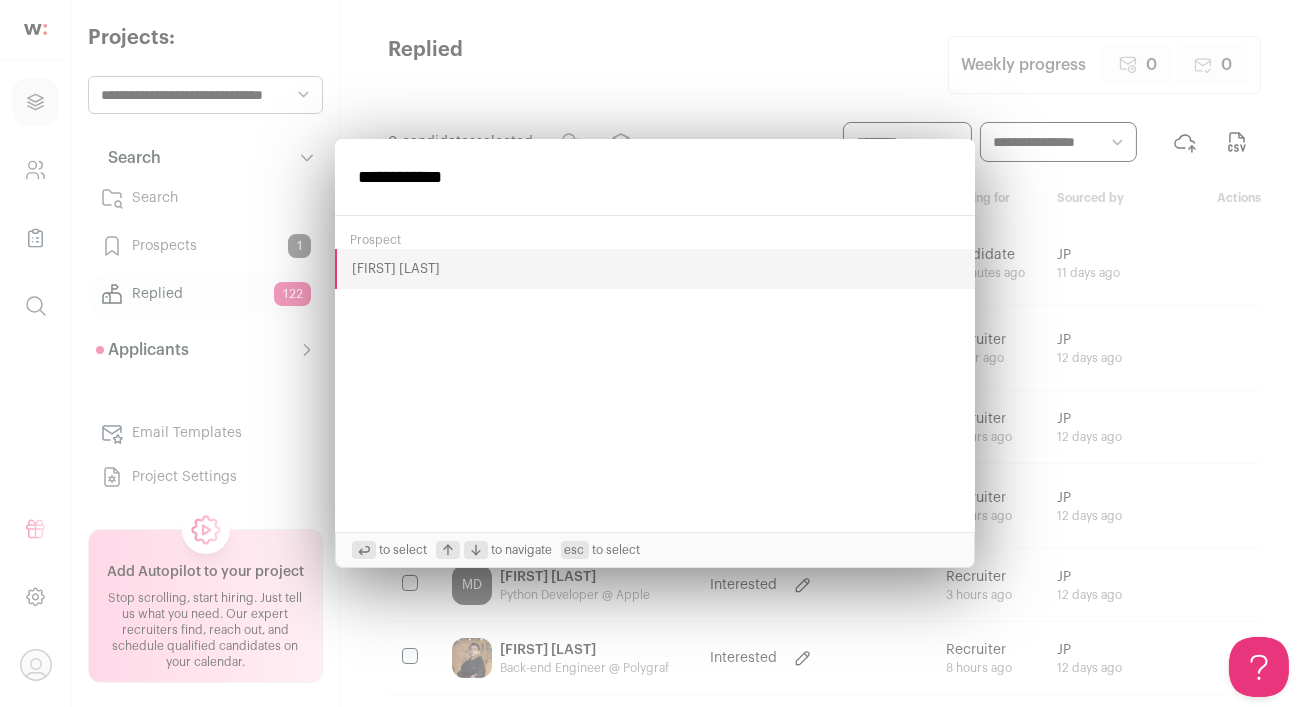 type on "**********" 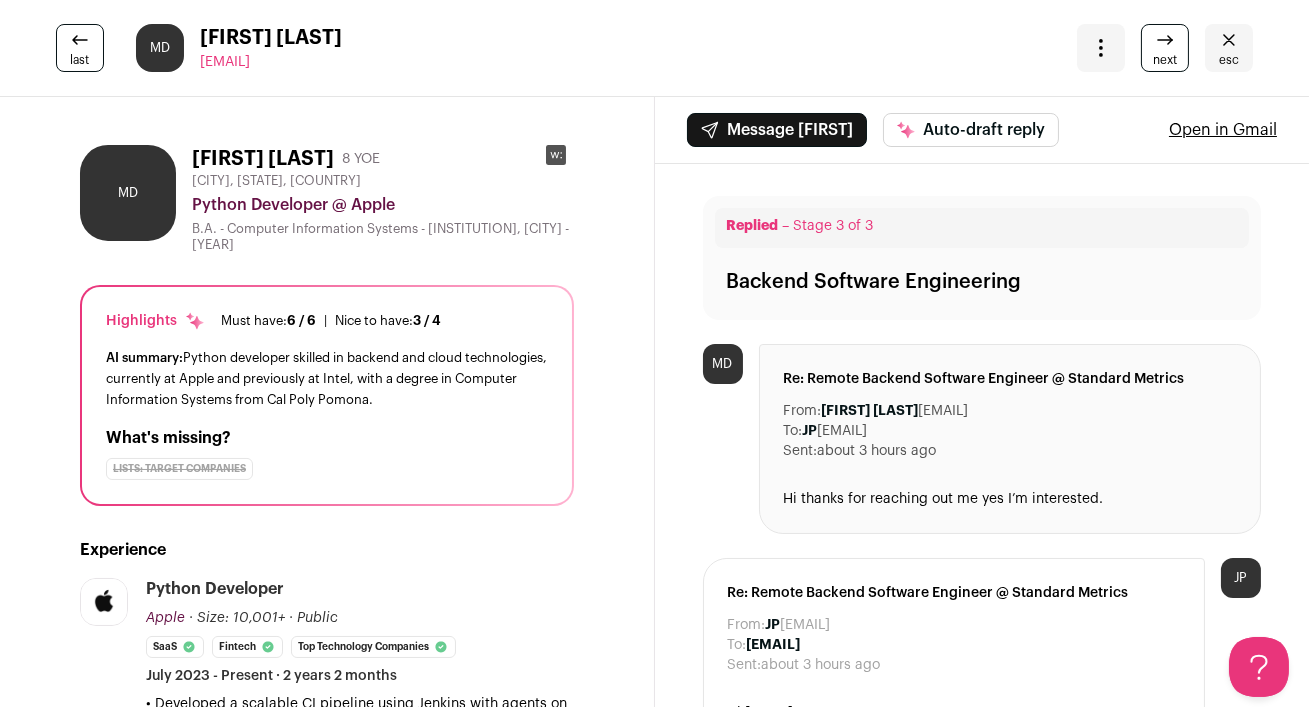 scroll, scrollTop: 0, scrollLeft: 0, axis: both 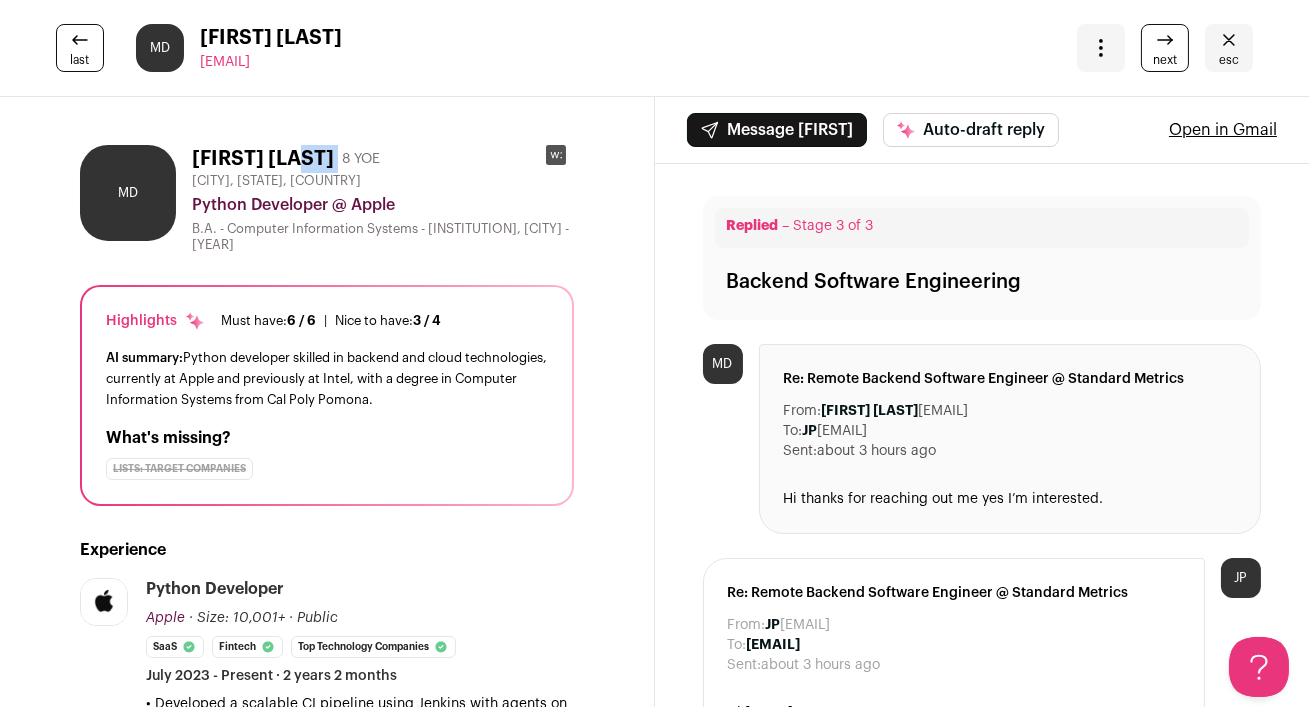 drag, startPoint x: 193, startPoint y: 153, endPoint x: 407, endPoint y: 153, distance: 214 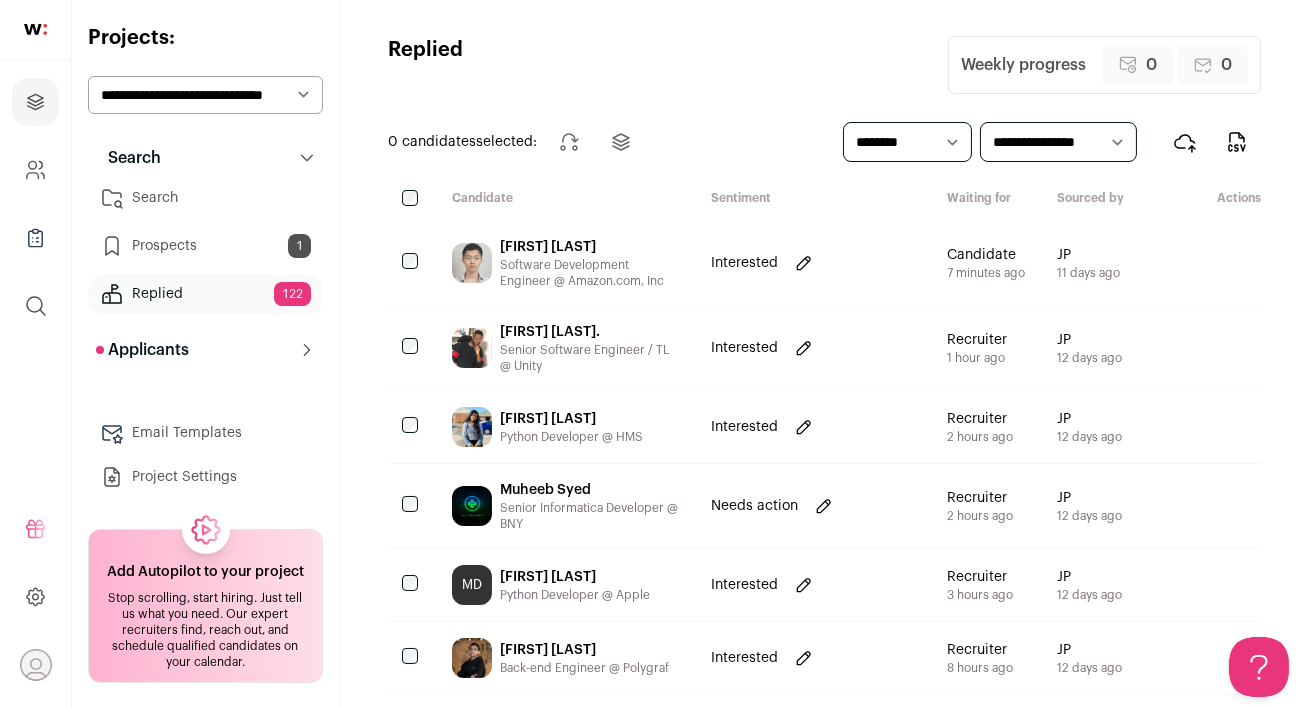 scroll, scrollTop: 0, scrollLeft: 0, axis: both 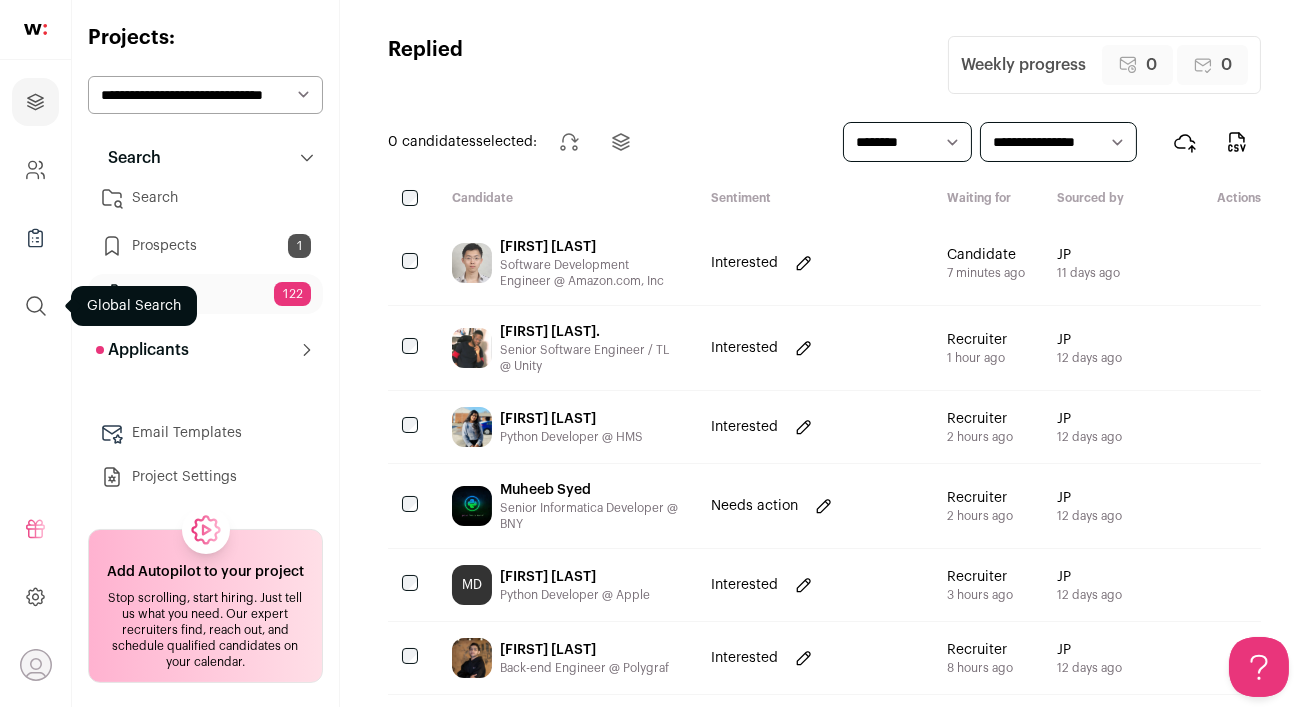 click 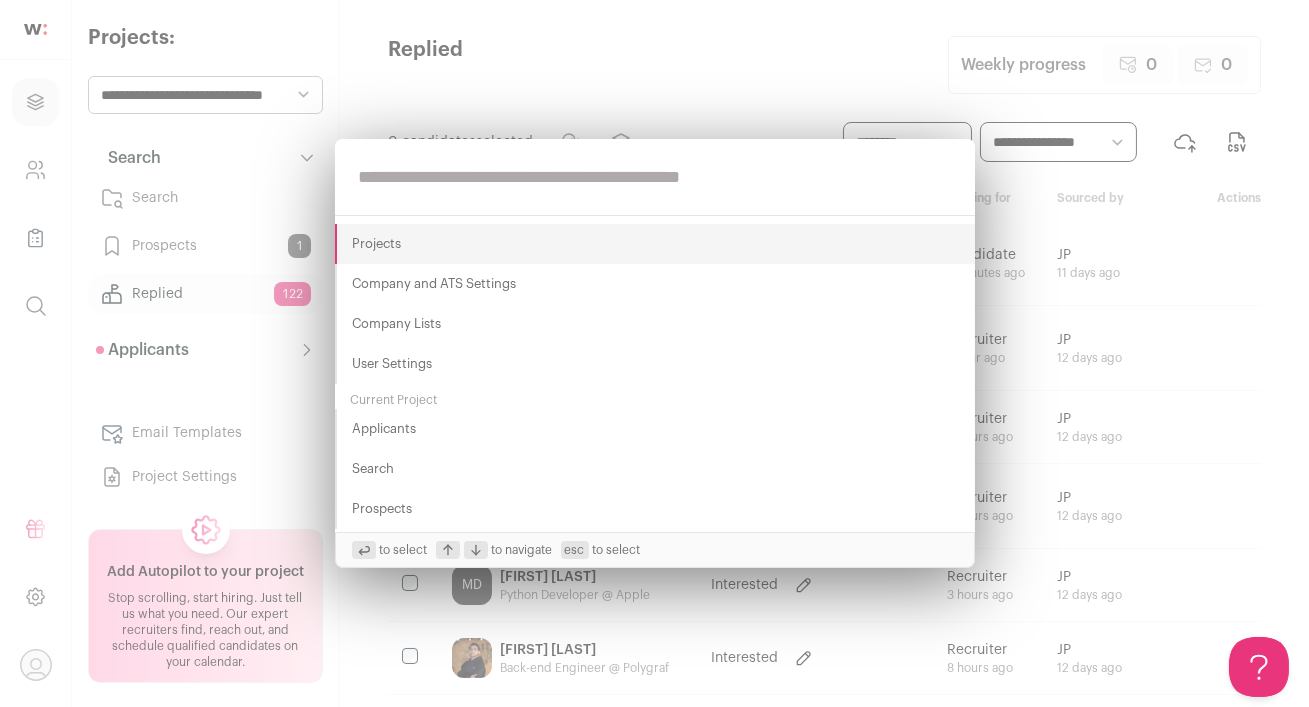 click at bounding box center (655, 177) 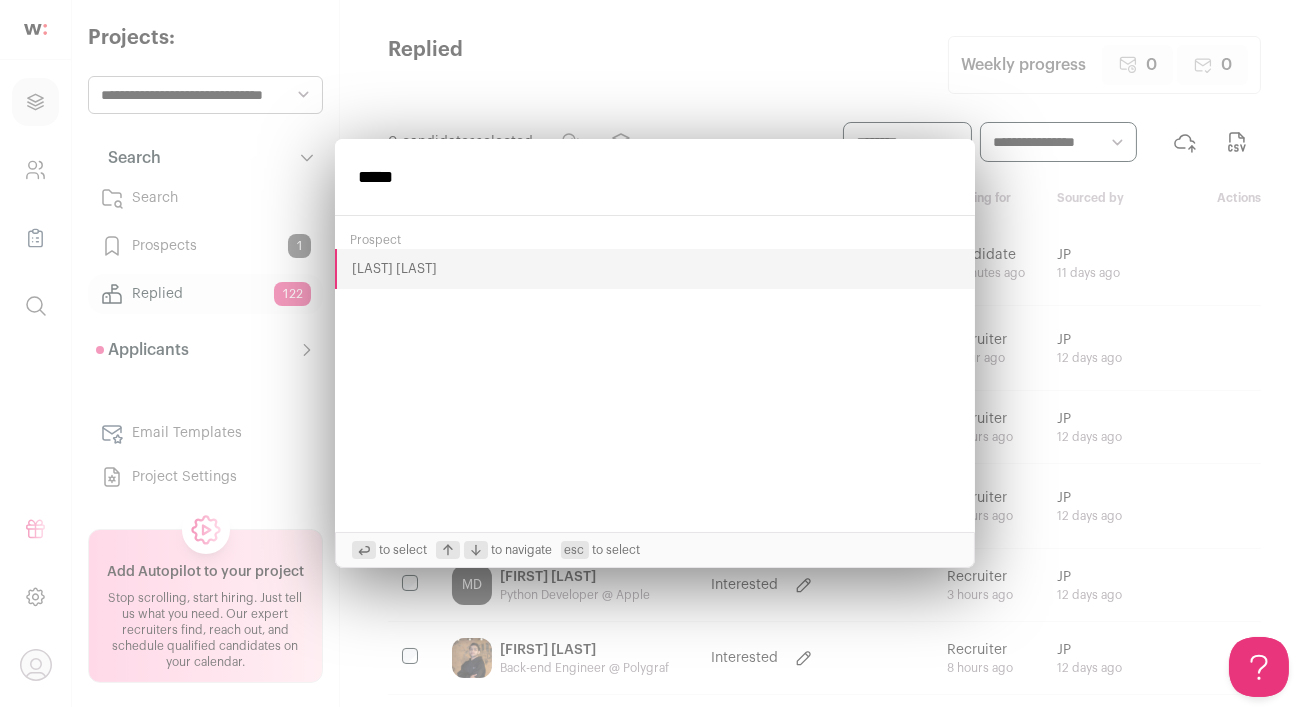 type on "*****" 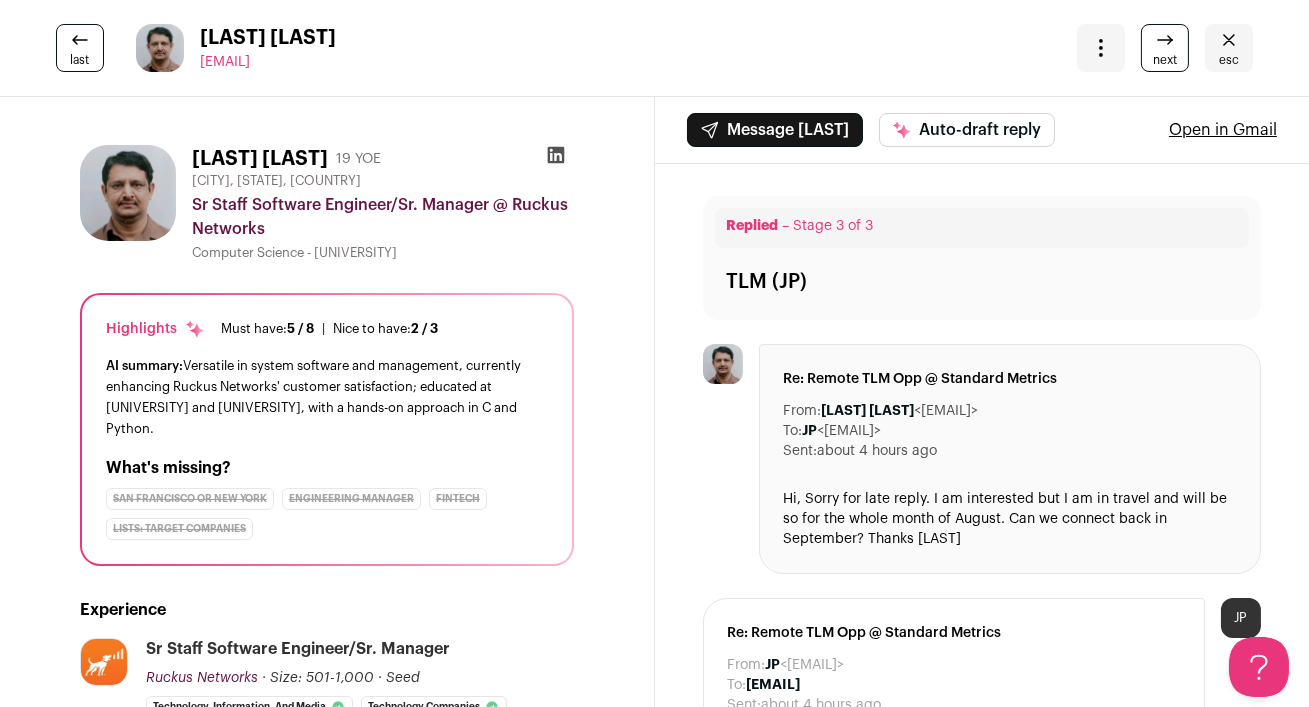 scroll, scrollTop: 0, scrollLeft: 0, axis: both 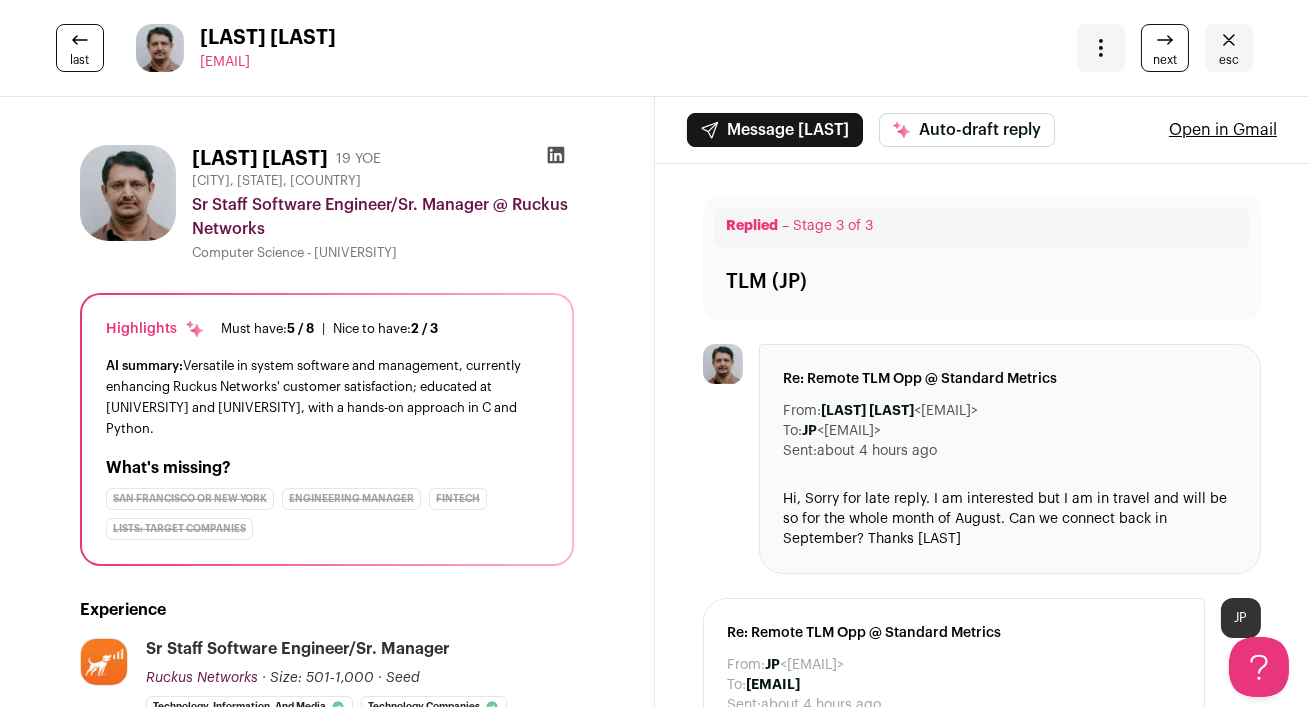 click on "esc" at bounding box center (1229, 60) 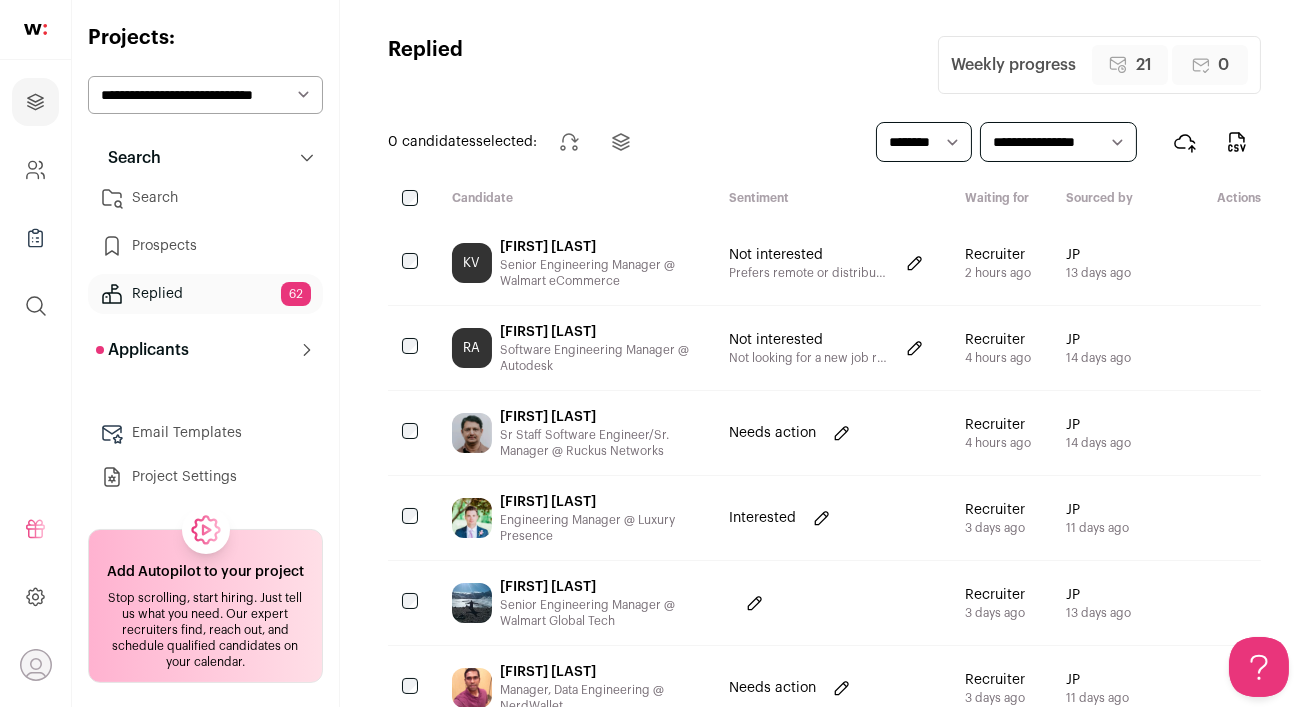 scroll, scrollTop: 0, scrollLeft: 0, axis: both 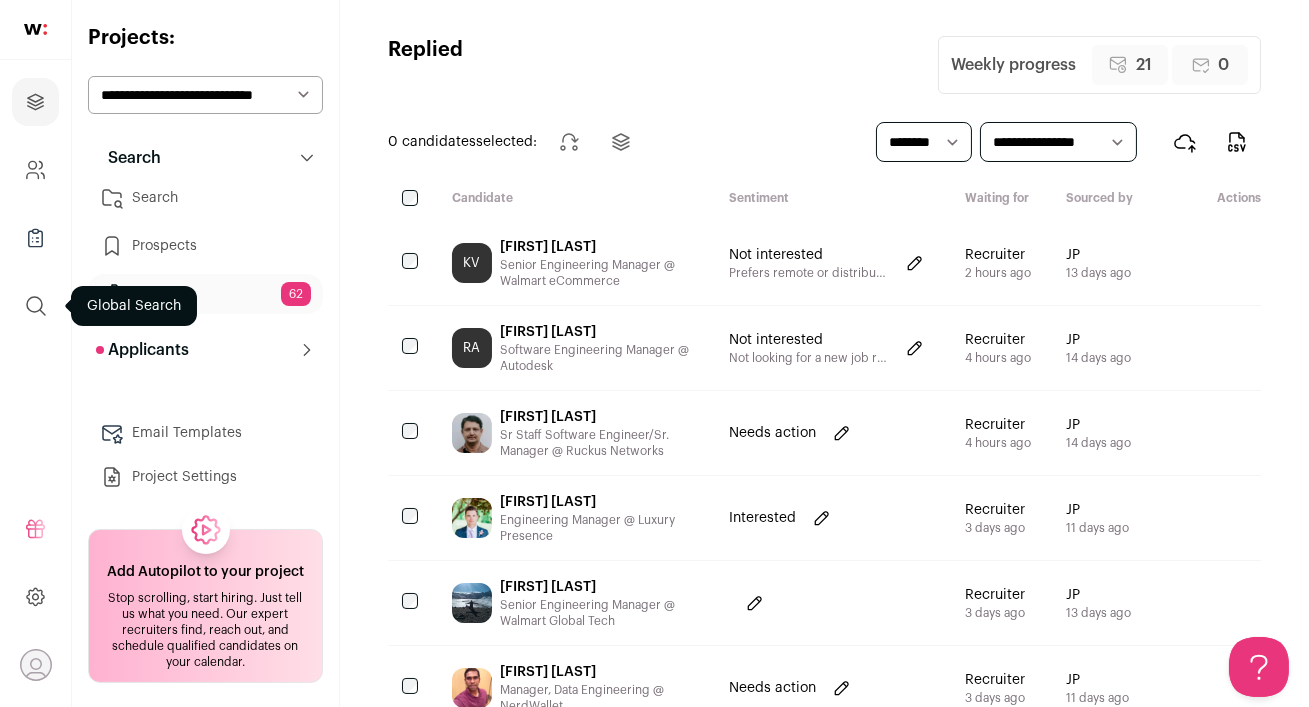 click 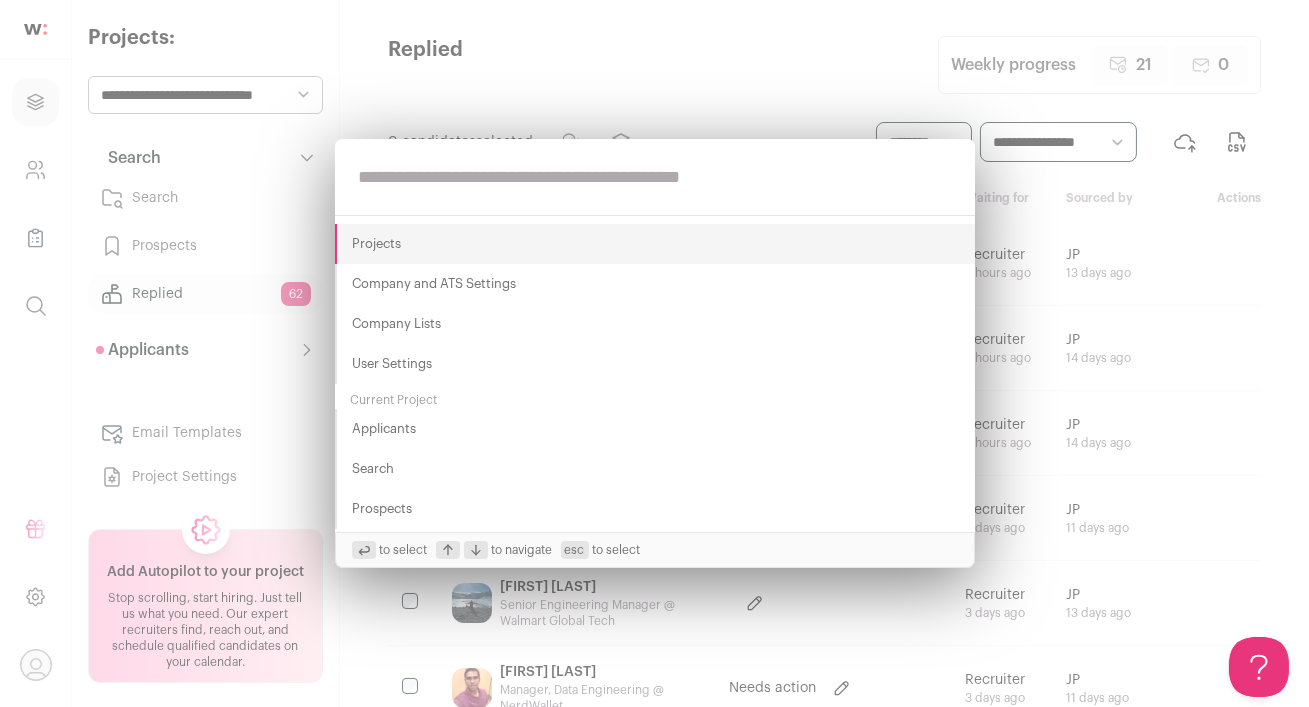 click at bounding box center (655, 177) 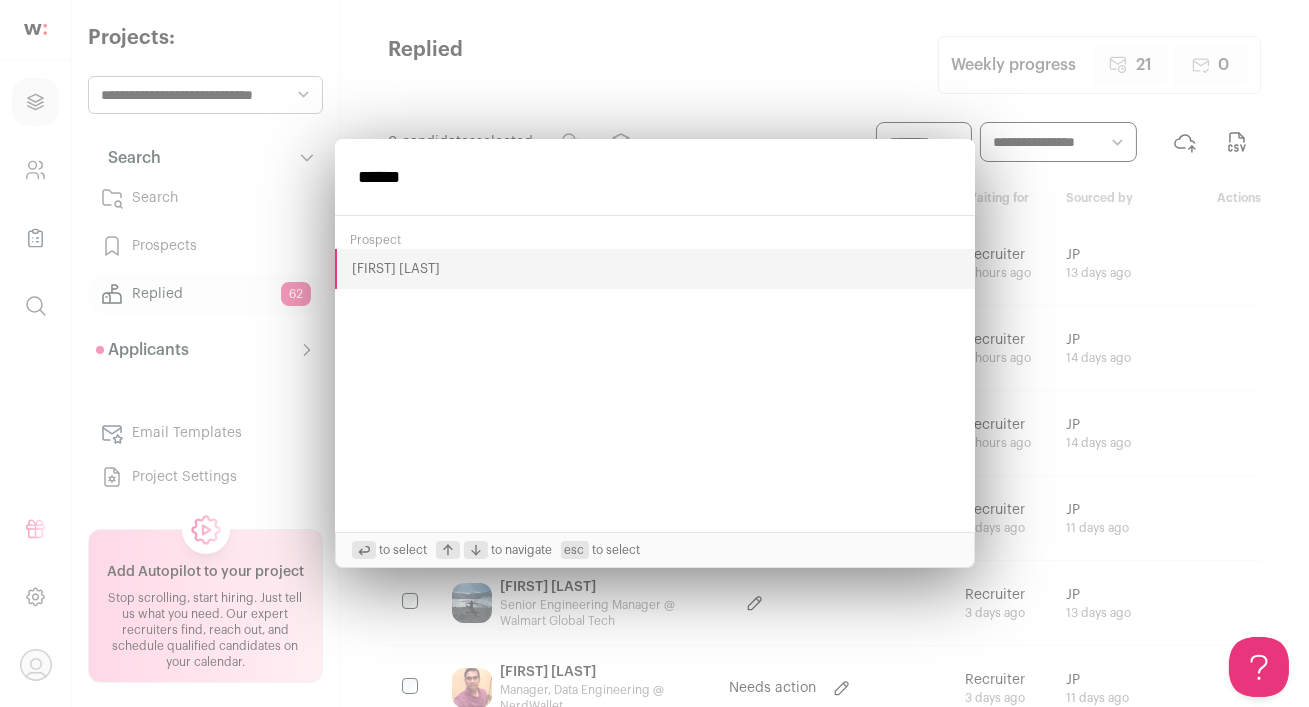 type on "******" 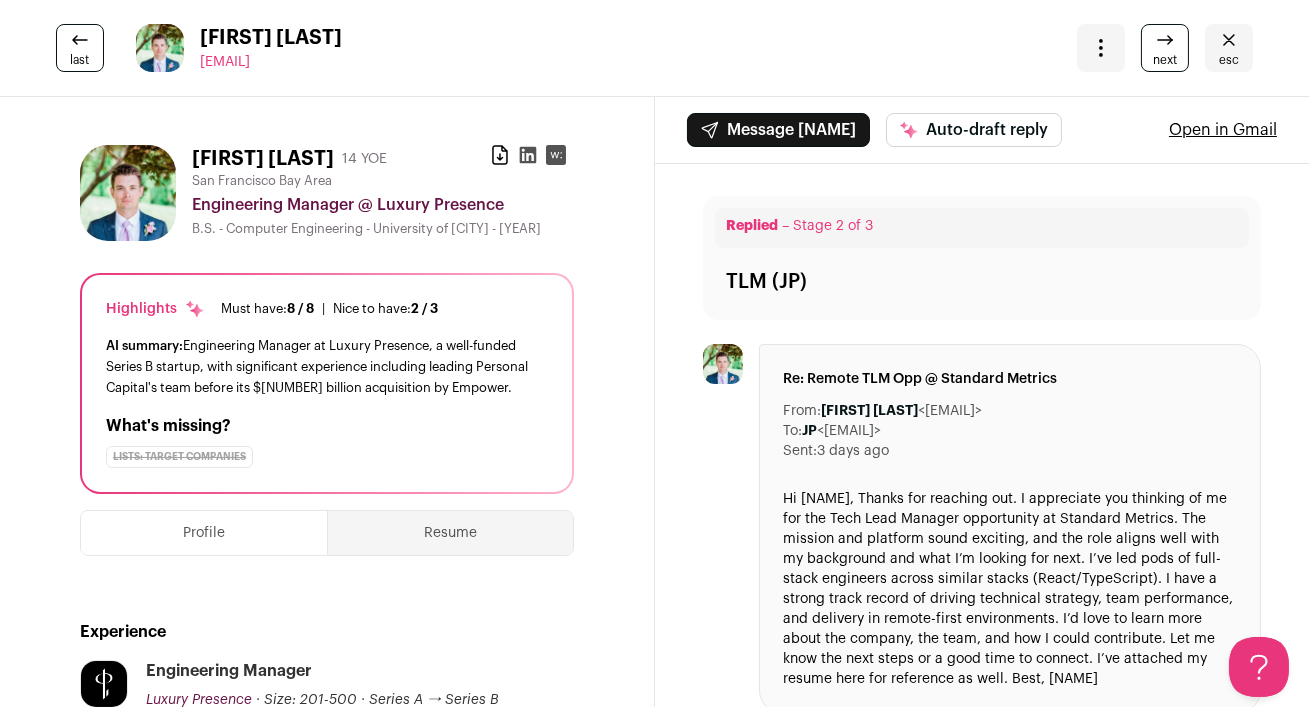 scroll, scrollTop: 0, scrollLeft: 0, axis: both 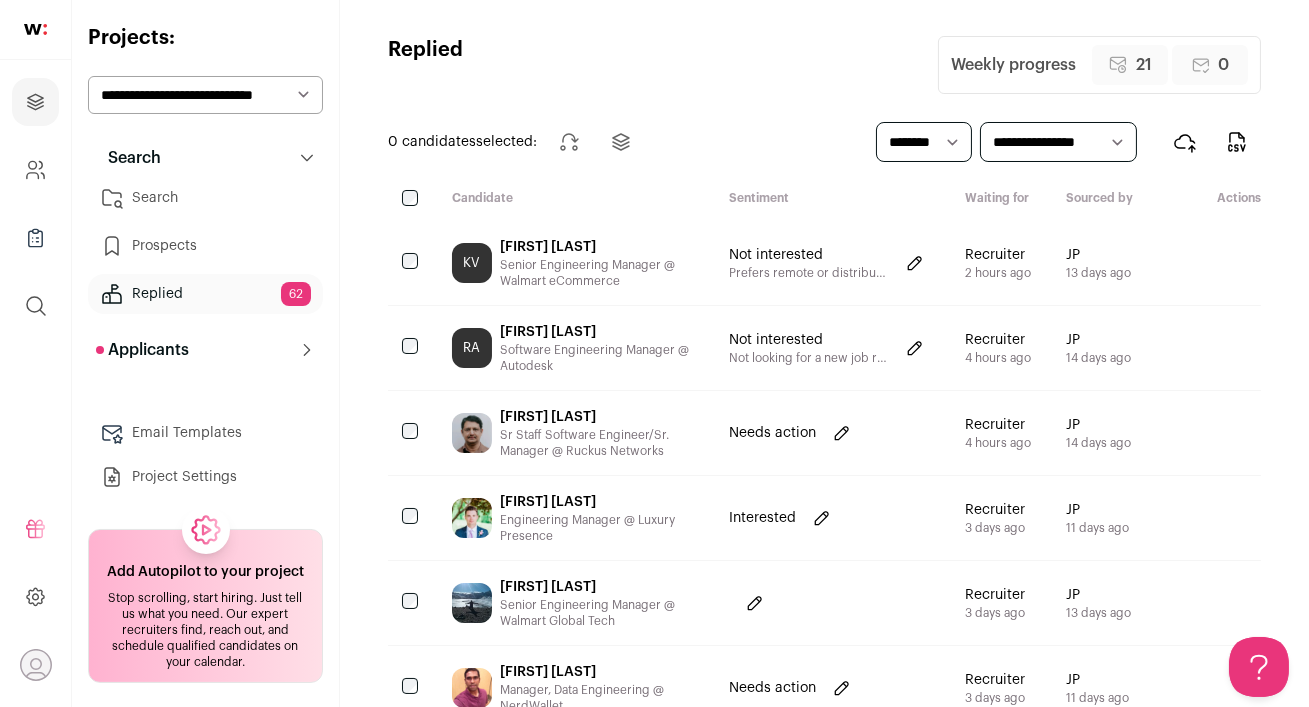 click on "**********" at bounding box center [205, 95] 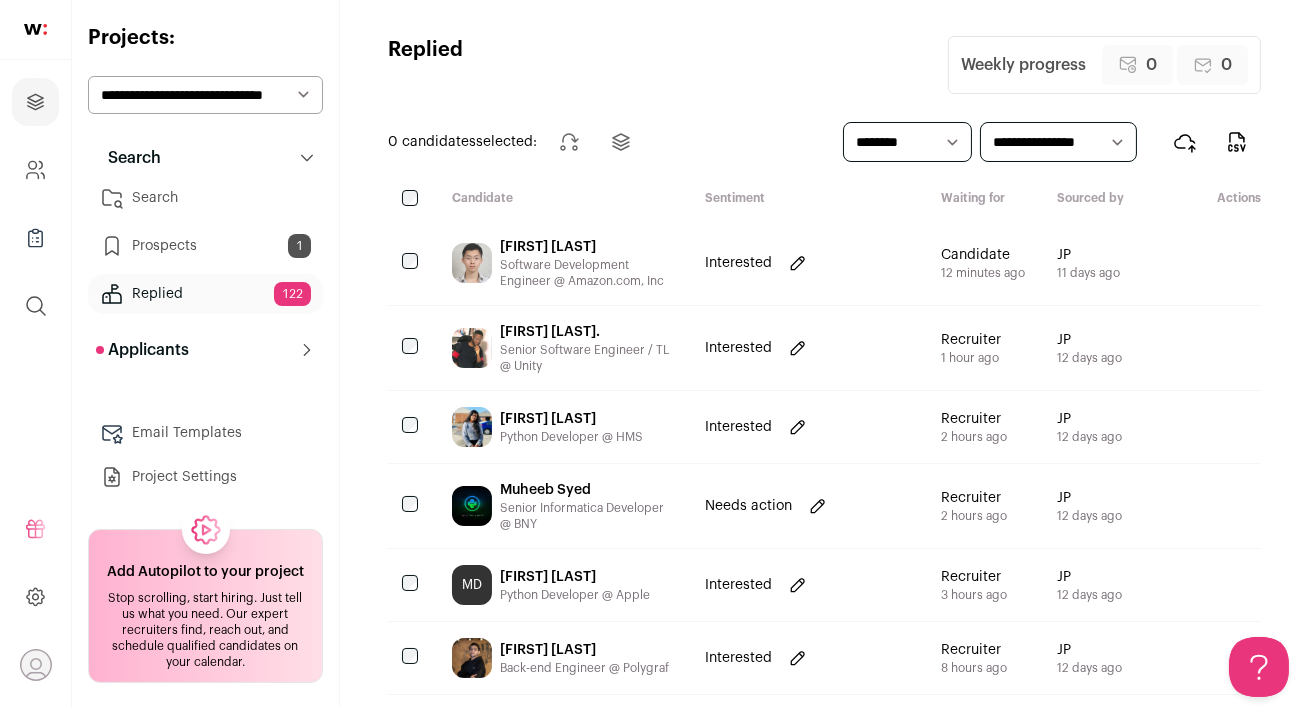scroll, scrollTop: 0, scrollLeft: 0, axis: both 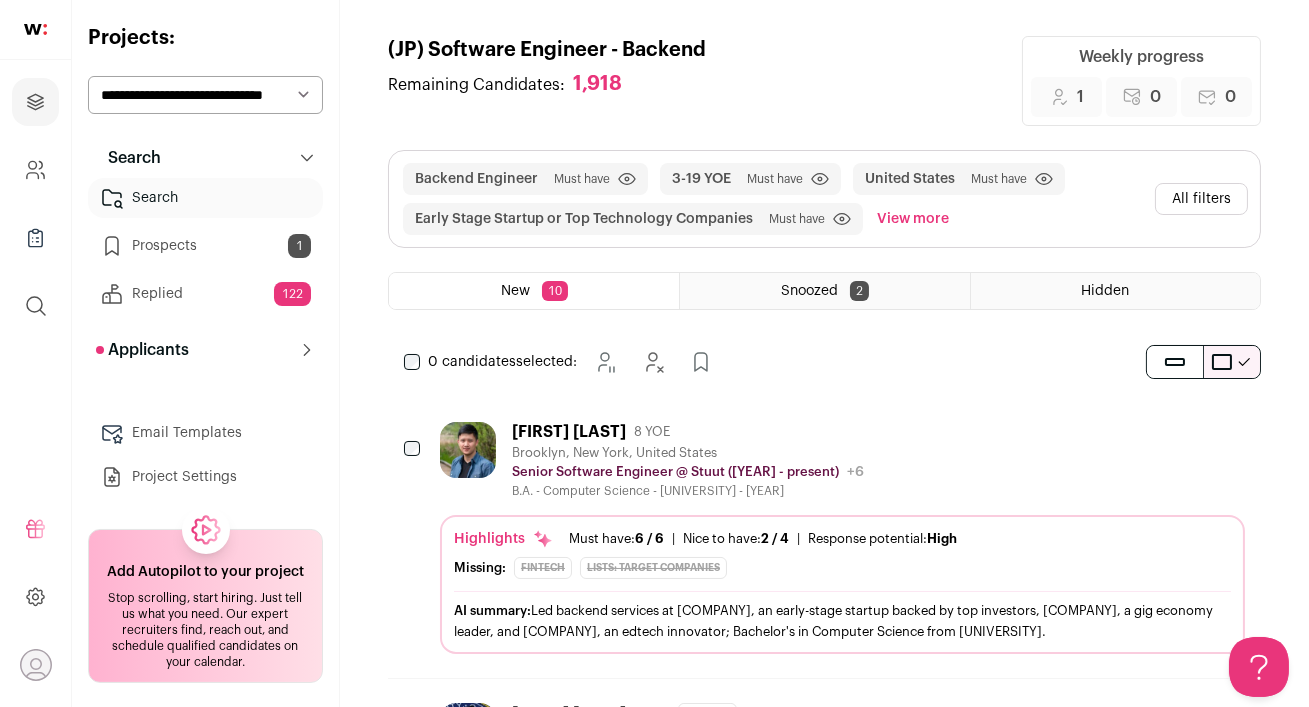click on "[FIRST] [LAST]
8 YOE" at bounding box center [688, 432] 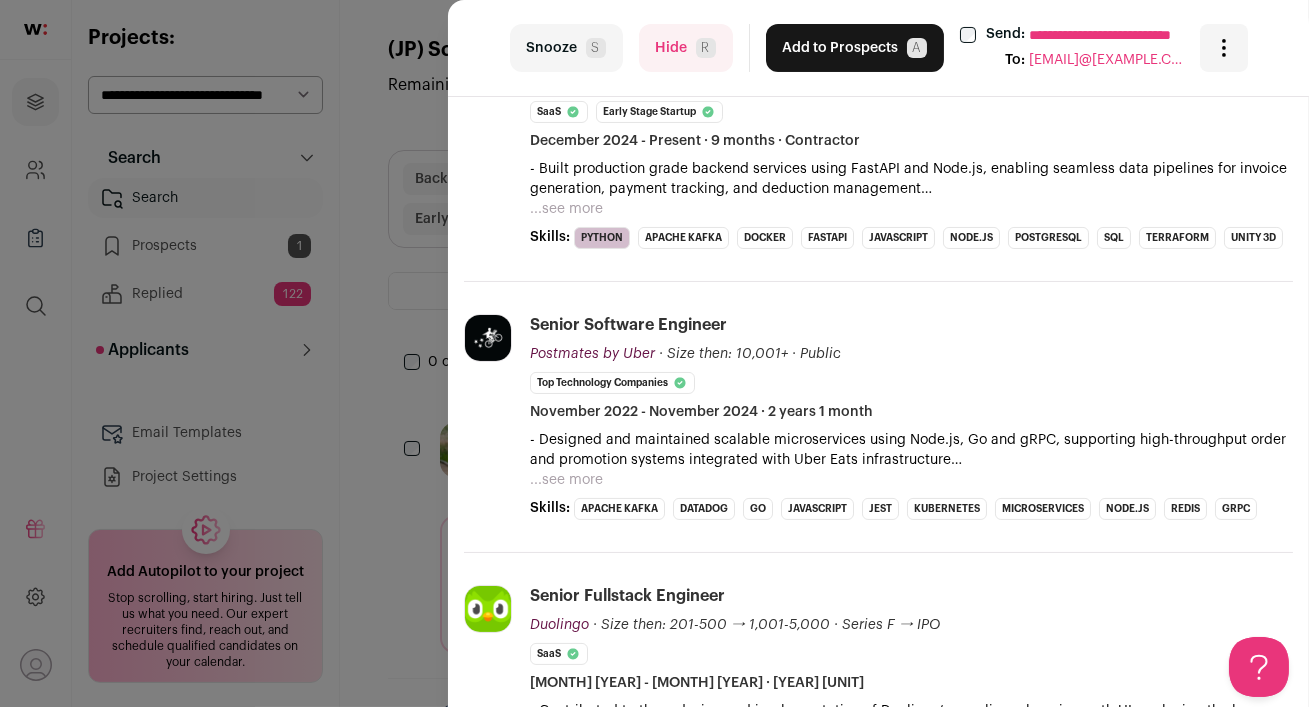 scroll, scrollTop: 0, scrollLeft: 0, axis: both 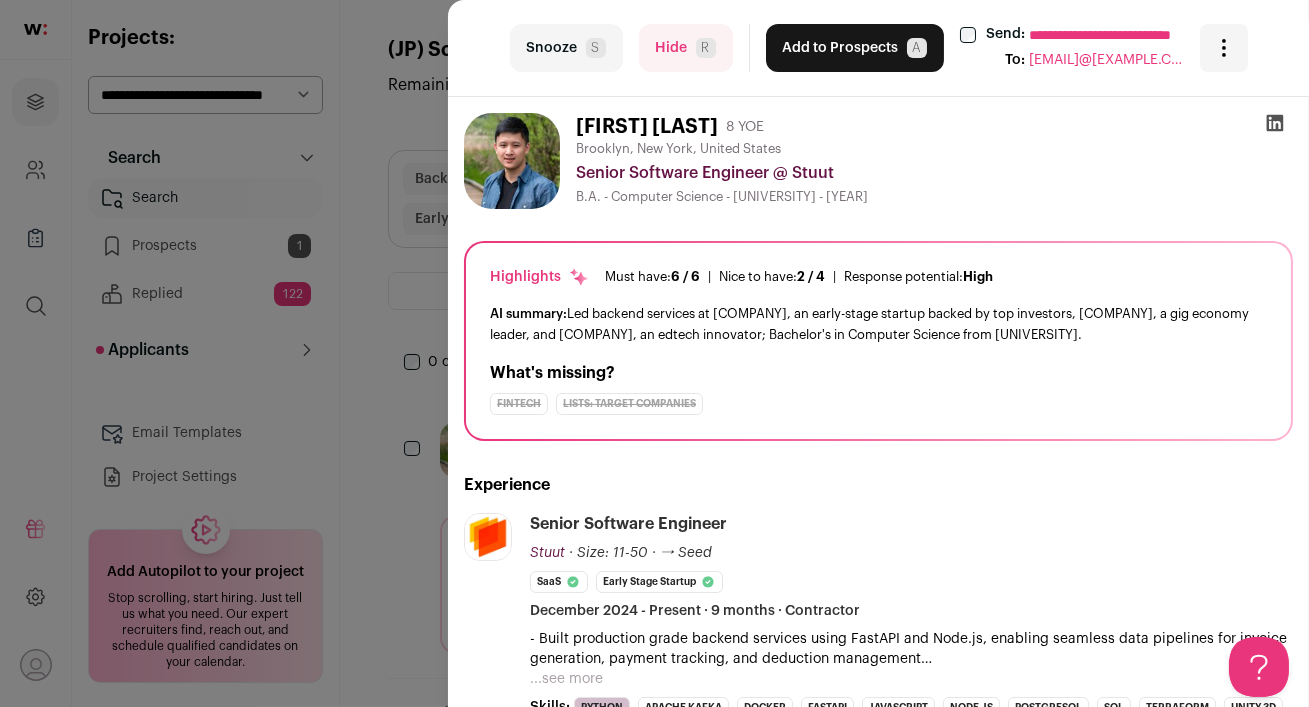 click on "Add to Prospects
A" at bounding box center [855, 48] 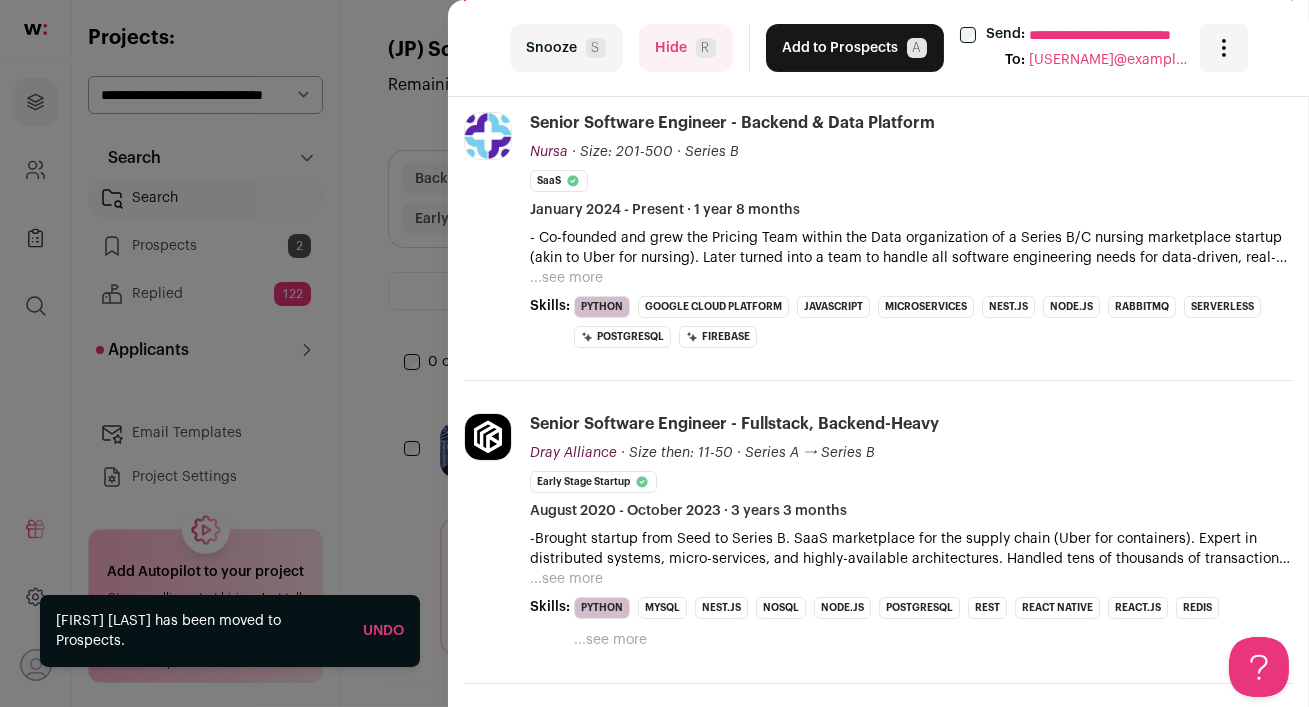 scroll, scrollTop: 103, scrollLeft: 0, axis: vertical 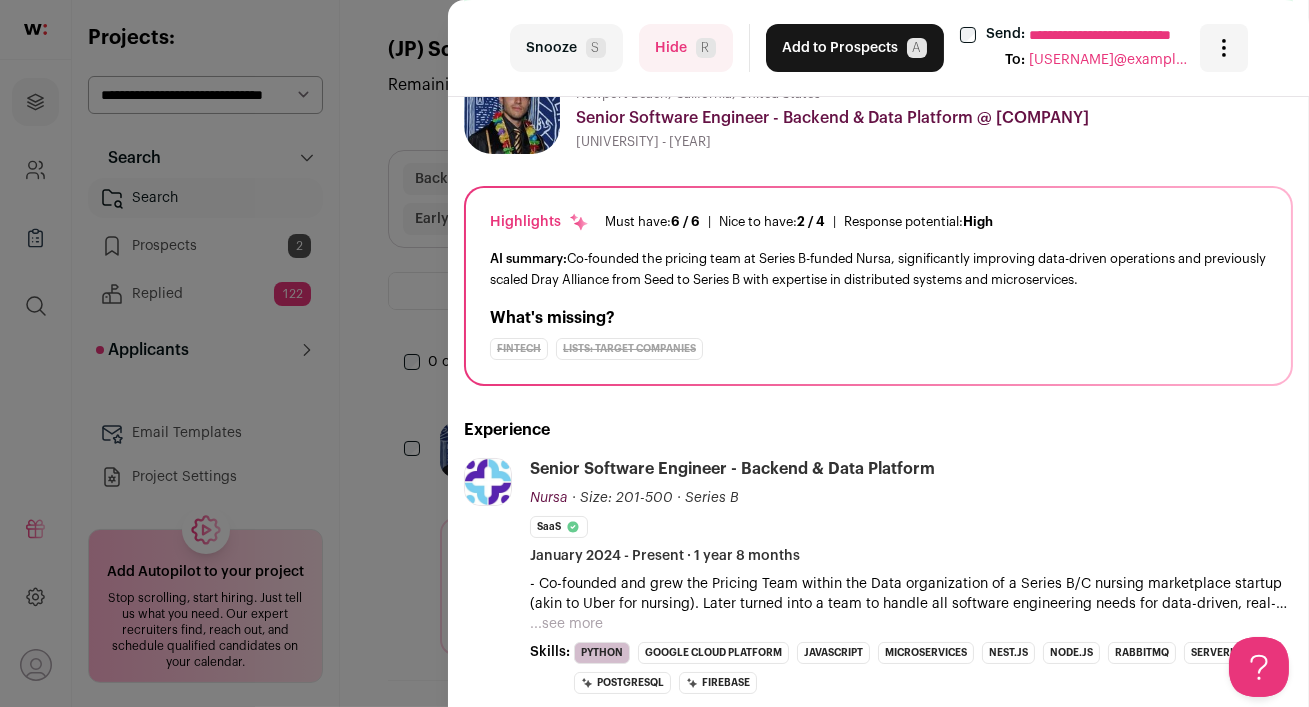 click on "Add to Prospects
A" at bounding box center (855, 48) 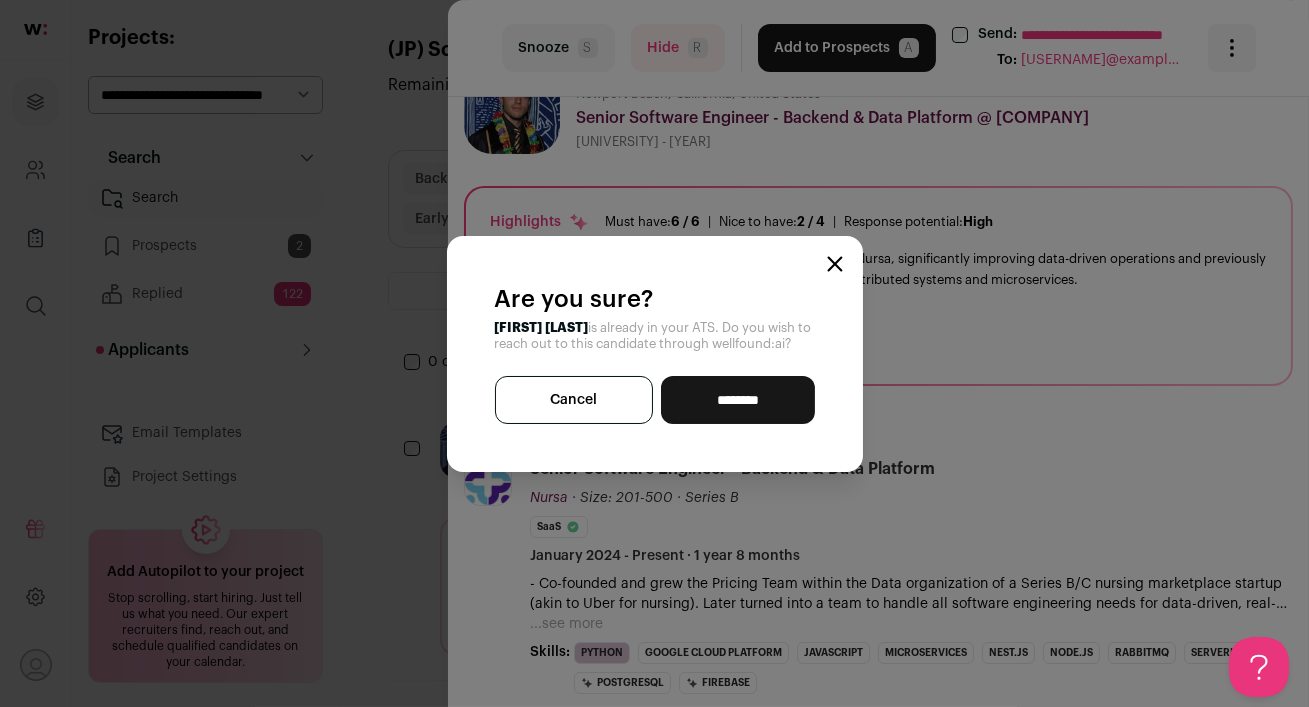 click 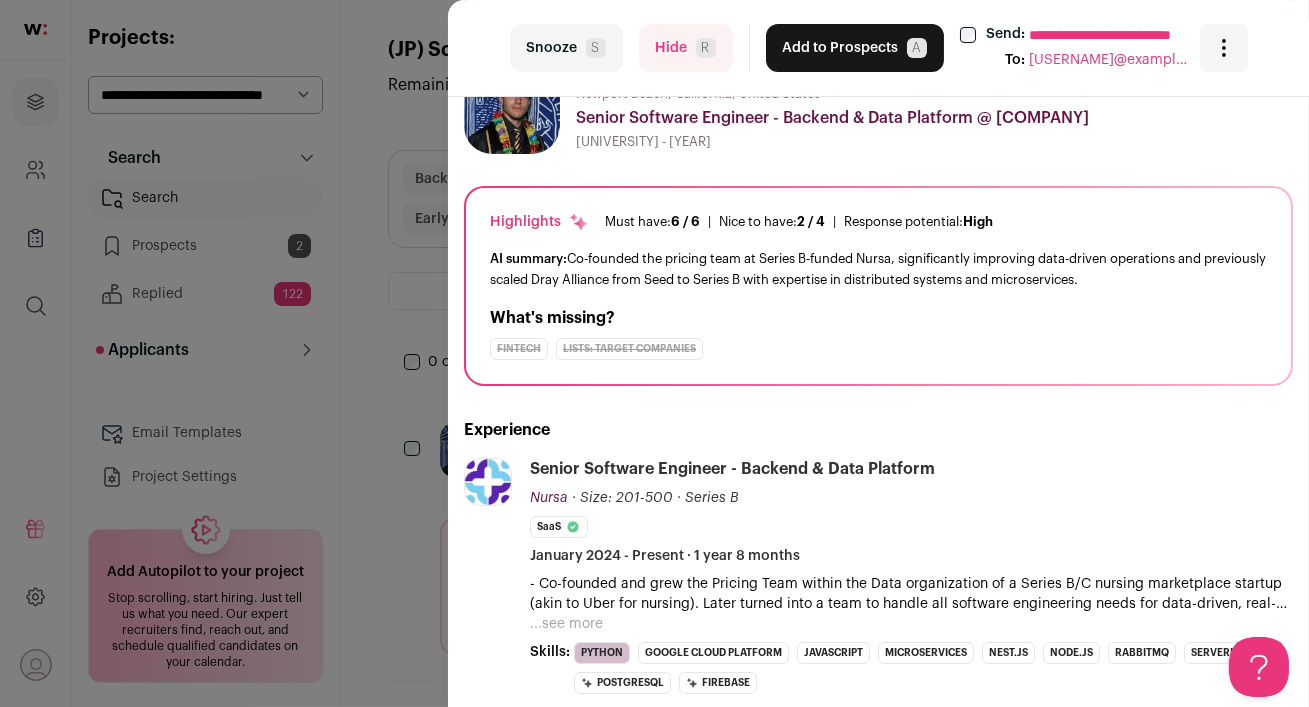 click on "Hide
R" at bounding box center (686, 48) 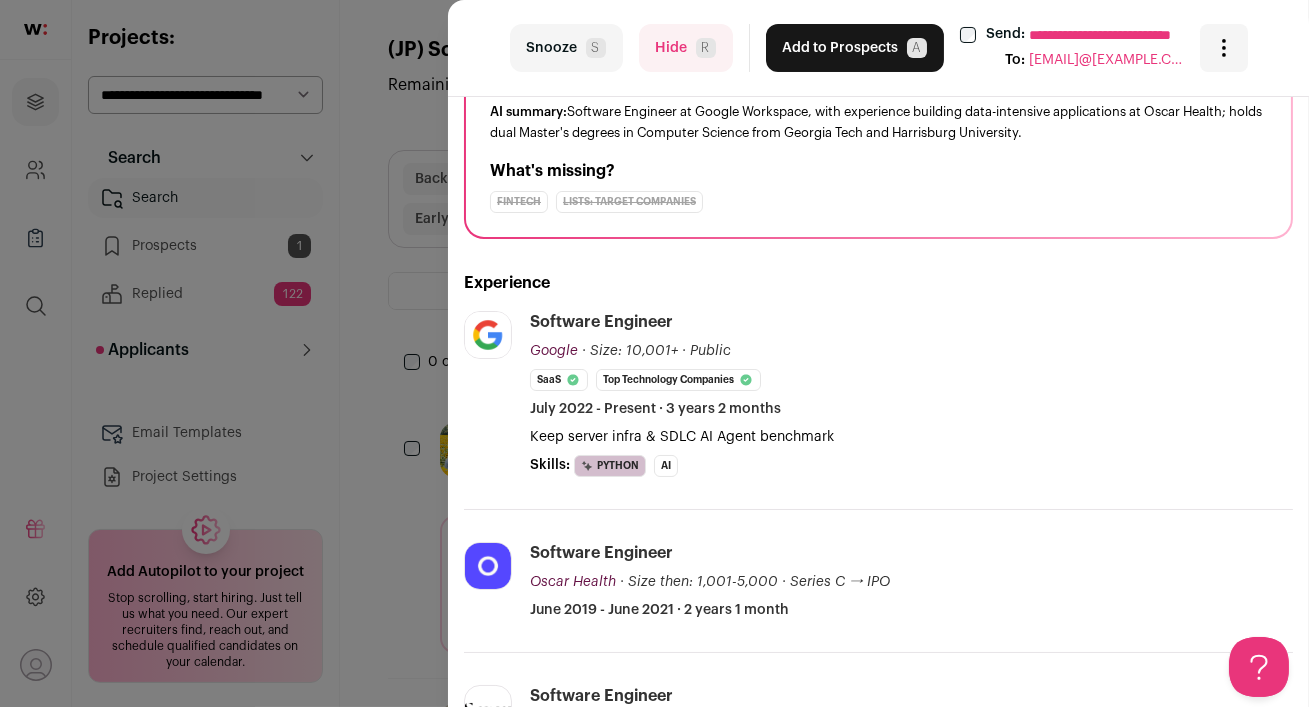 scroll, scrollTop: 0, scrollLeft: 0, axis: both 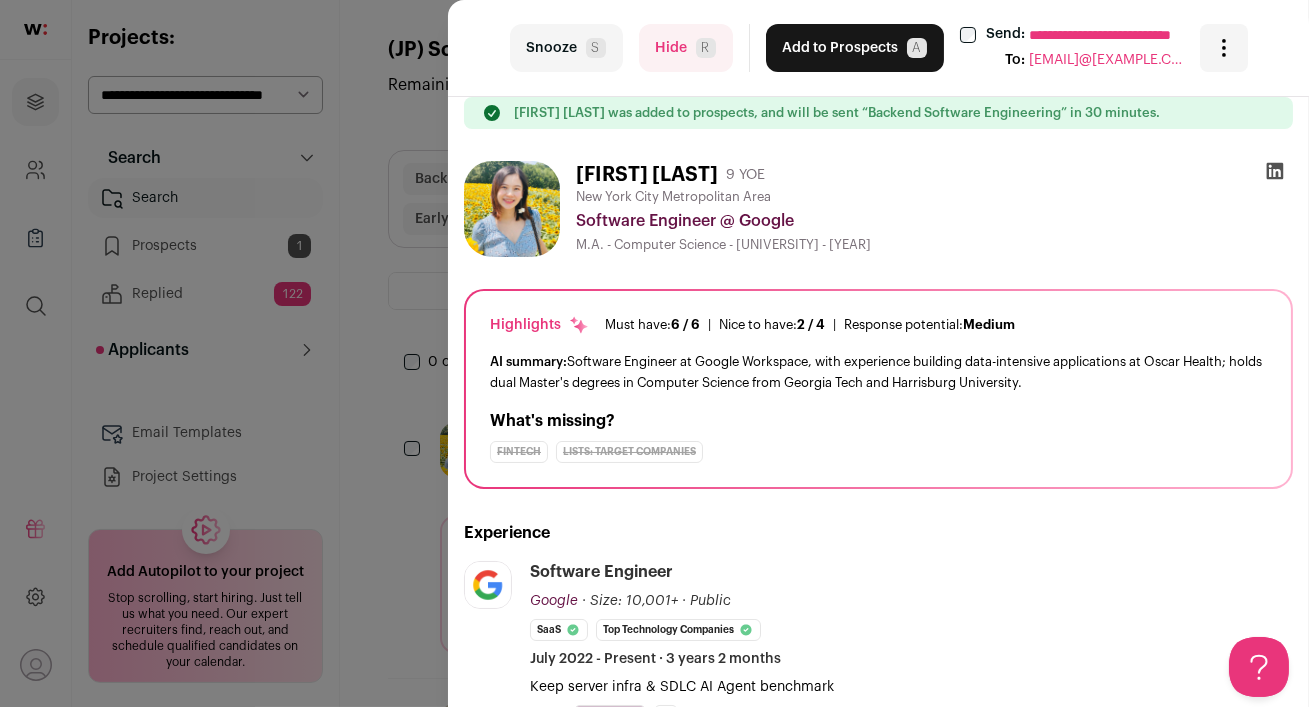 click on "Hide
R" at bounding box center [686, 48] 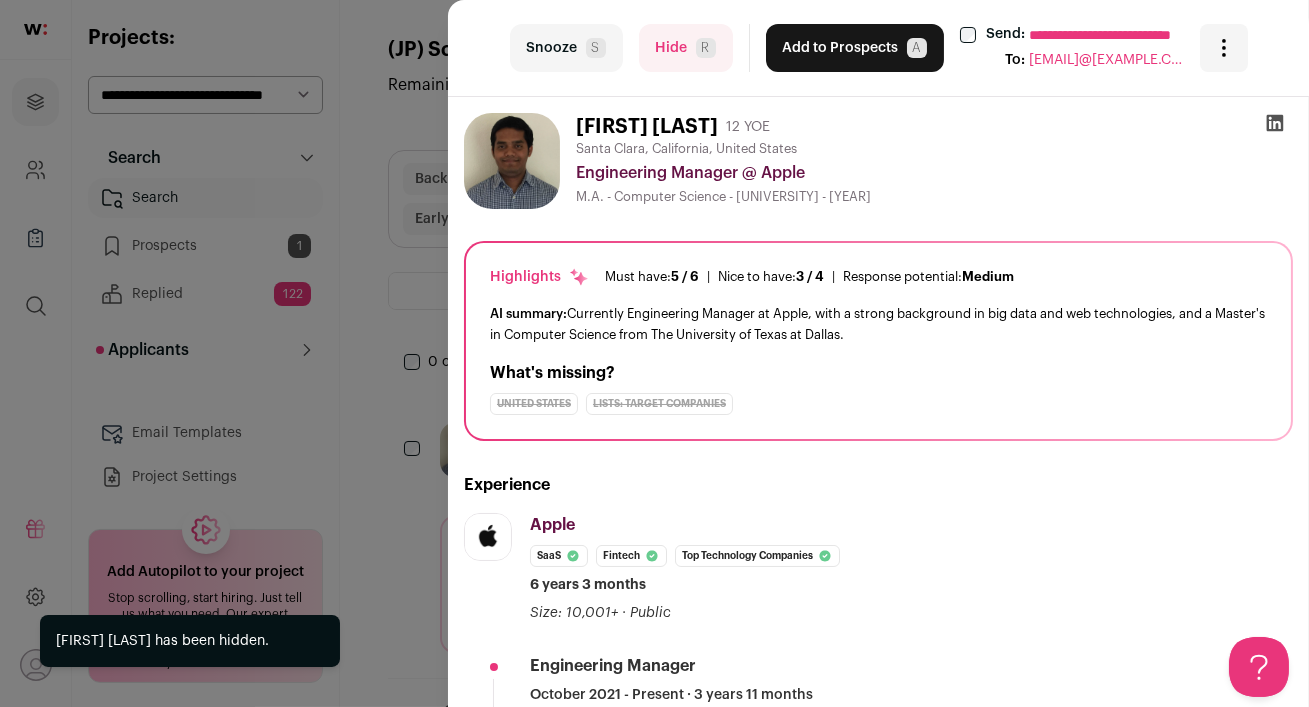 click on "Hide
R" at bounding box center (686, 48) 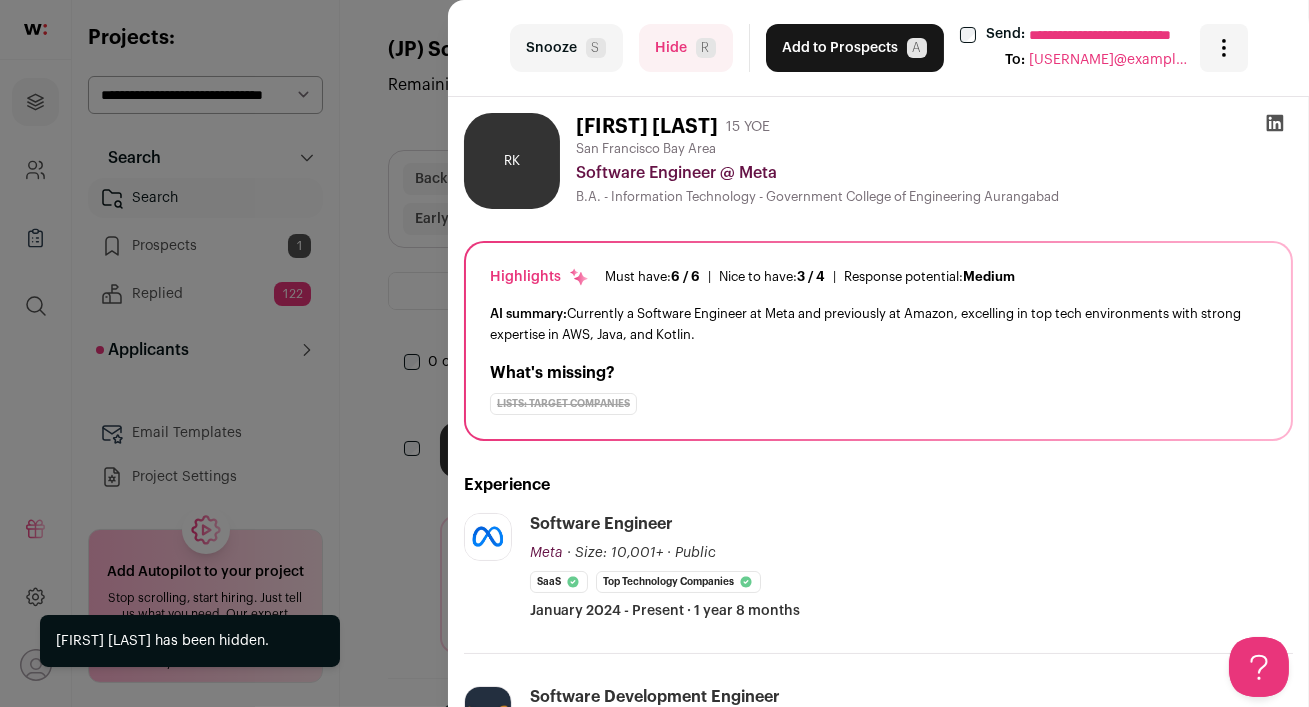 click on "Hide
R" at bounding box center [686, 48] 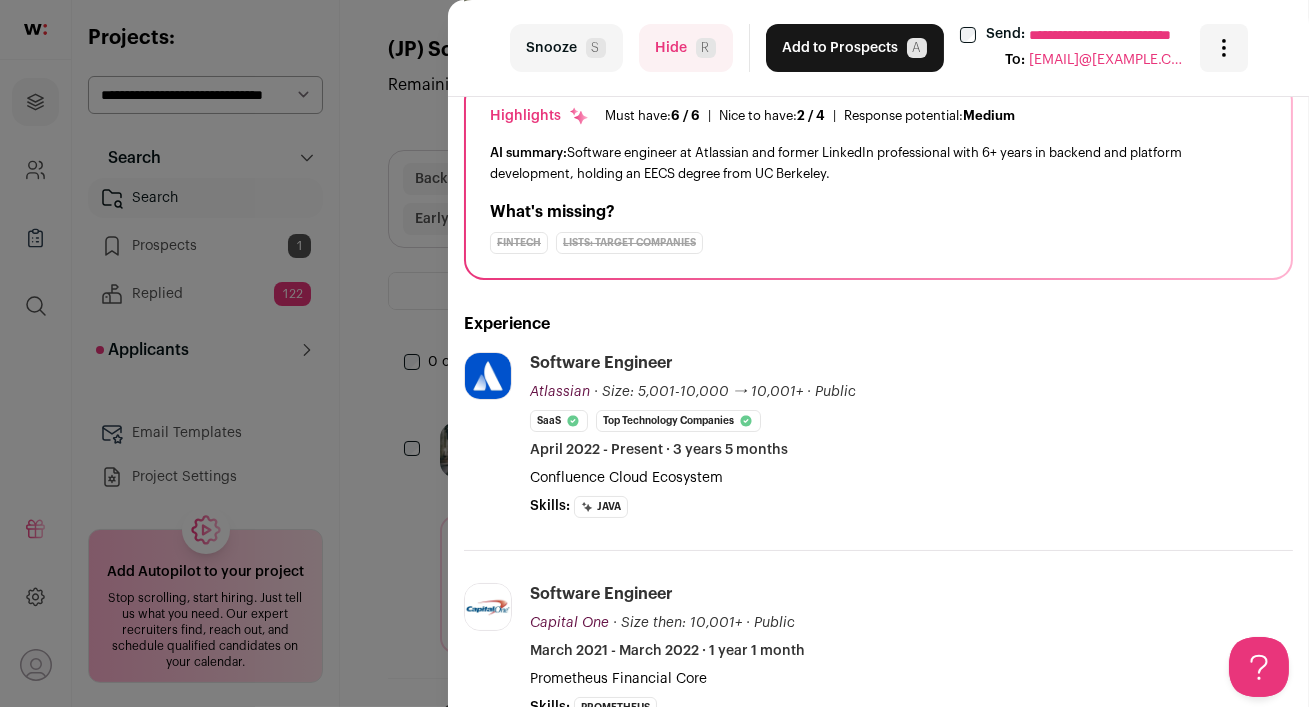 scroll, scrollTop: 0, scrollLeft: 0, axis: both 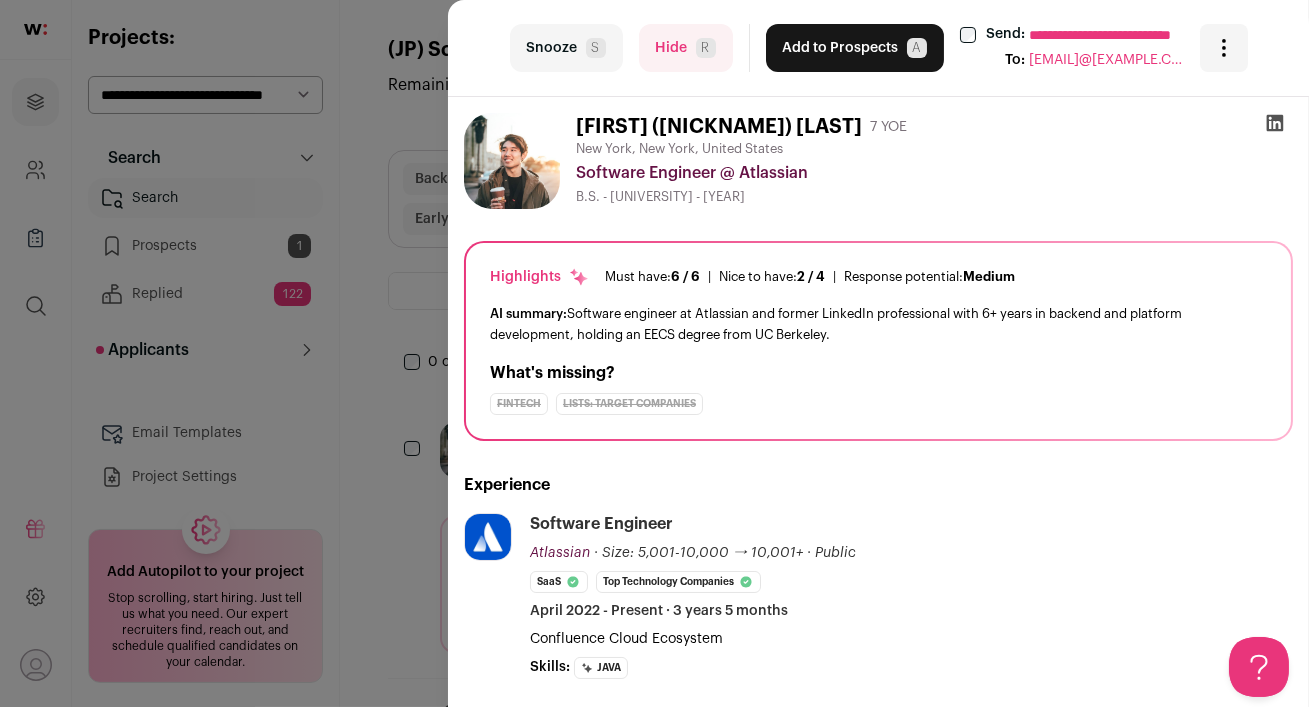 click on "**********" at bounding box center (654, 353) 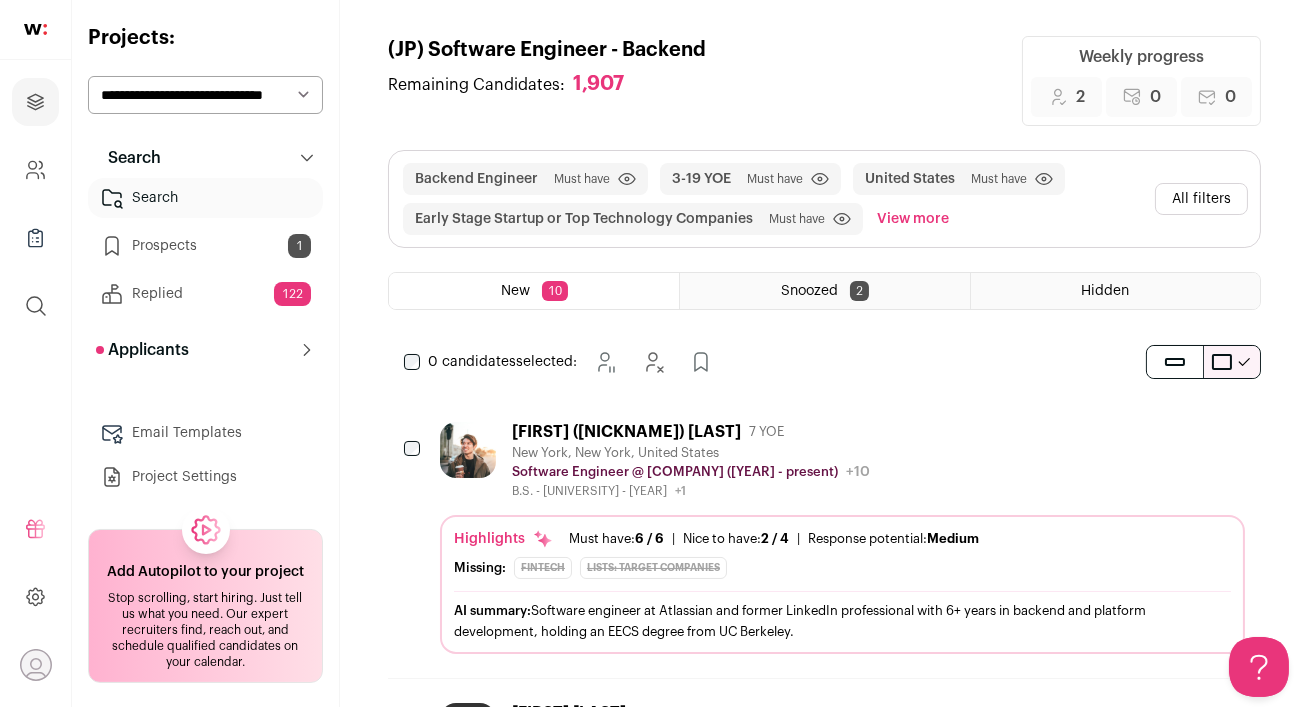 click on "All filters" at bounding box center [1201, 199] 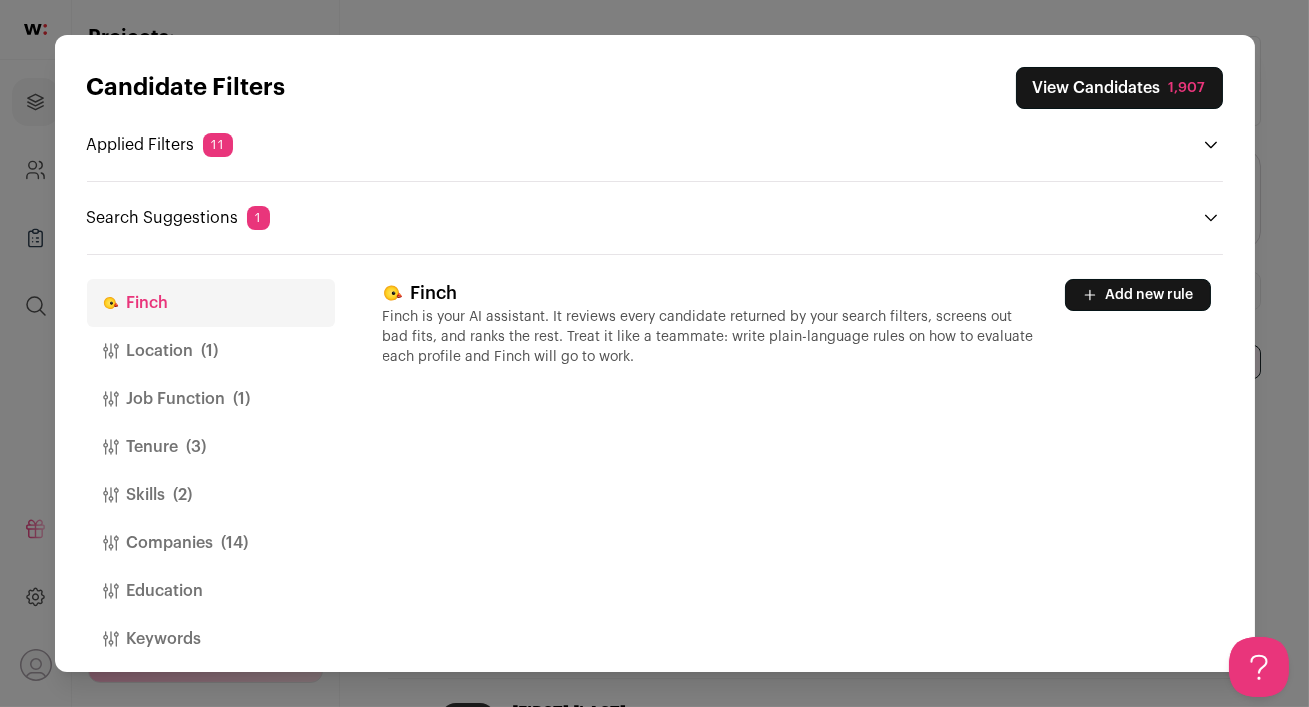 click on "Add new rule" at bounding box center [1138, 295] 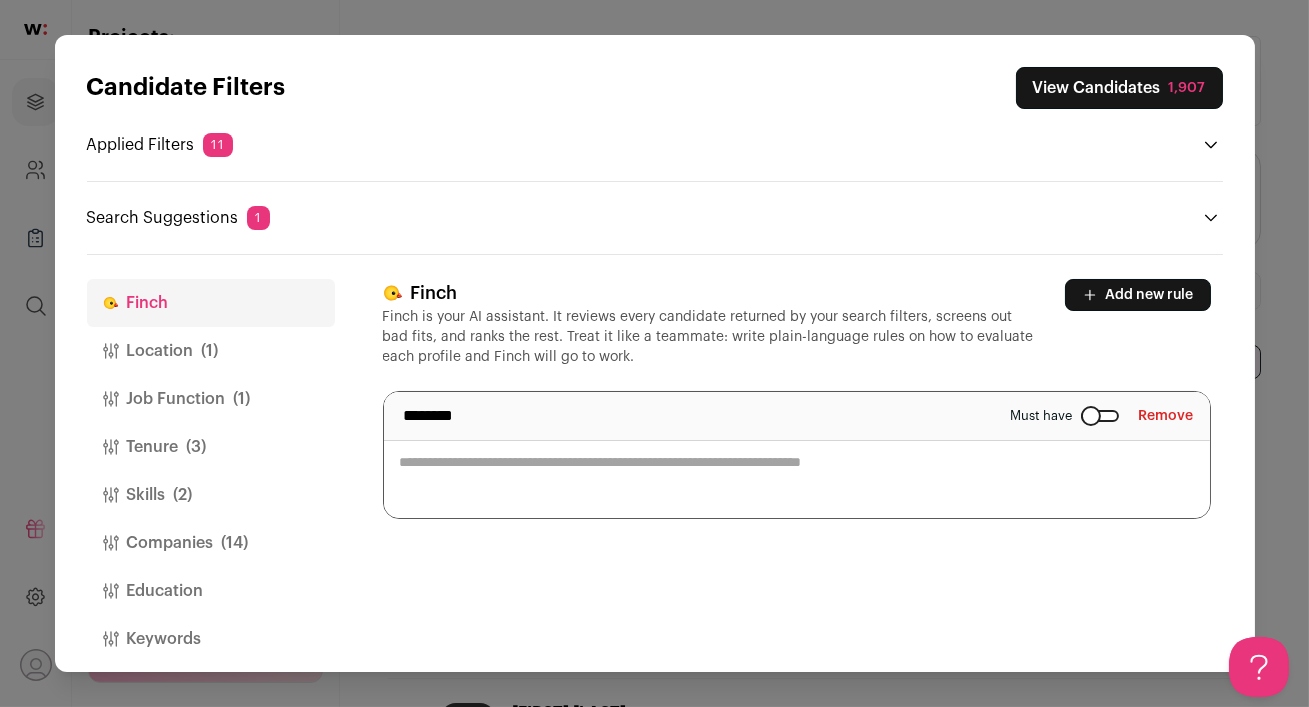 click at bounding box center [797, 455] 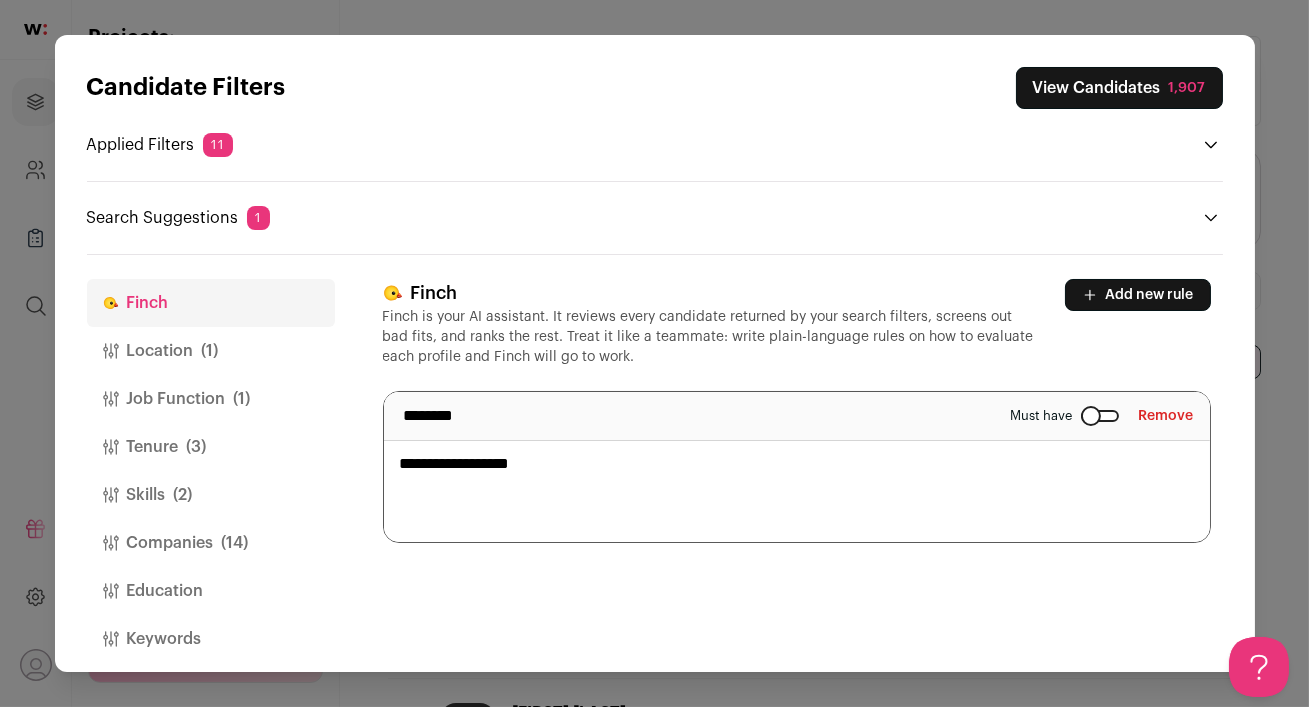 type on "**********" 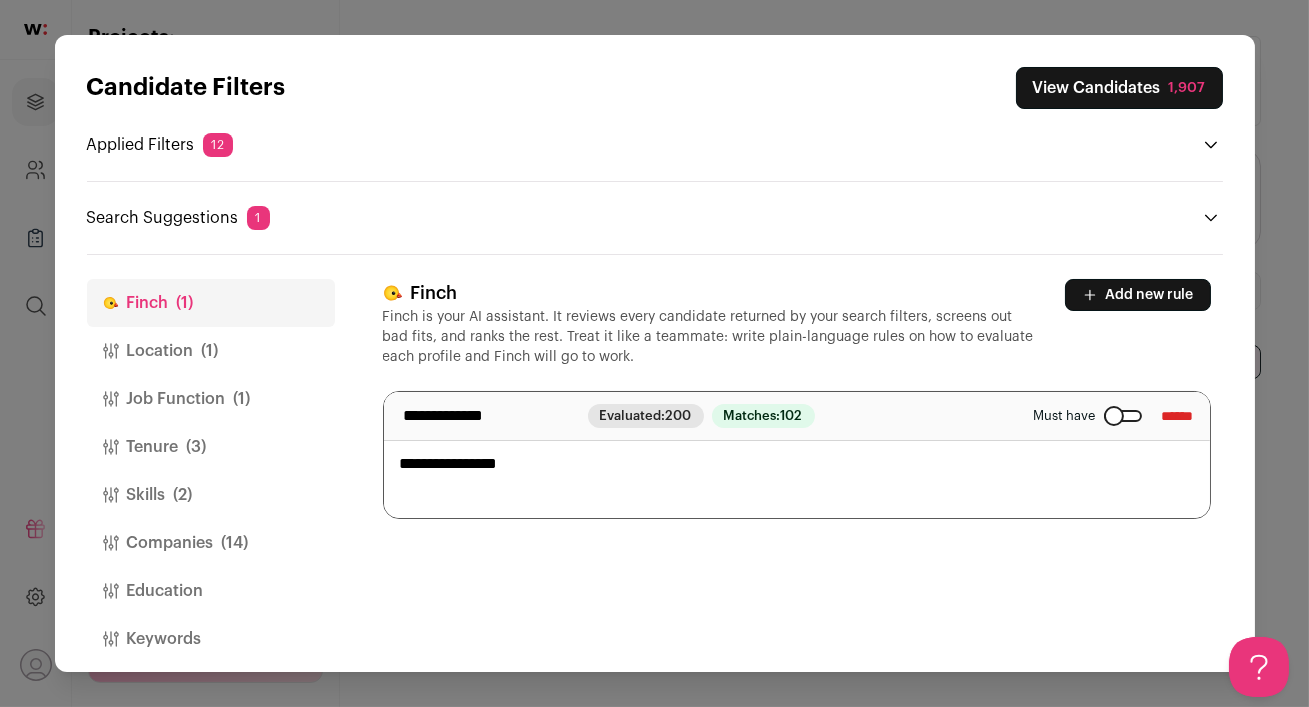 scroll, scrollTop: 0, scrollLeft: 0, axis: both 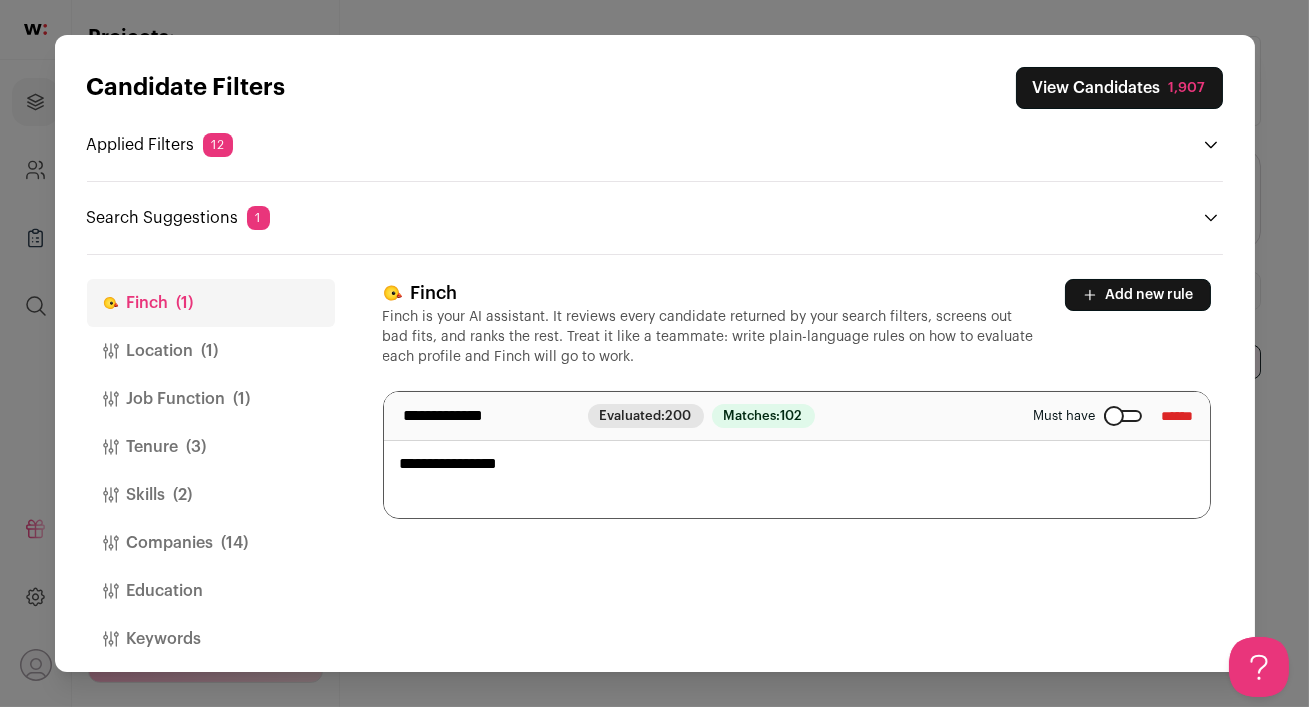 click on "View Candidates
1,907" at bounding box center [1119, 88] 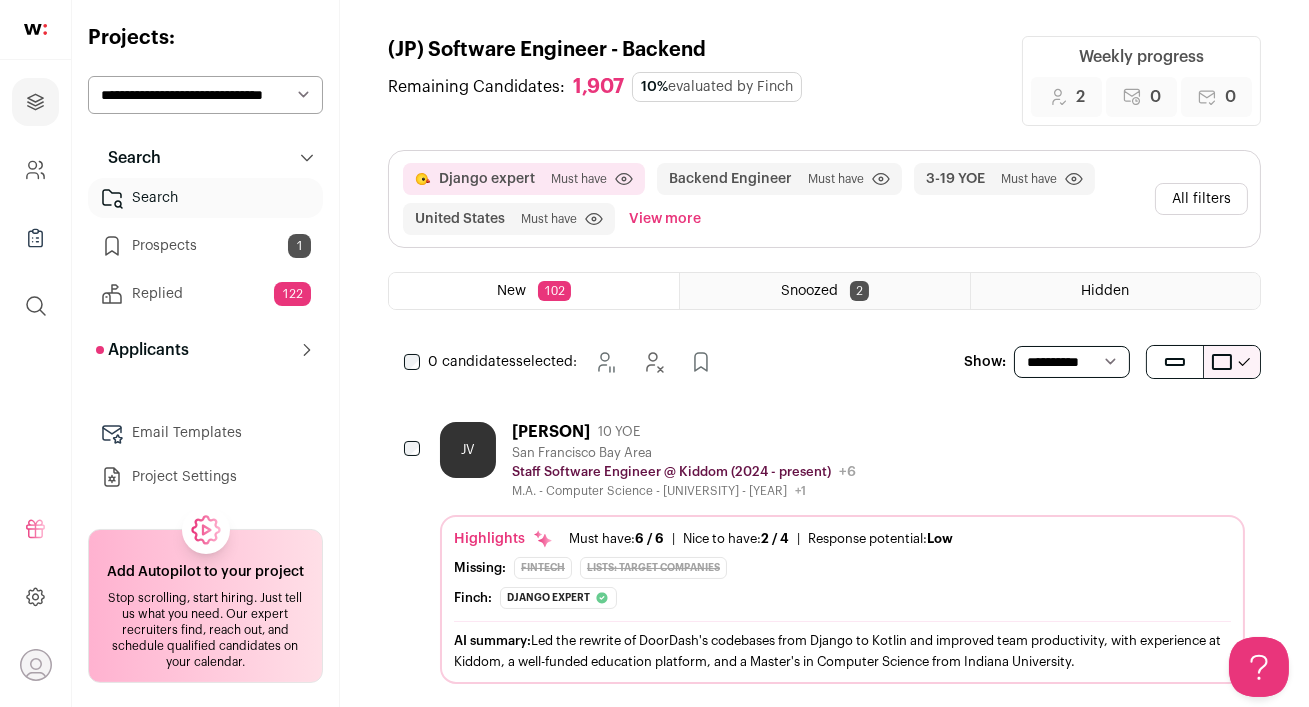 scroll, scrollTop: 0, scrollLeft: 0, axis: both 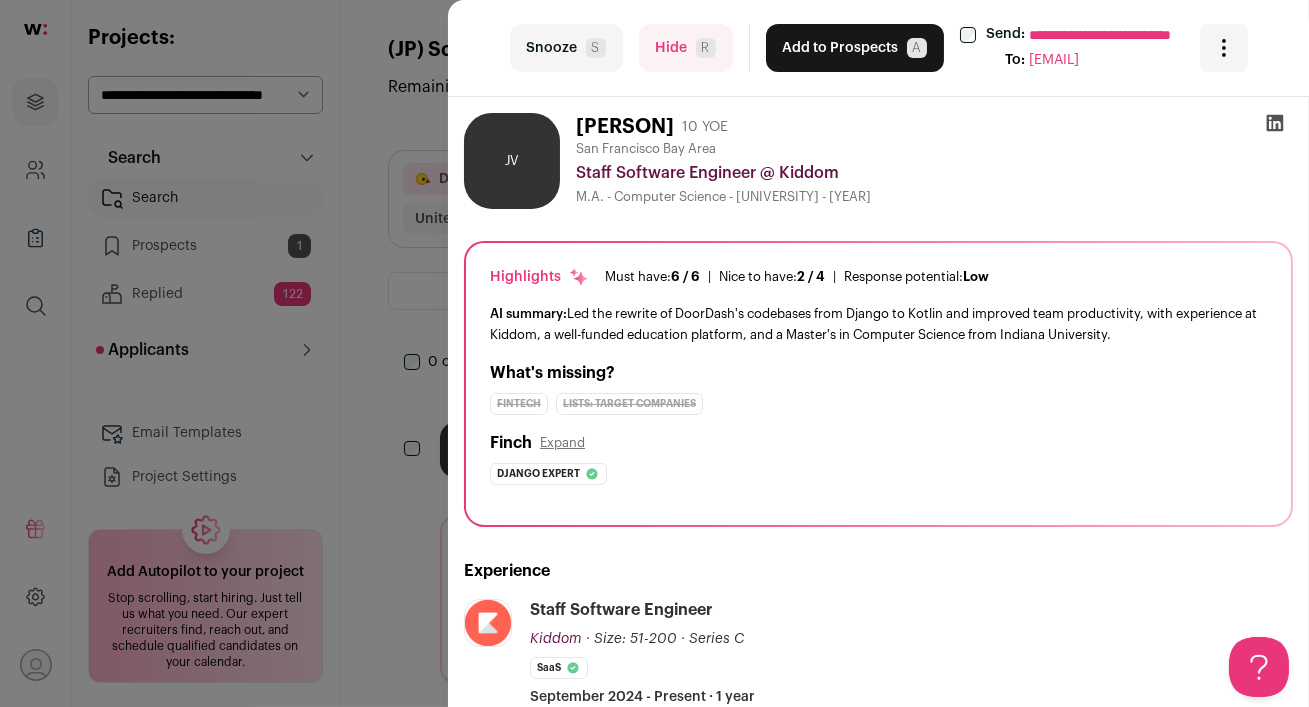 click 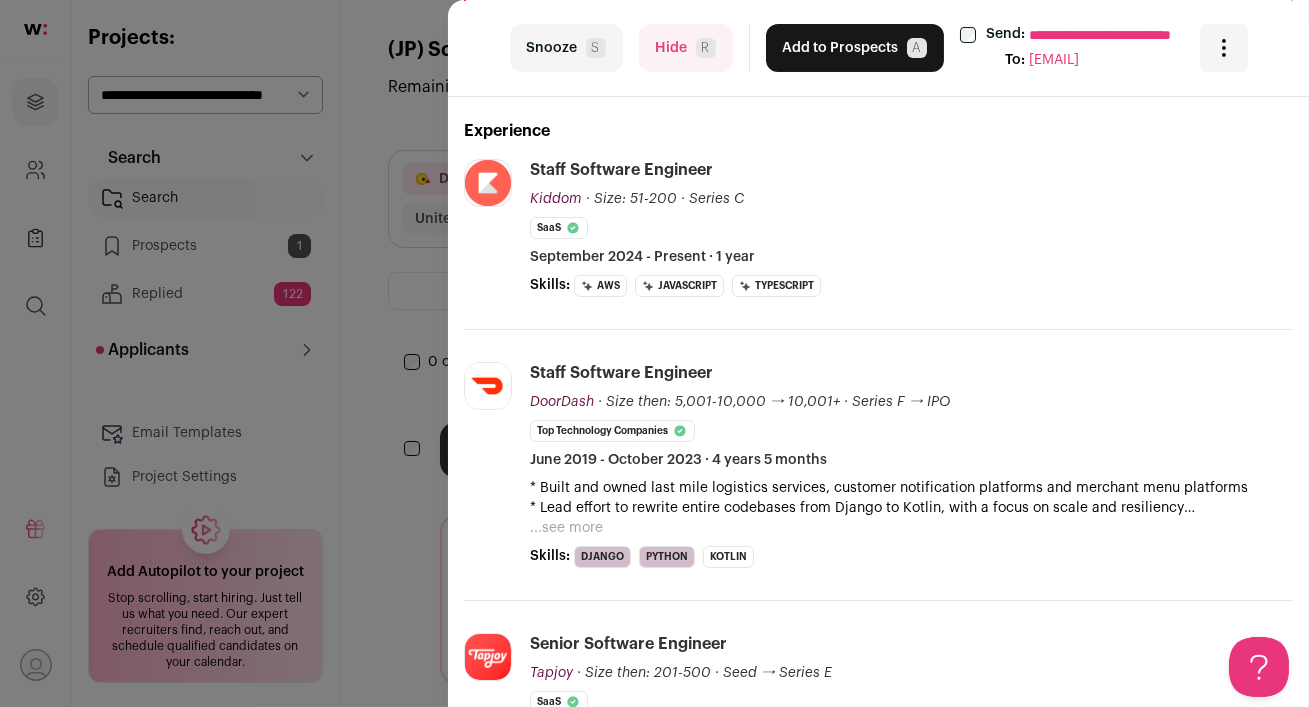 scroll, scrollTop: 0, scrollLeft: 0, axis: both 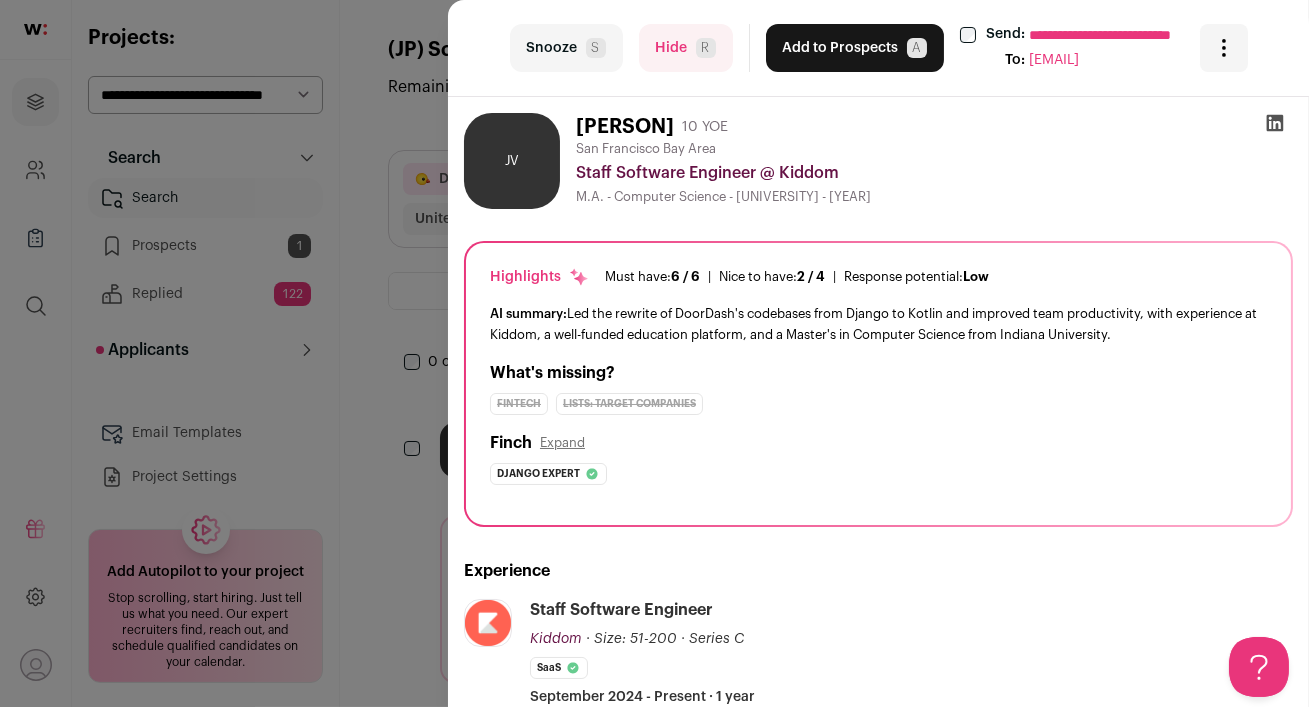click on "Add to Prospects
A" at bounding box center (855, 48) 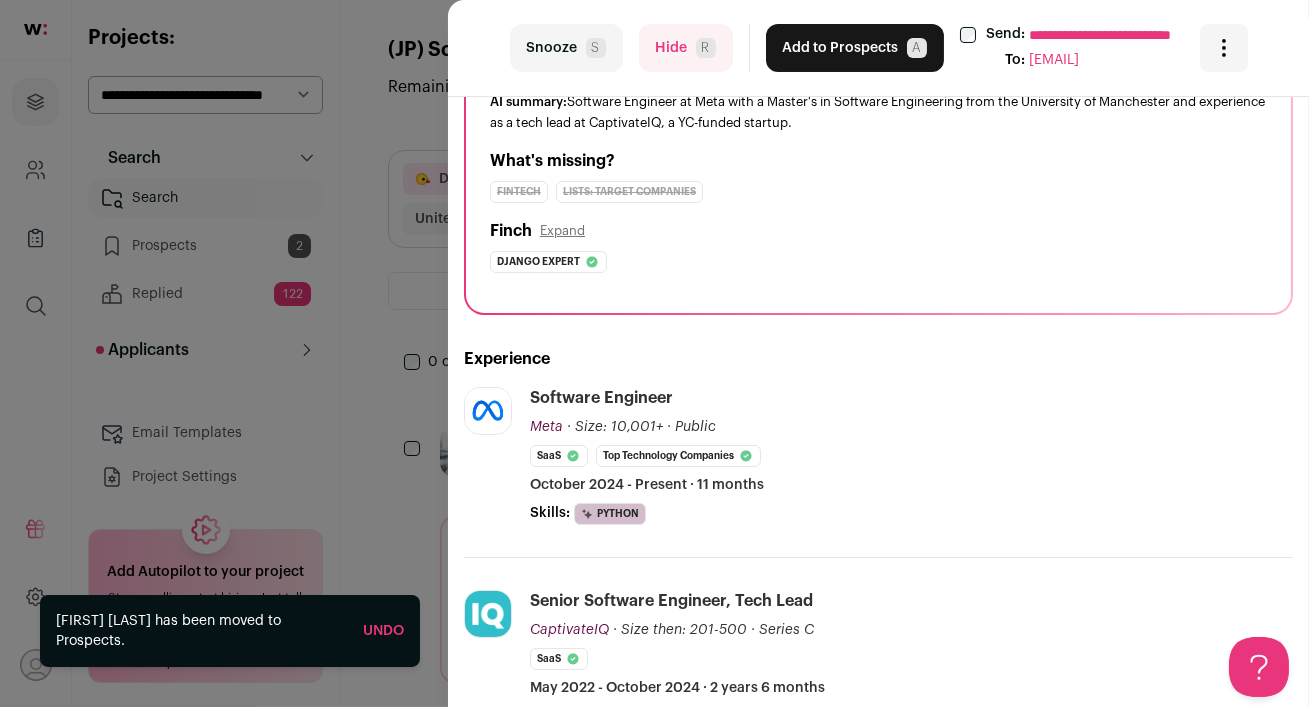 scroll, scrollTop: 265, scrollLeft: 0, axis: vertical 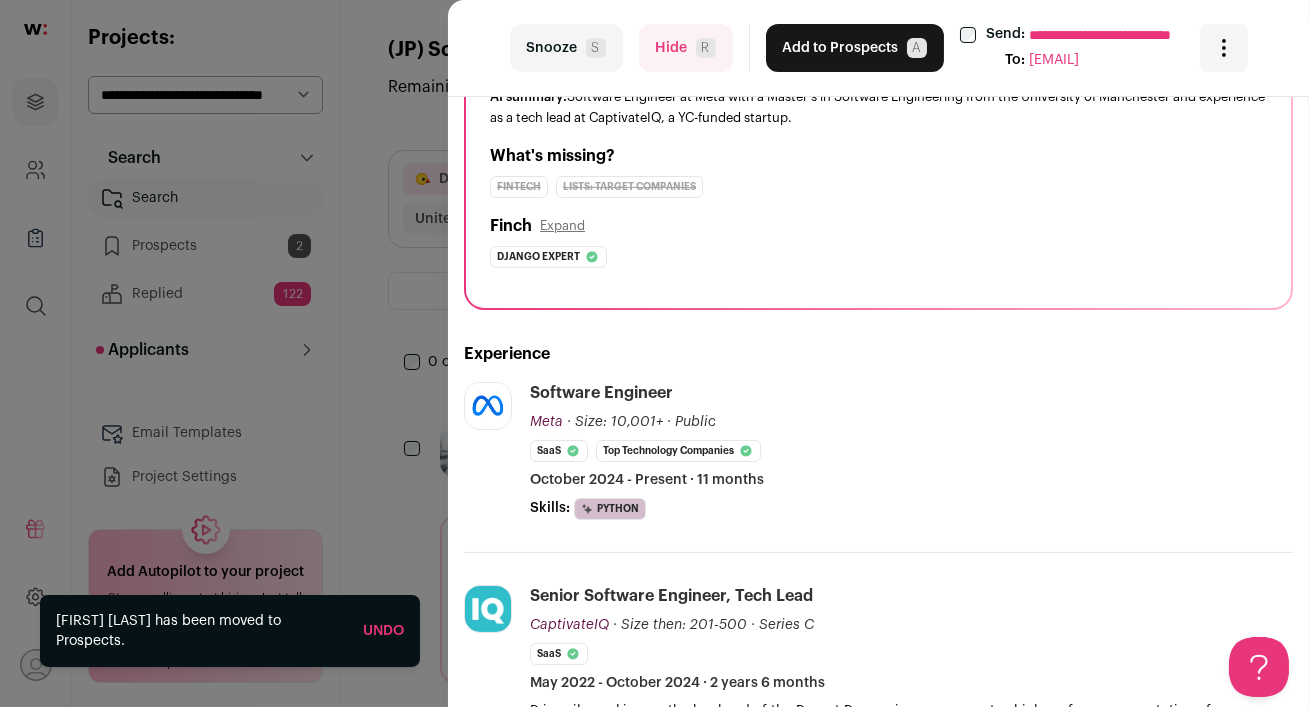 click on "Hide
R" at bounding box center [686, 48] 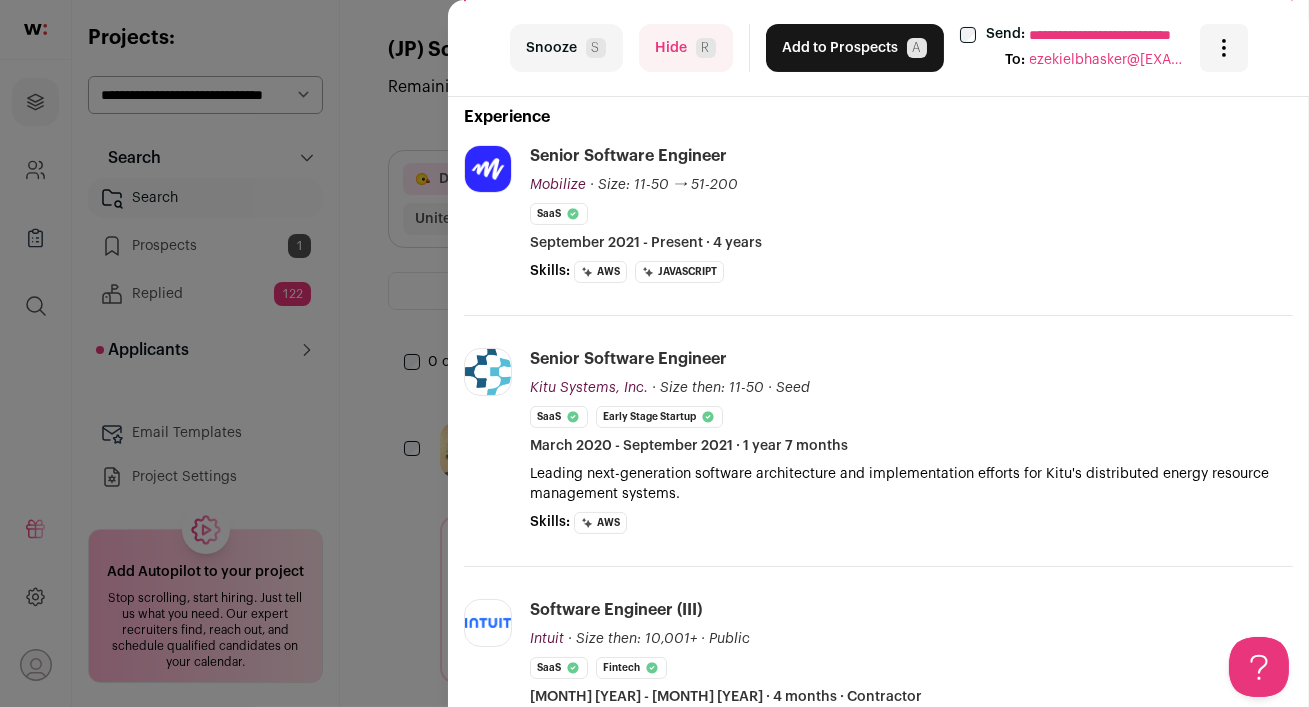 scroll, scrollTop: 0, scrollLeft: 0, axis: both 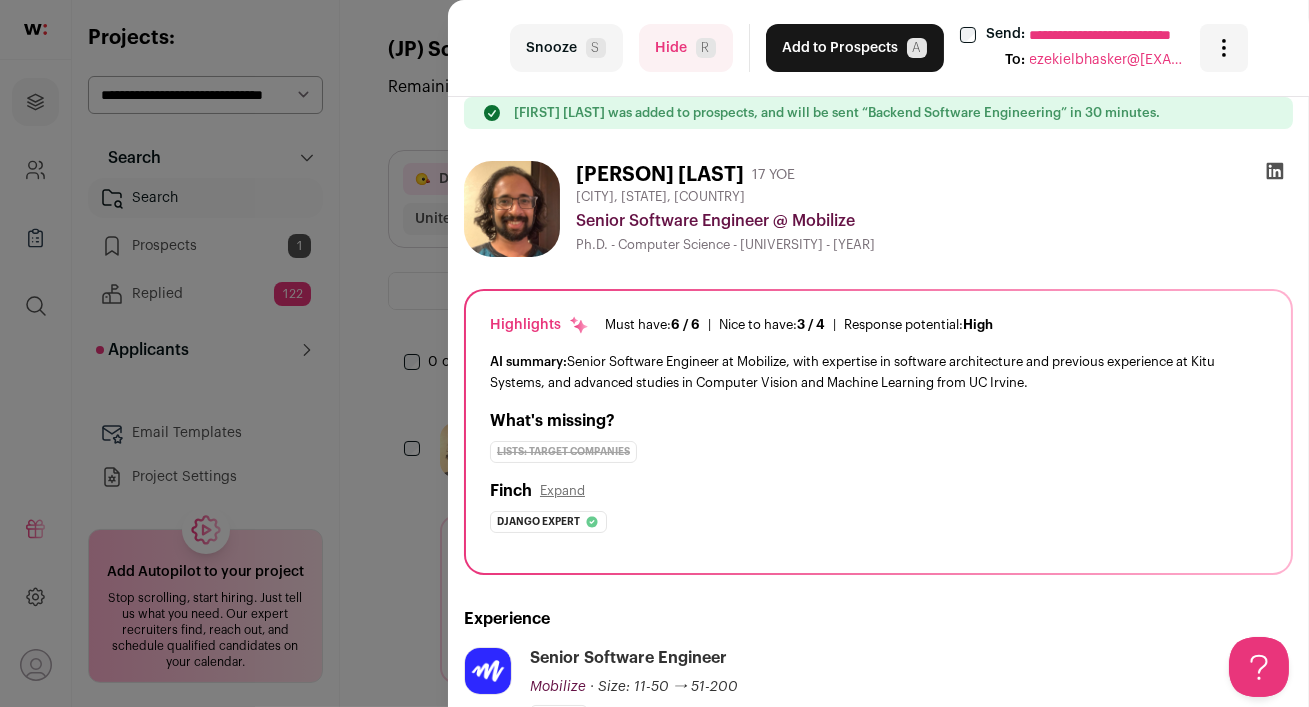 click on "Add to Prospects
A" at bounding box center (855, 48) 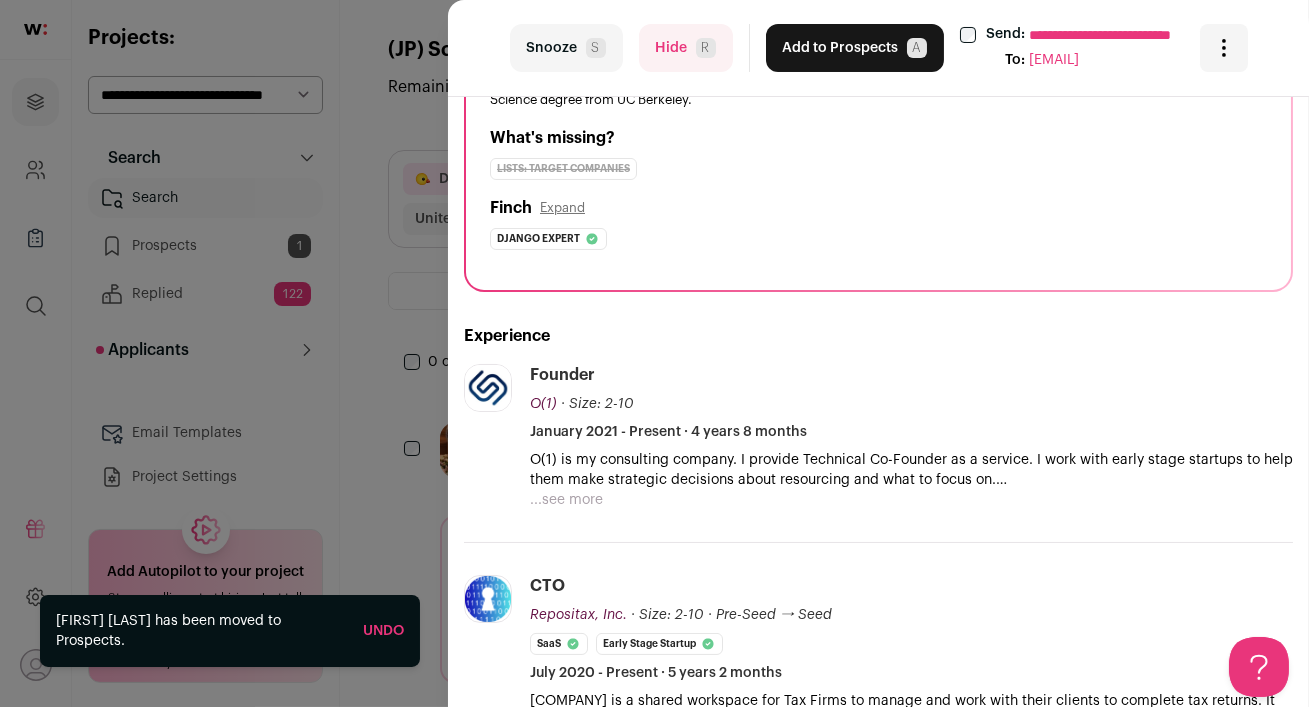 scroll, scrollTop: 428, scrollLeft: 0, axis: vertical 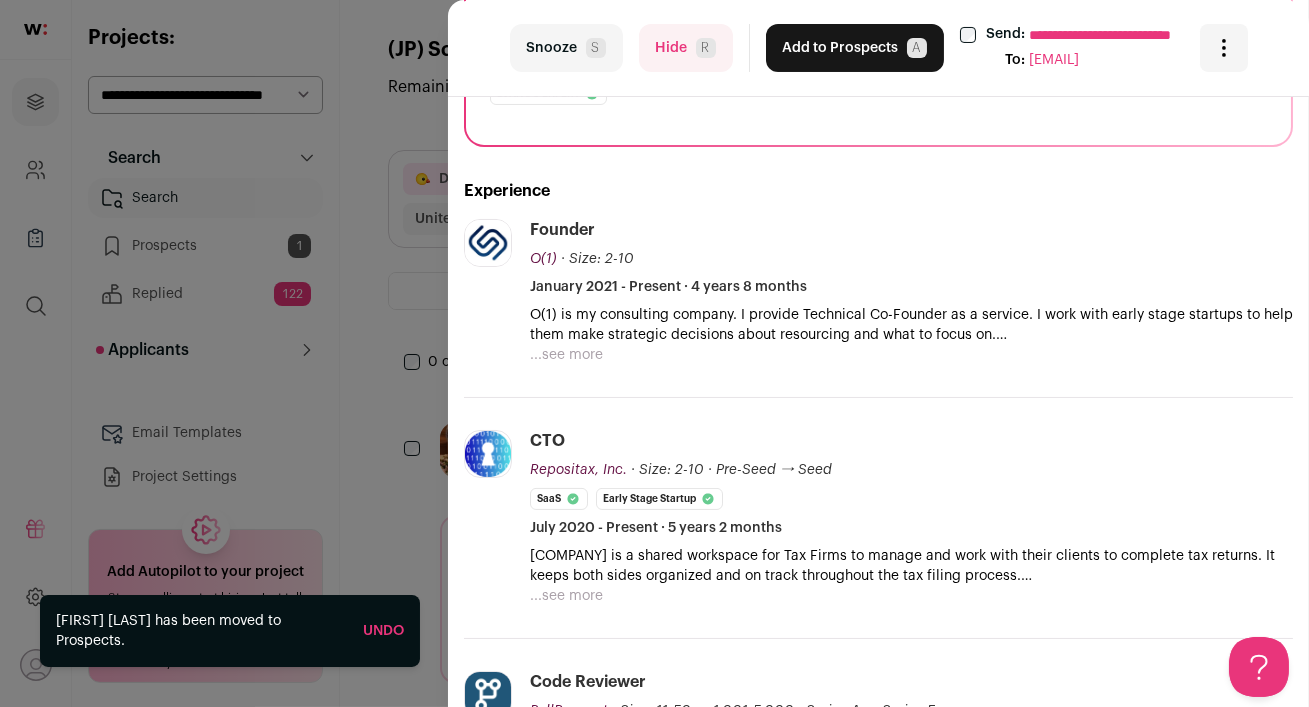 click on "Hide
R" at bounding box center (686, 48) 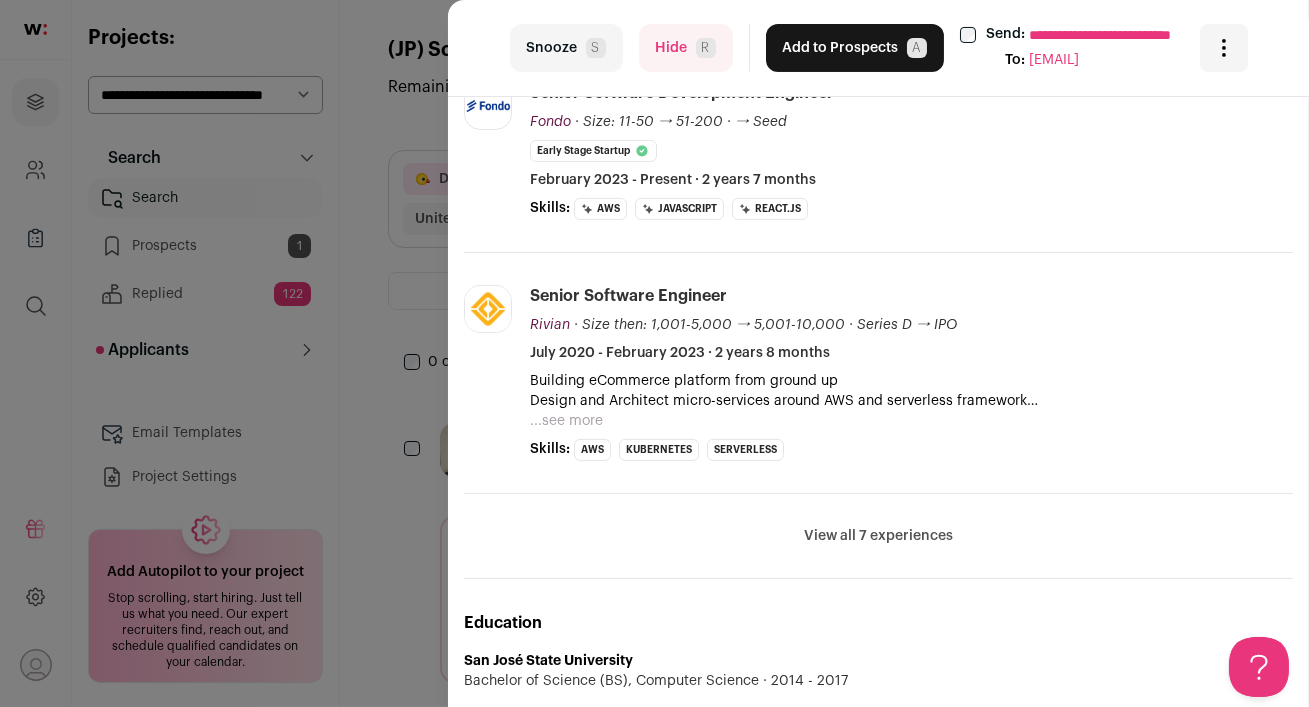 scroll, scrollTop: 877, scrollLeft: 0, axis: vertical 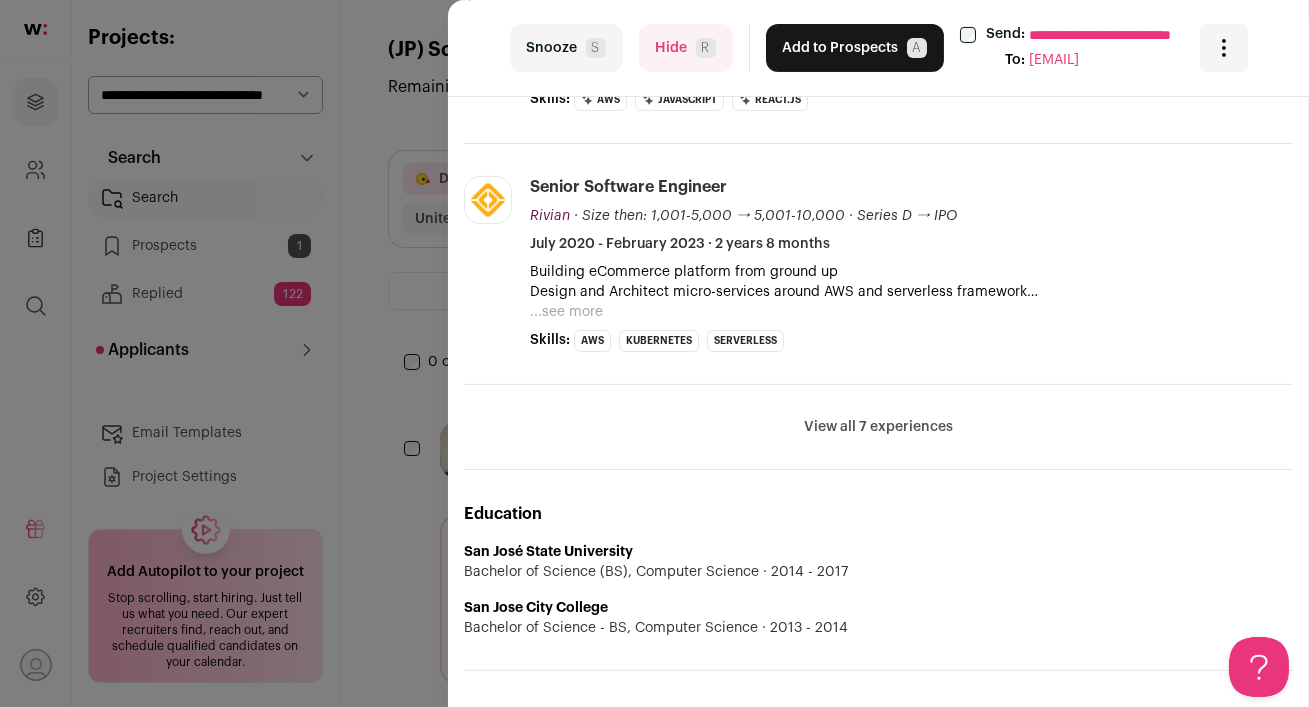 click on "View all 7 experiences" at bounding box center [878, 427] 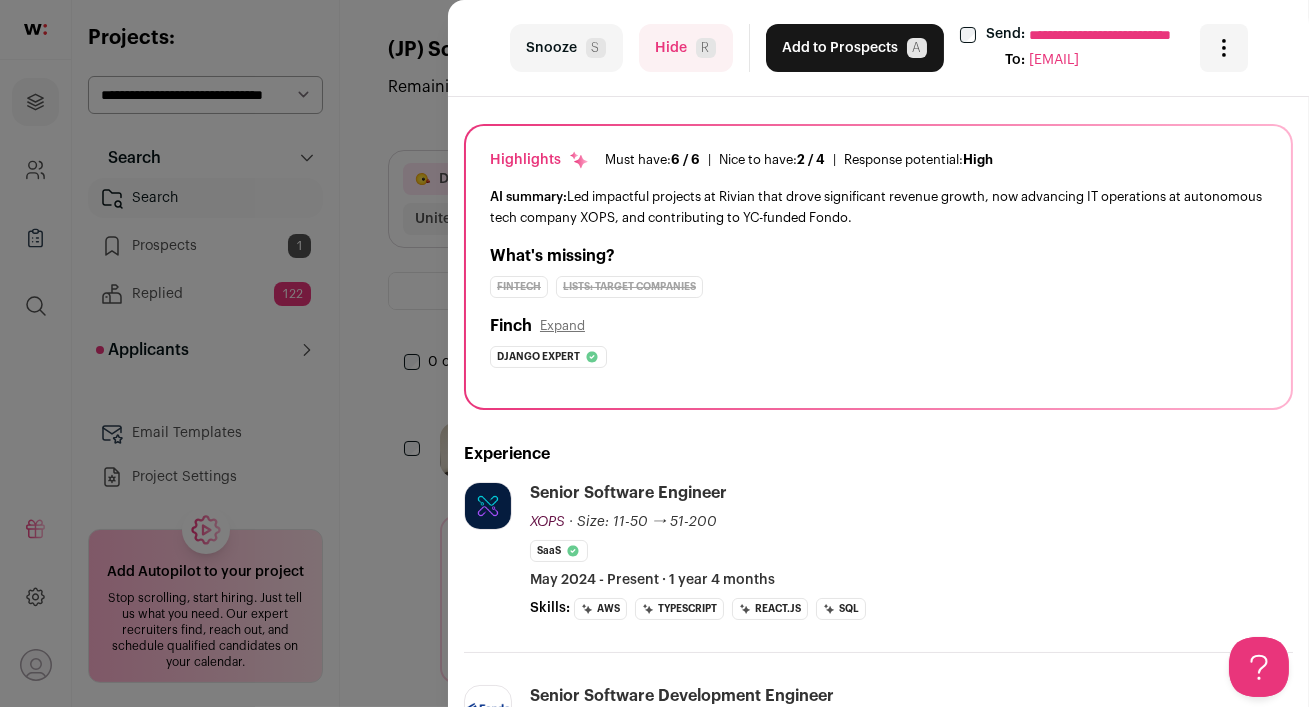 scroll, scrollTop: 0, scrollLeft: 0, axis: both 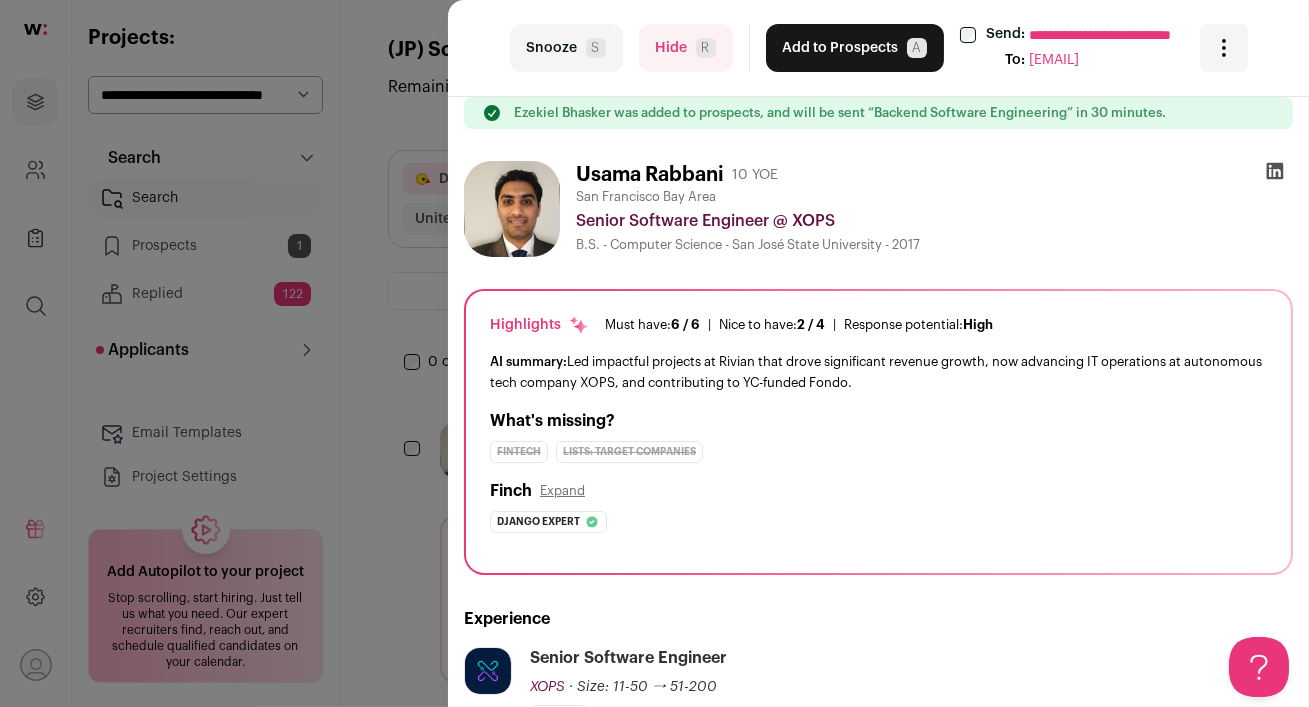 click on "Add to Prospects
A" at bounding box center (855, 48) 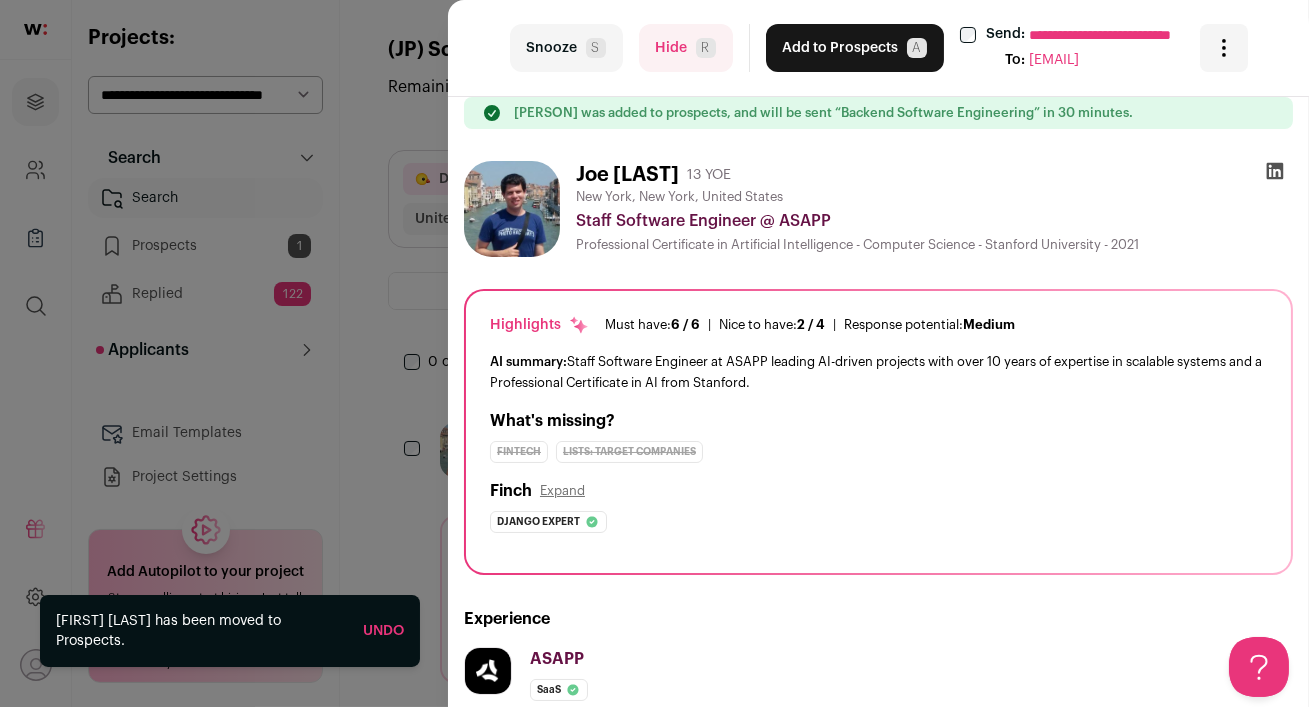 scroll, scrollTop: 449, scrollLeft: 0, axis: vertical 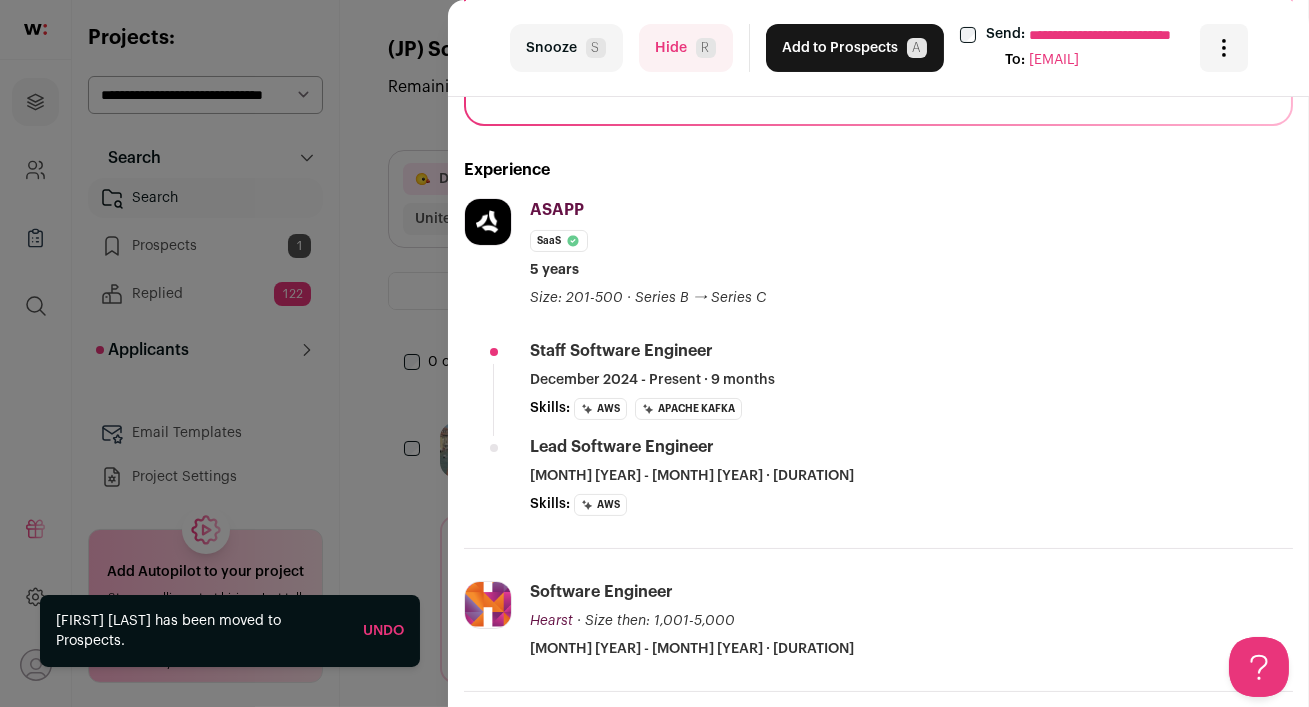 click on "Add to Prospects
A" at bounding box center (855, 48) 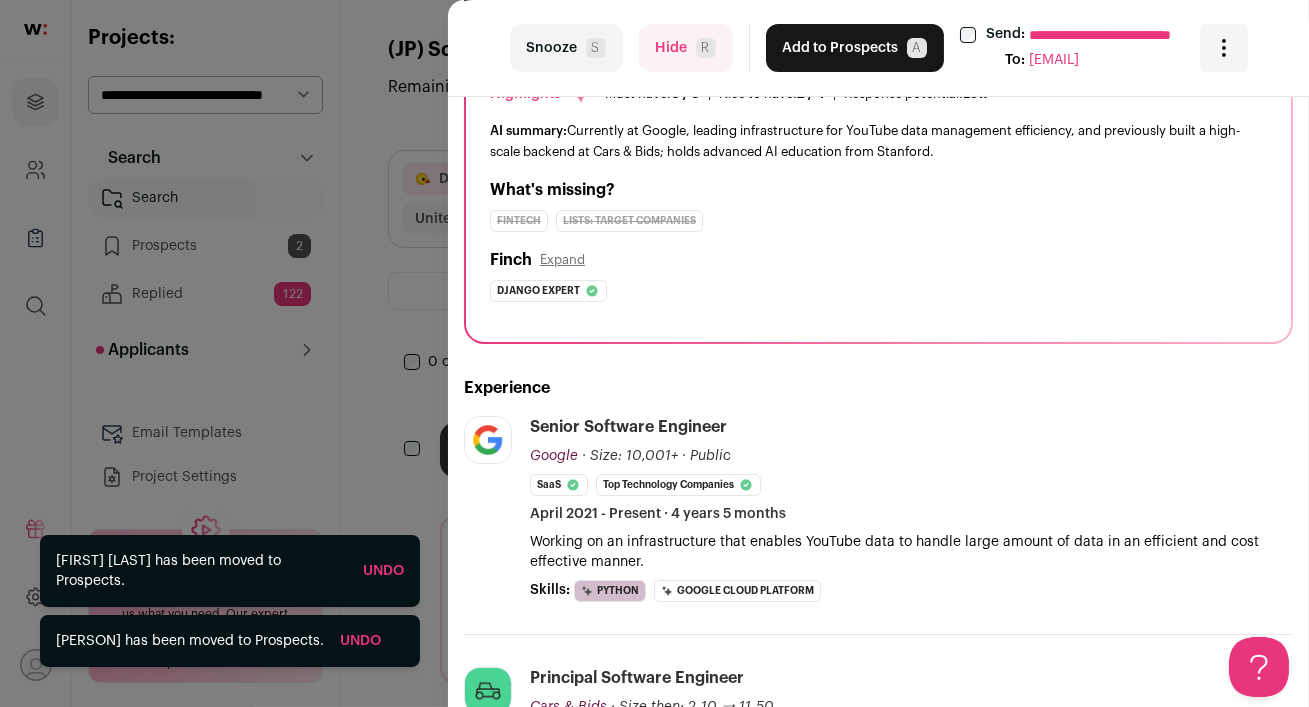 scroll, scrollTop: 234, scrollLeft: 0, axis: vertical 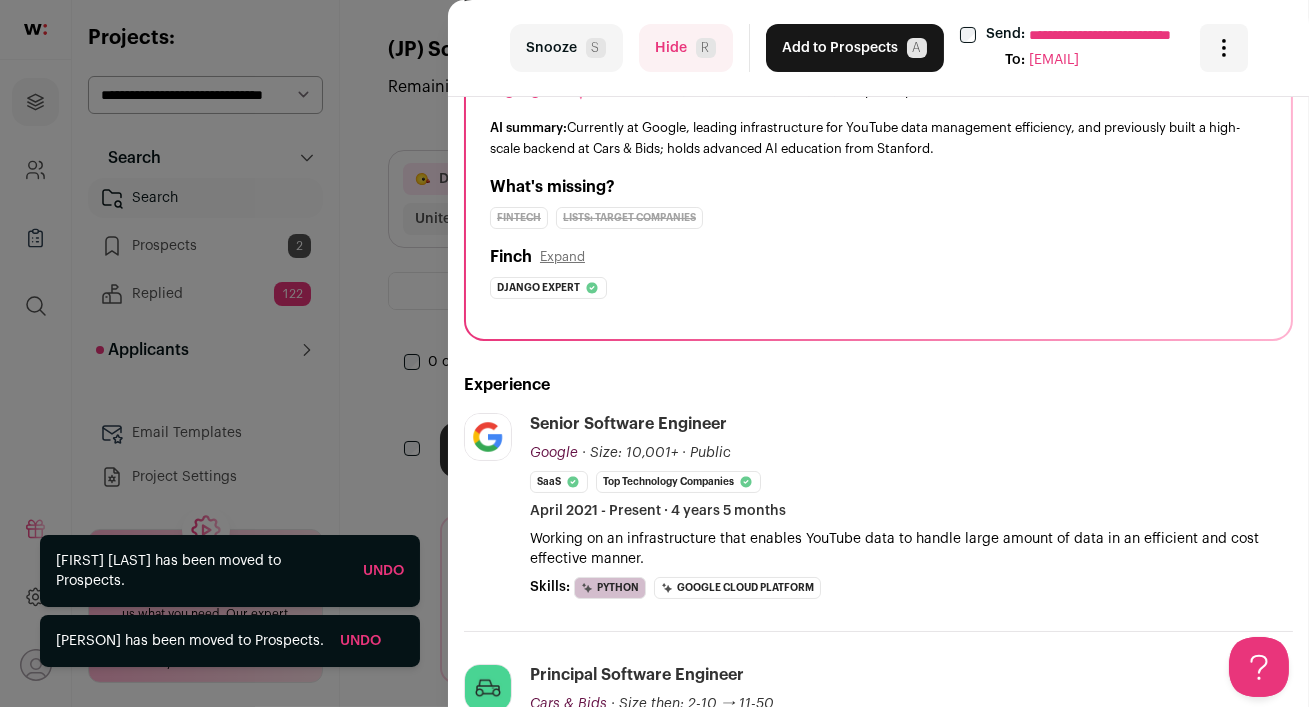 click on "Hide
R" at bounding box center [686, 48] 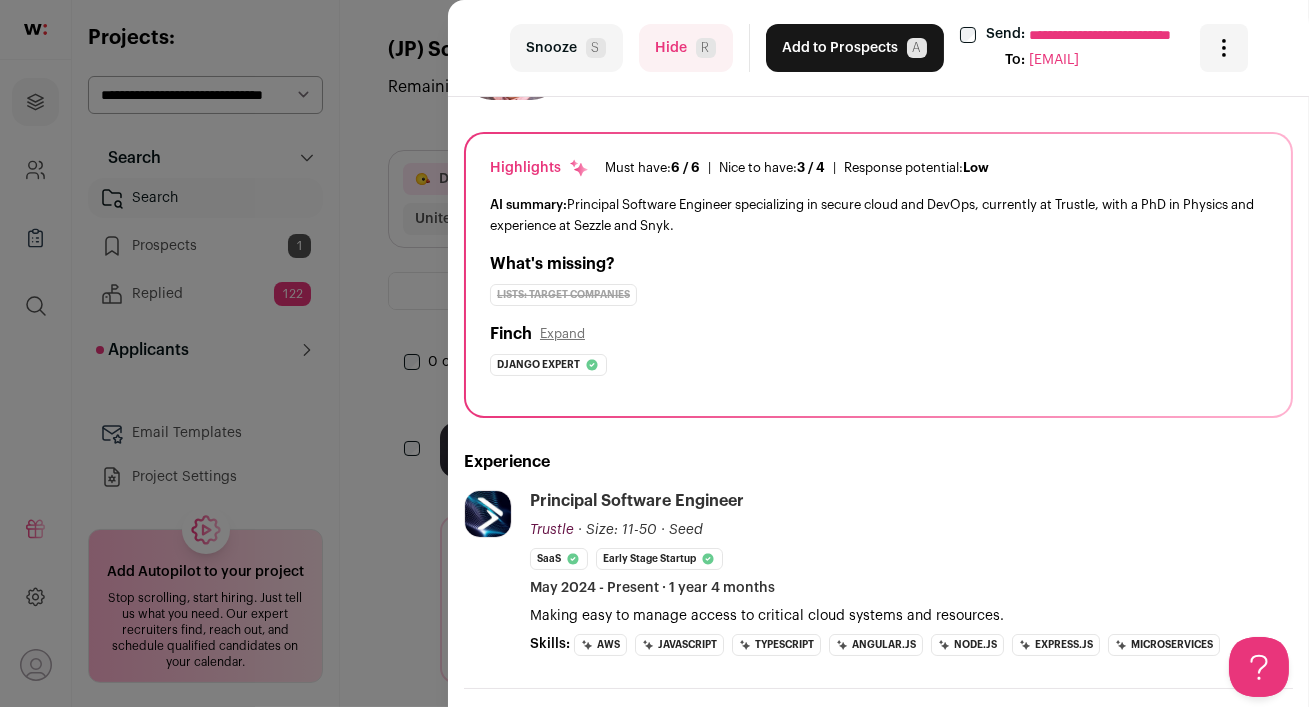 scroll, scrollTop: 0, scrollLeft: 0, axis: both 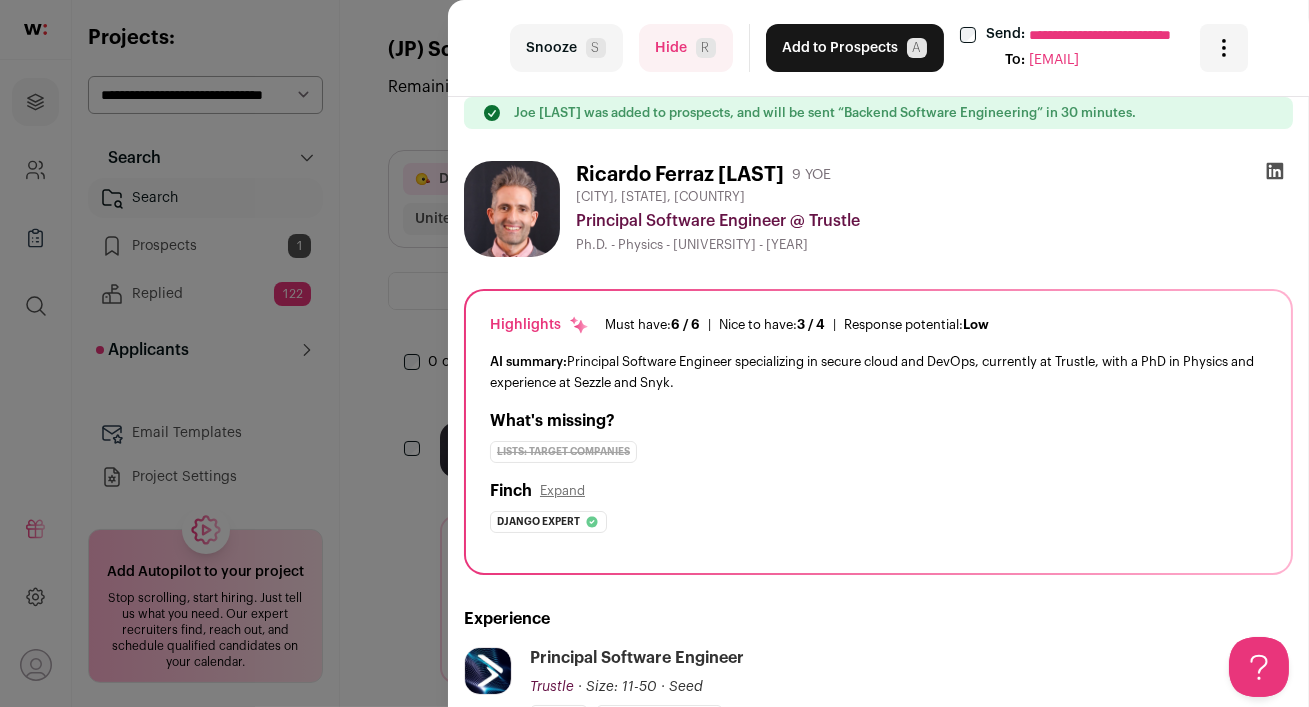 click on "Add to Prospects
A" at bounding box center (855, 48) 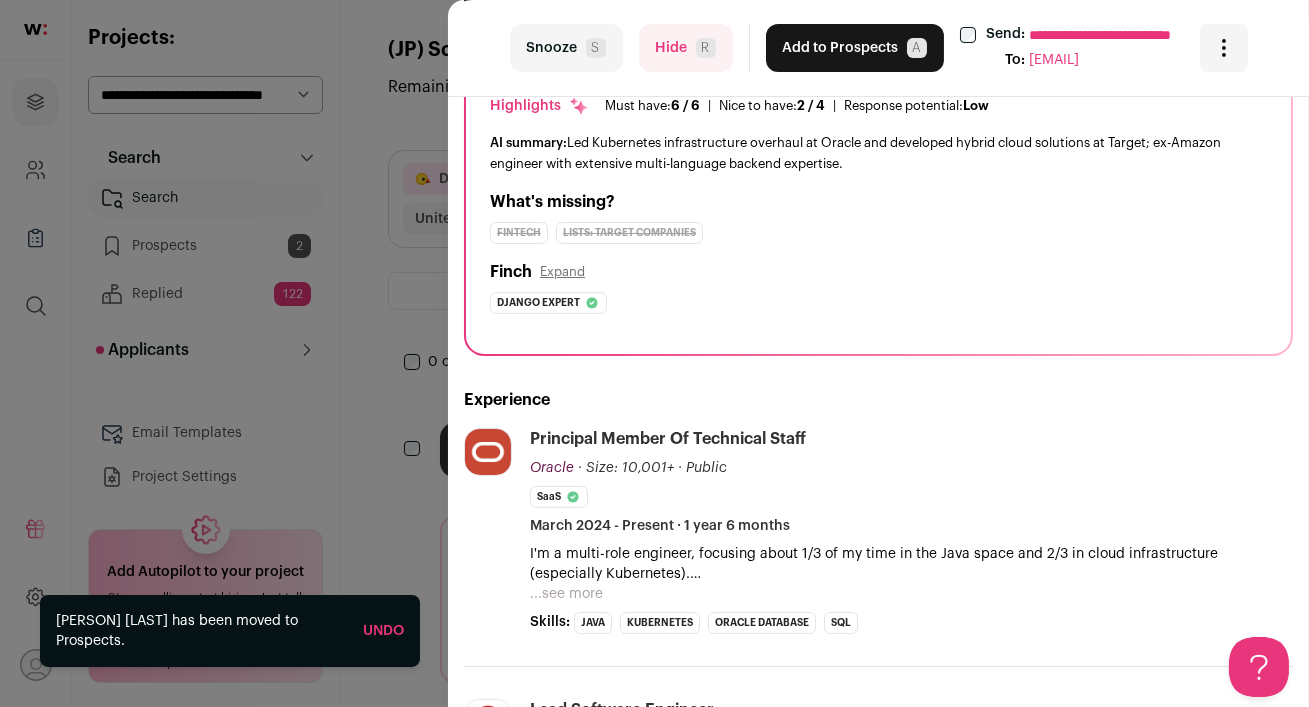 scroll, scrollTop: 232, scrollLeft: 0, axis: vertical 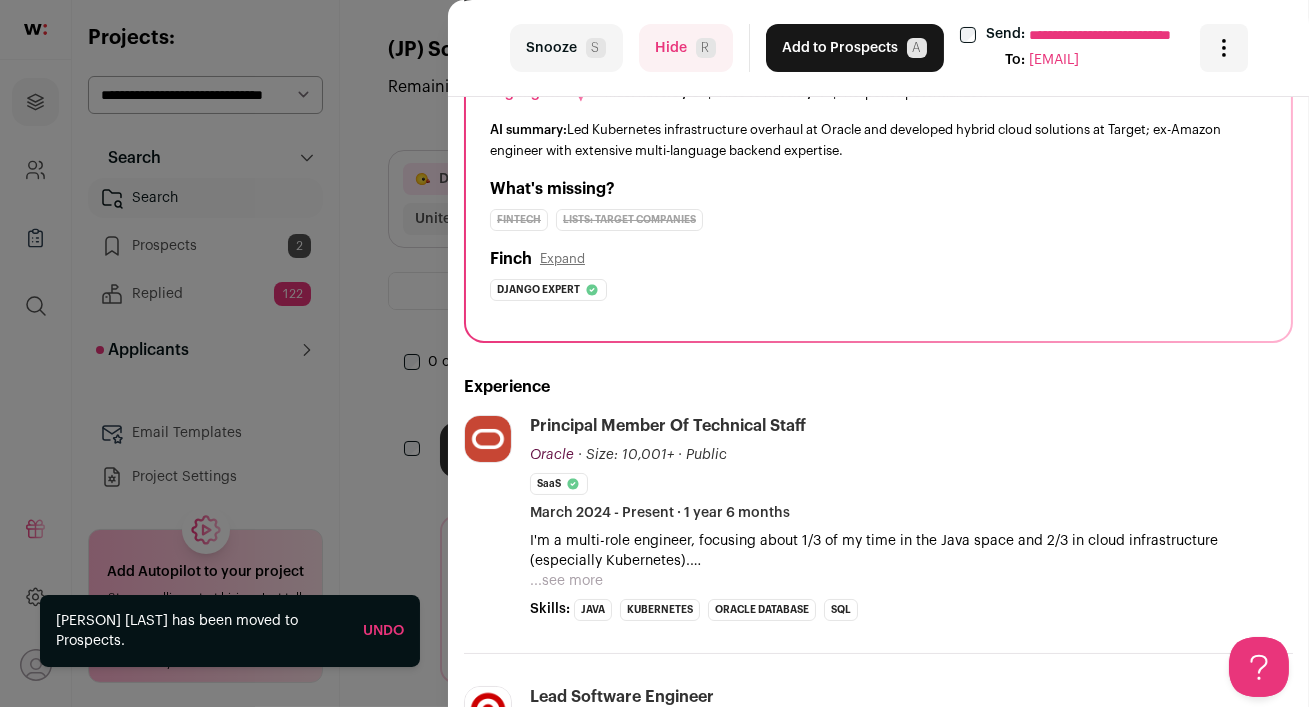 click on "Hide
R" at bounding box center (686, 48) 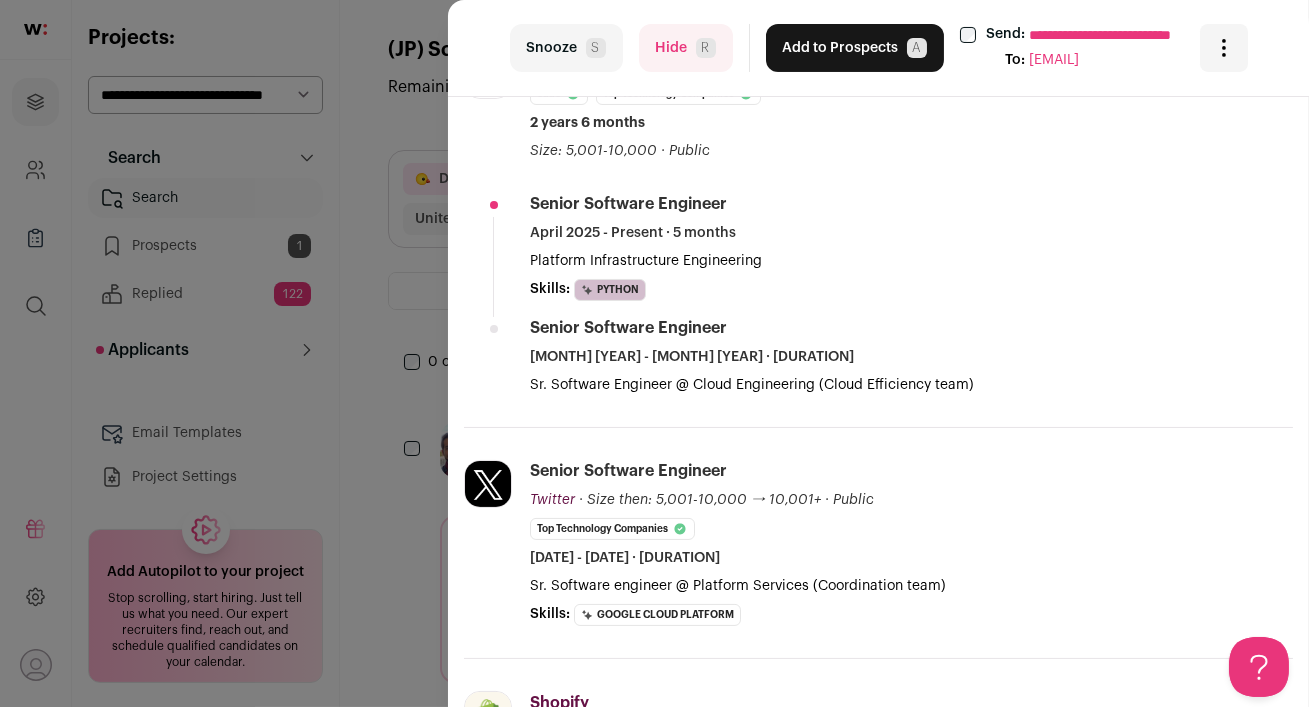 scroll, scrollTop: 1104, scrollLeft: 0, axis: vertical 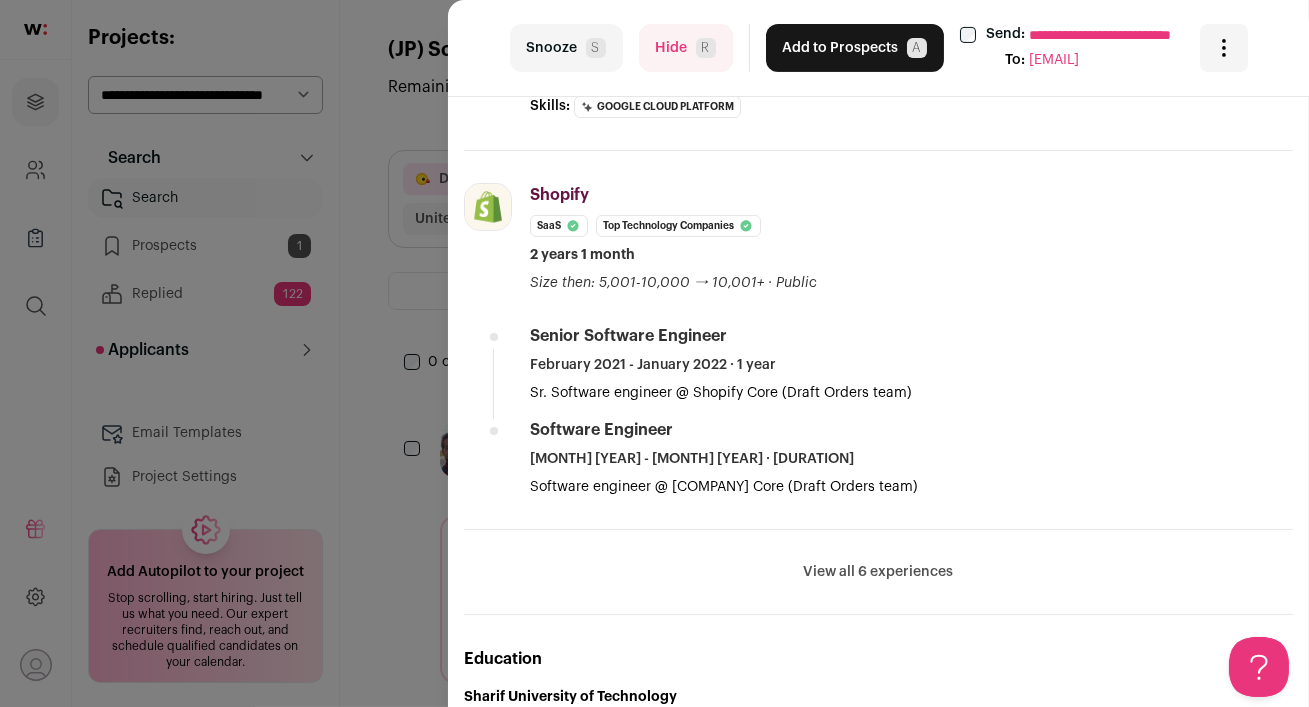 click on "Add to Prospects
A" at bounding box center (855, 48) 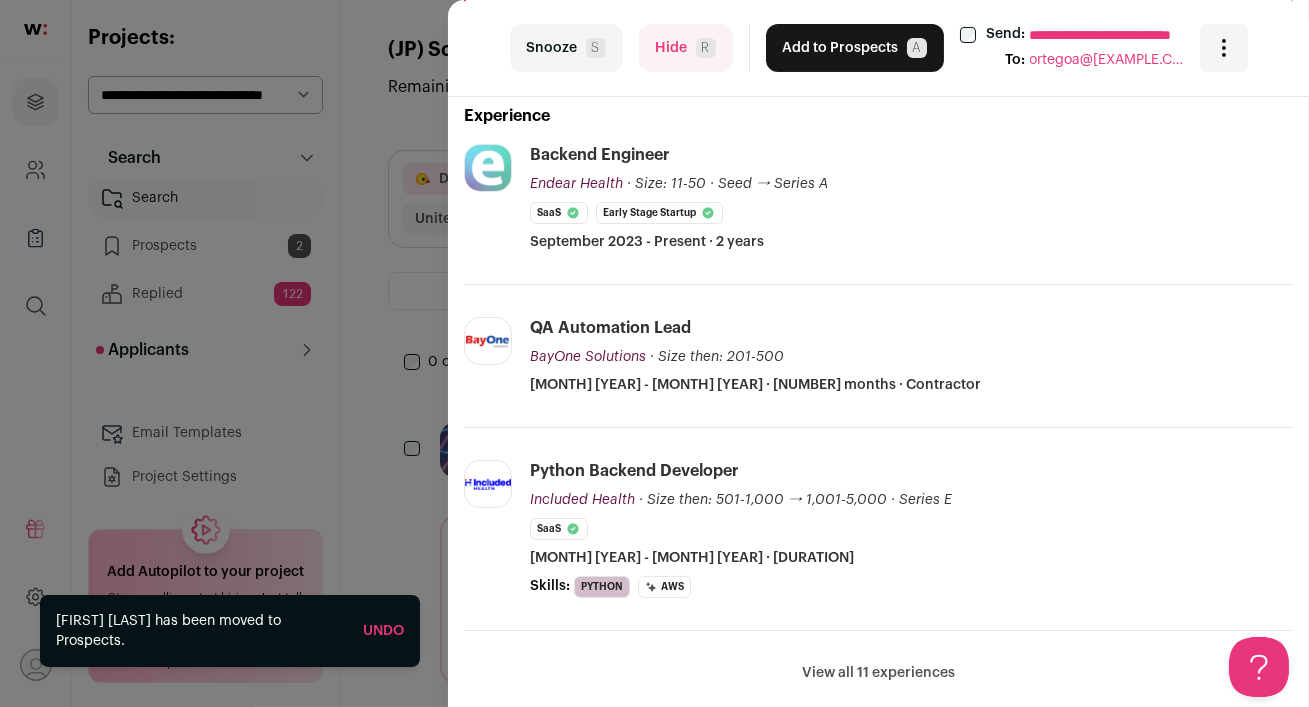 scroll, scrollTop: 526, scrollLeft: 0, axis: vertical 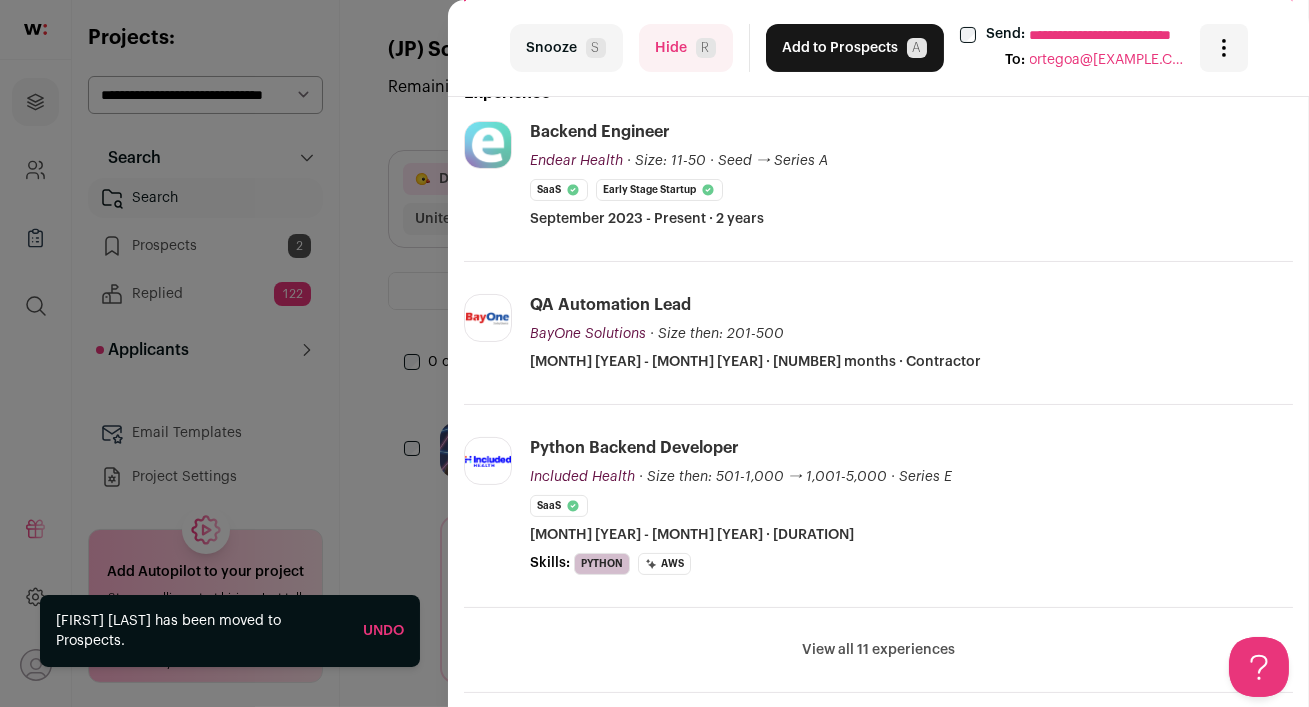 click on "Add to Prospects
A" at bounding box center (855, 48) 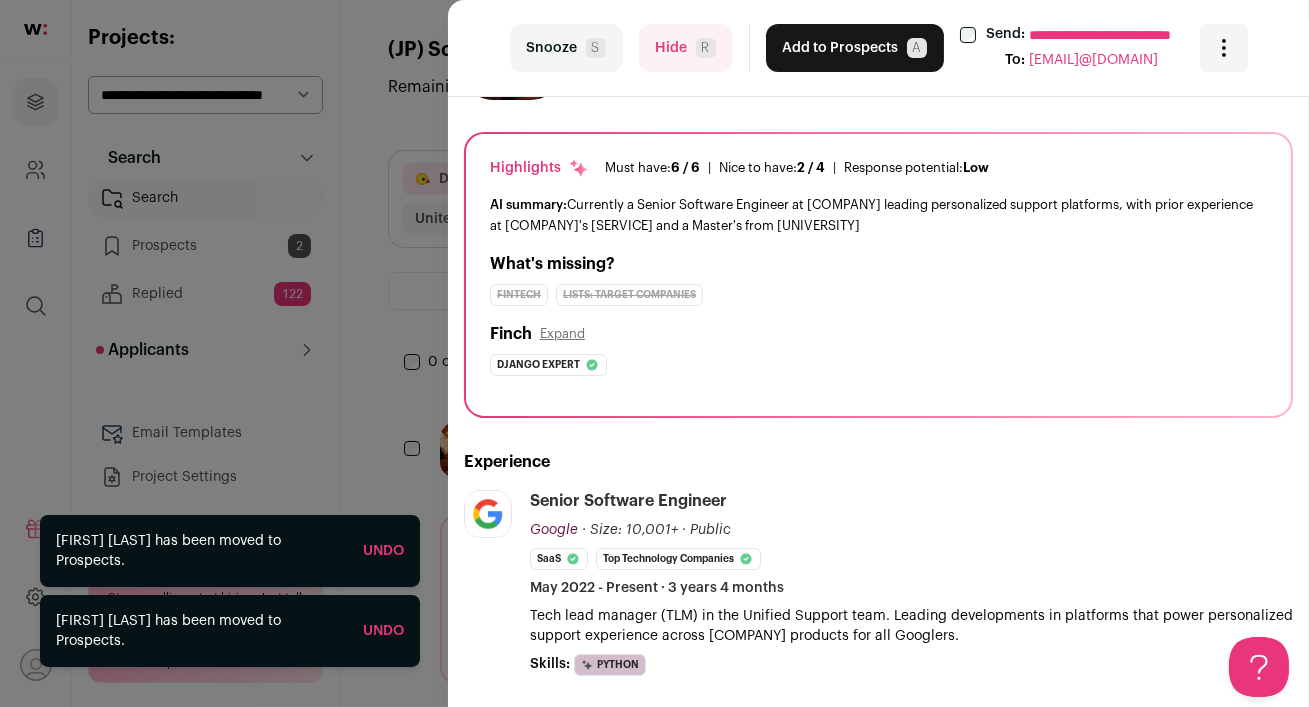 scroll, scrollTop: 160, scrollLeft: 0, axis: vertical 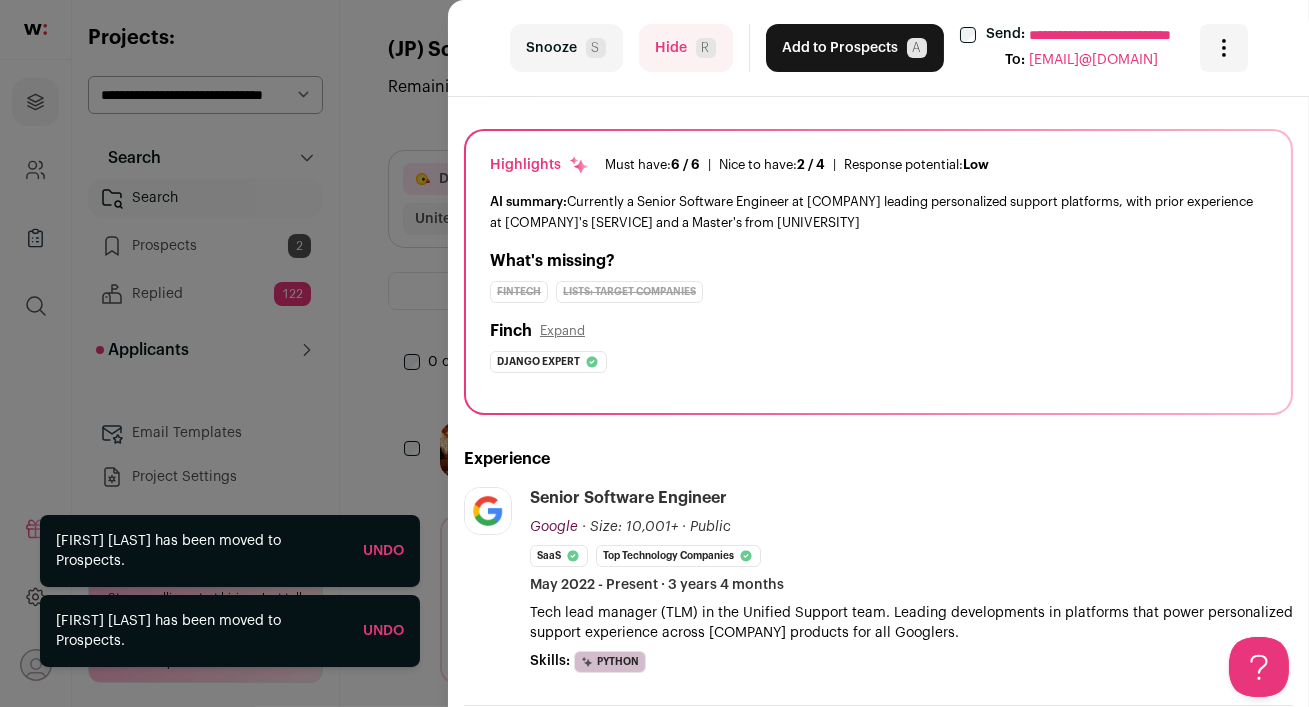 click on "Hide
R" at bounding box center (686, 48) 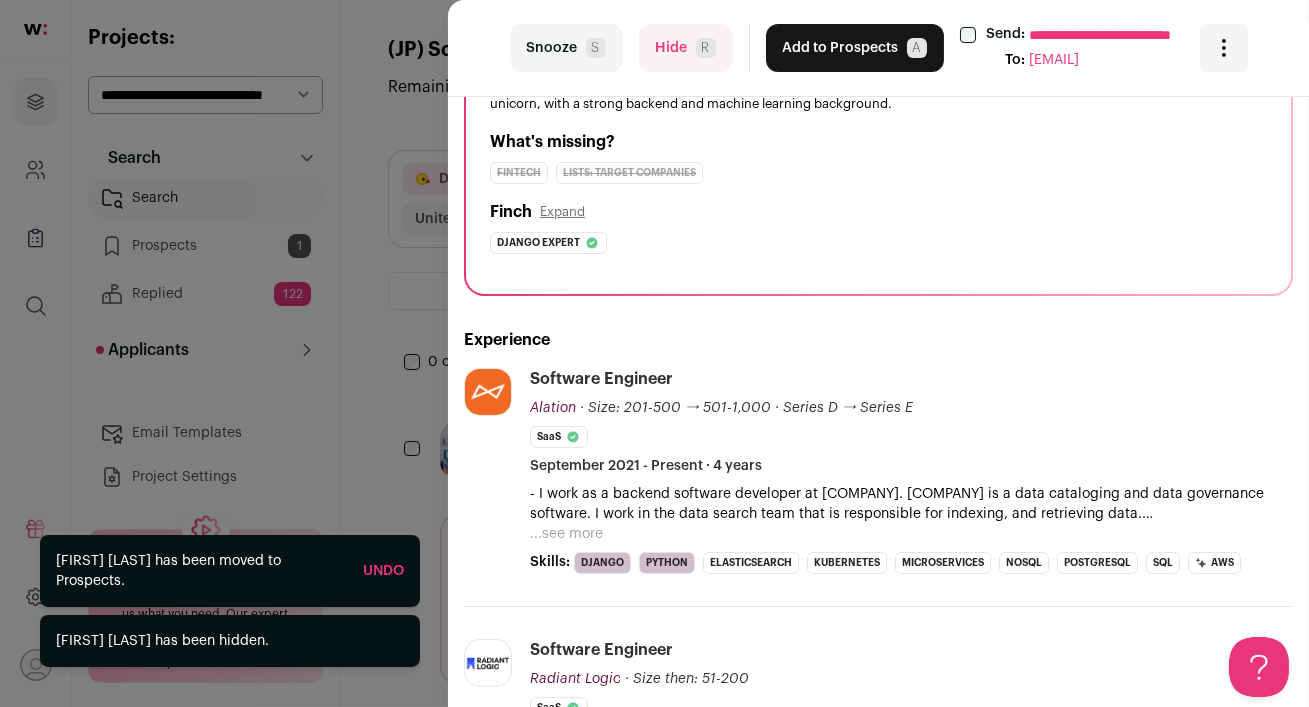 scroll, scrollTop: 0, scrollLeft: 0, axis: both 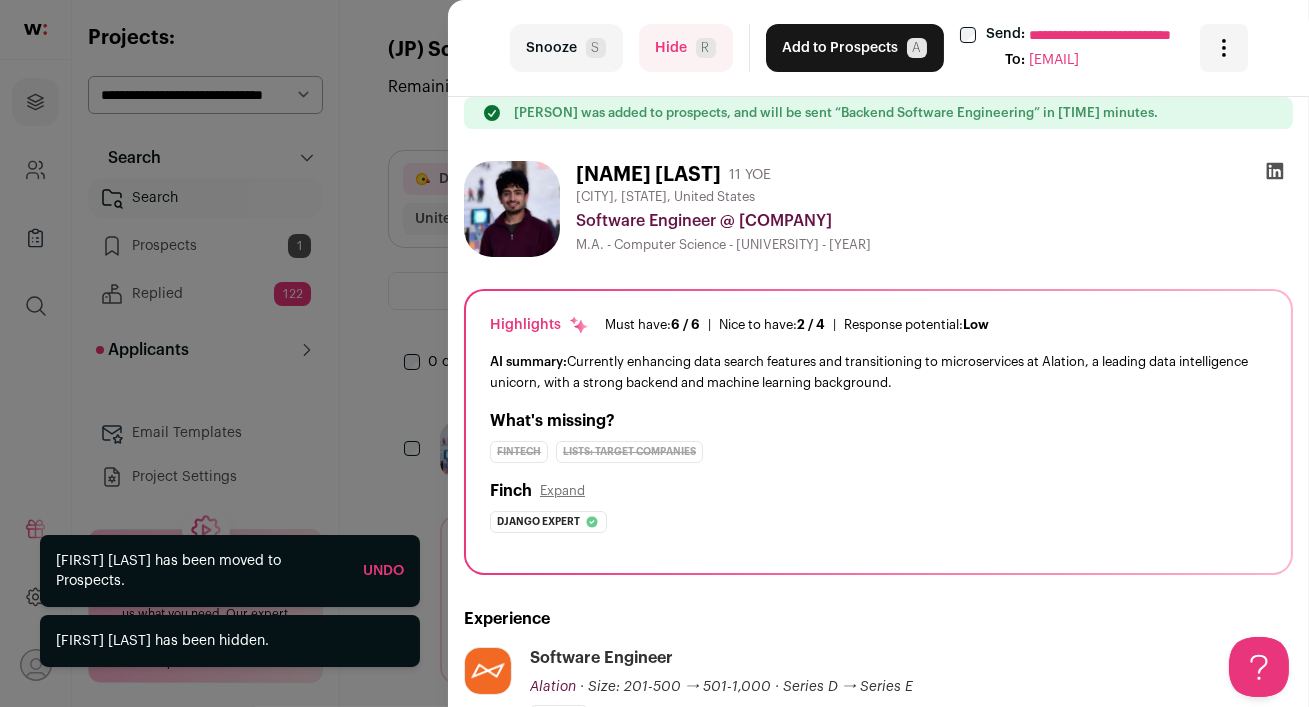 click on "Add to Prospects
A" at bounding box center (855, 48) 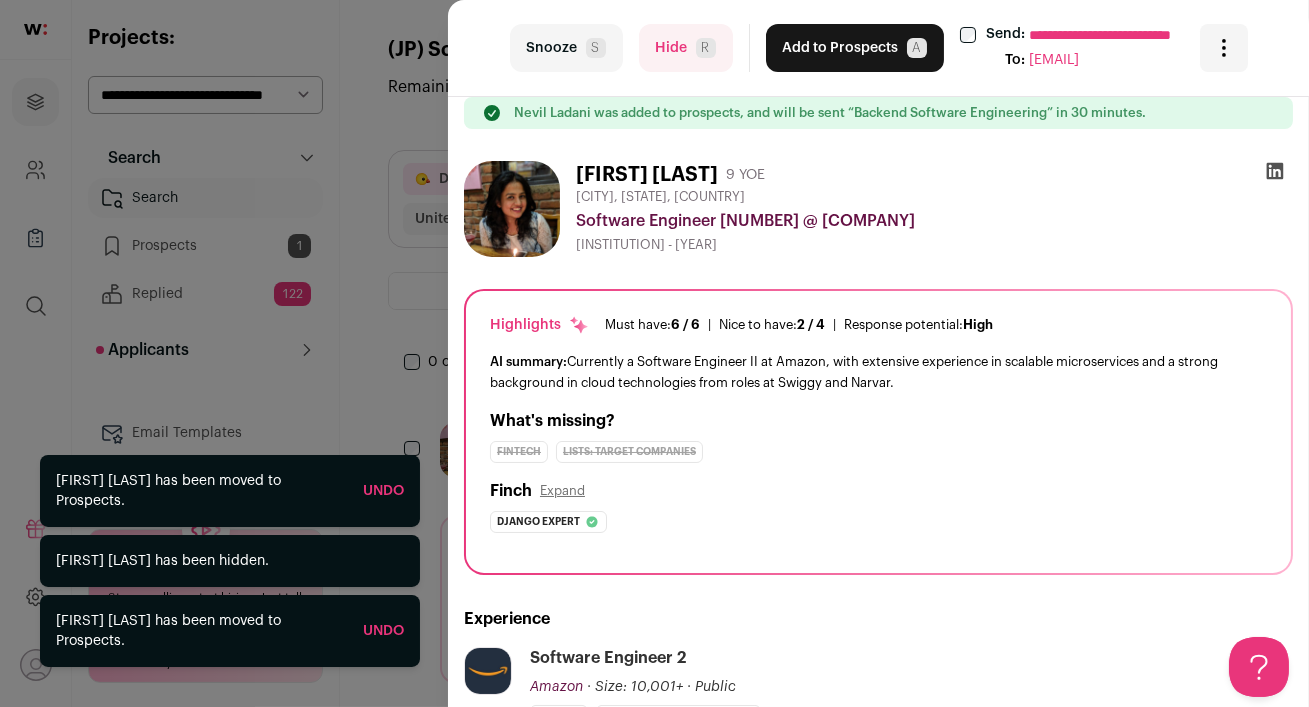 scroll, scrollTop: 299, scrollLeft: 0, axis: vertical 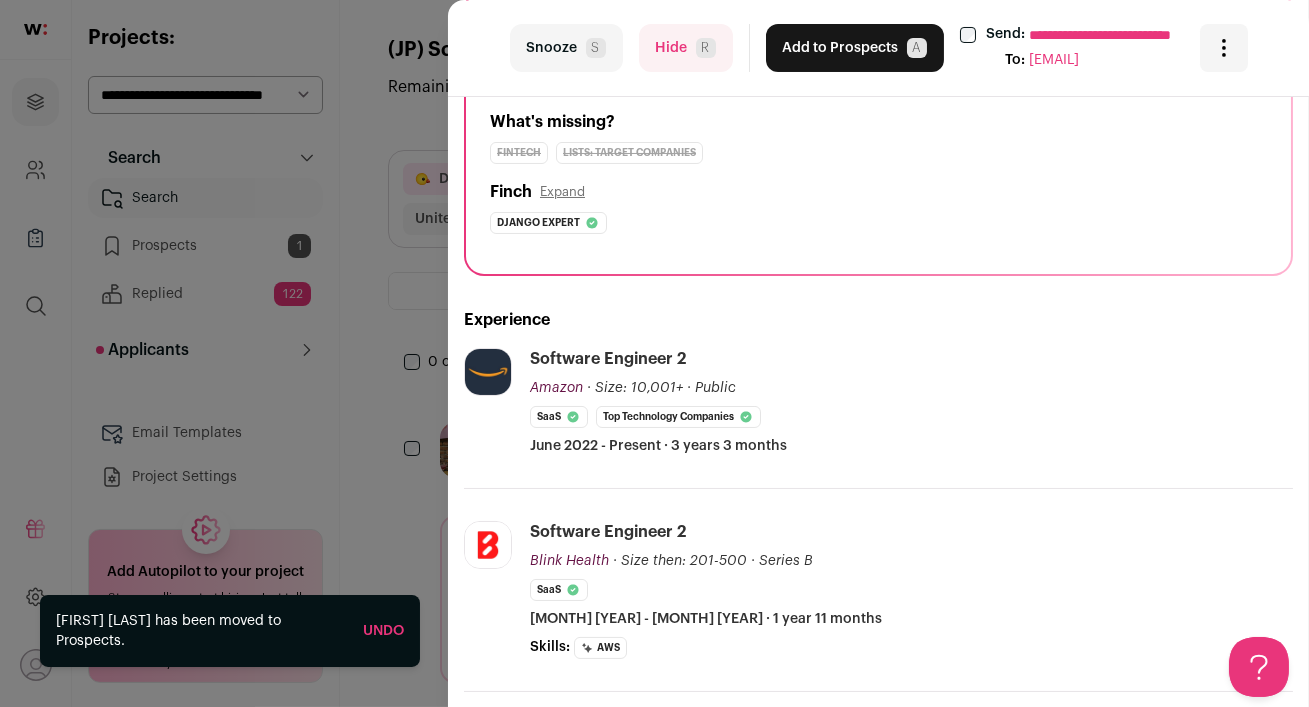 click on "Hide
R" at bounding box center [686, 48] 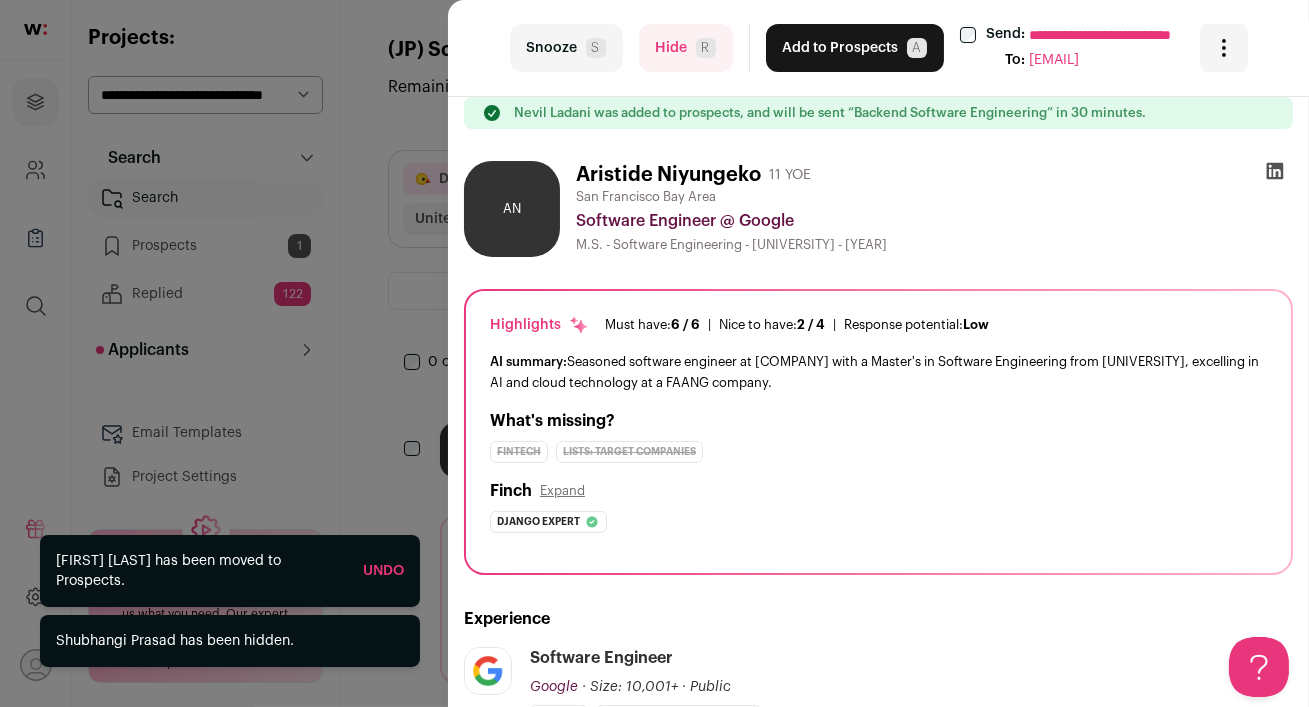 click on "**********" at bounding box center (654, 353) 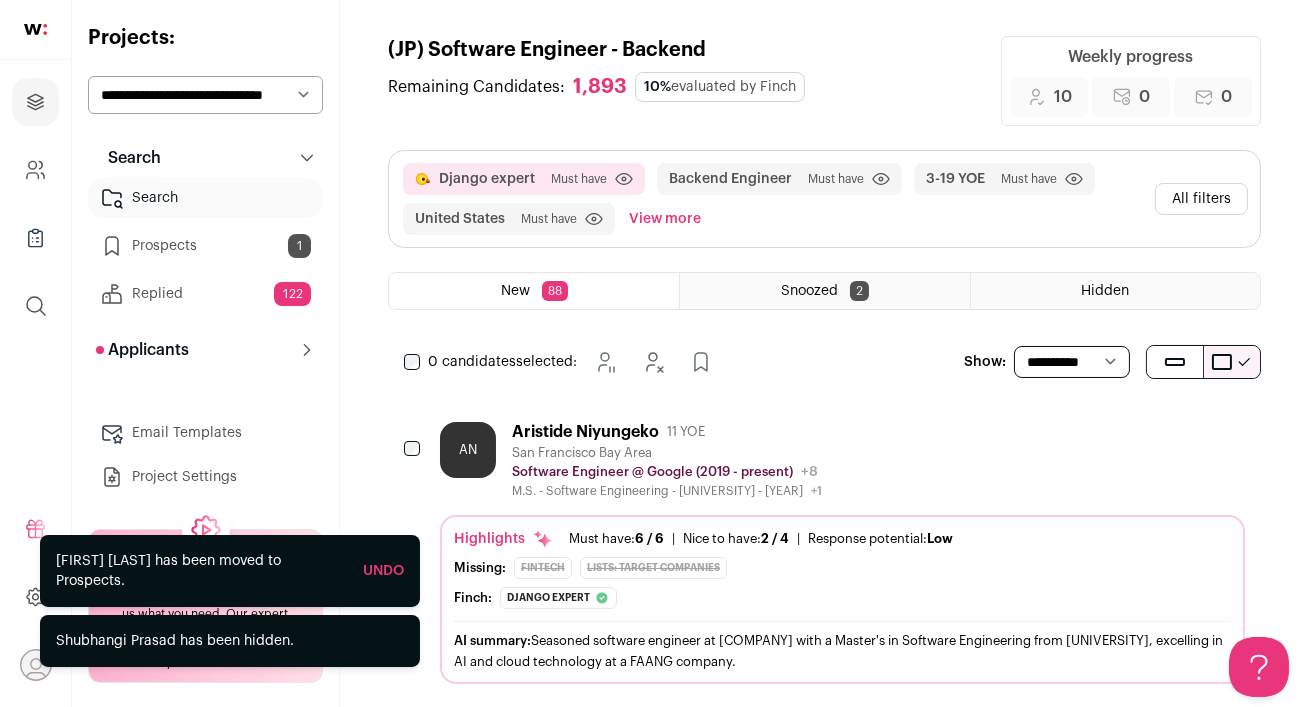 click on "All filters" at bounding box center [1201, 199] 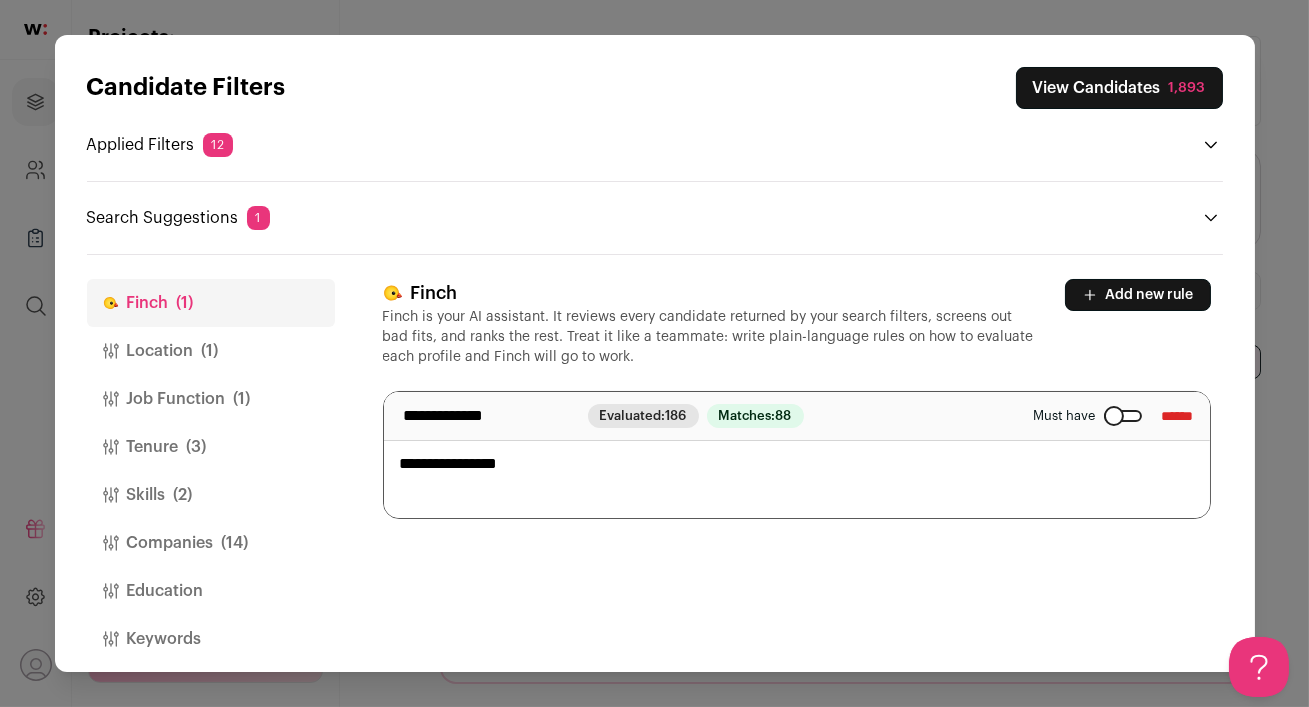 scroll, scrollTop: 15, scrollLeft: 0, axis: vertical 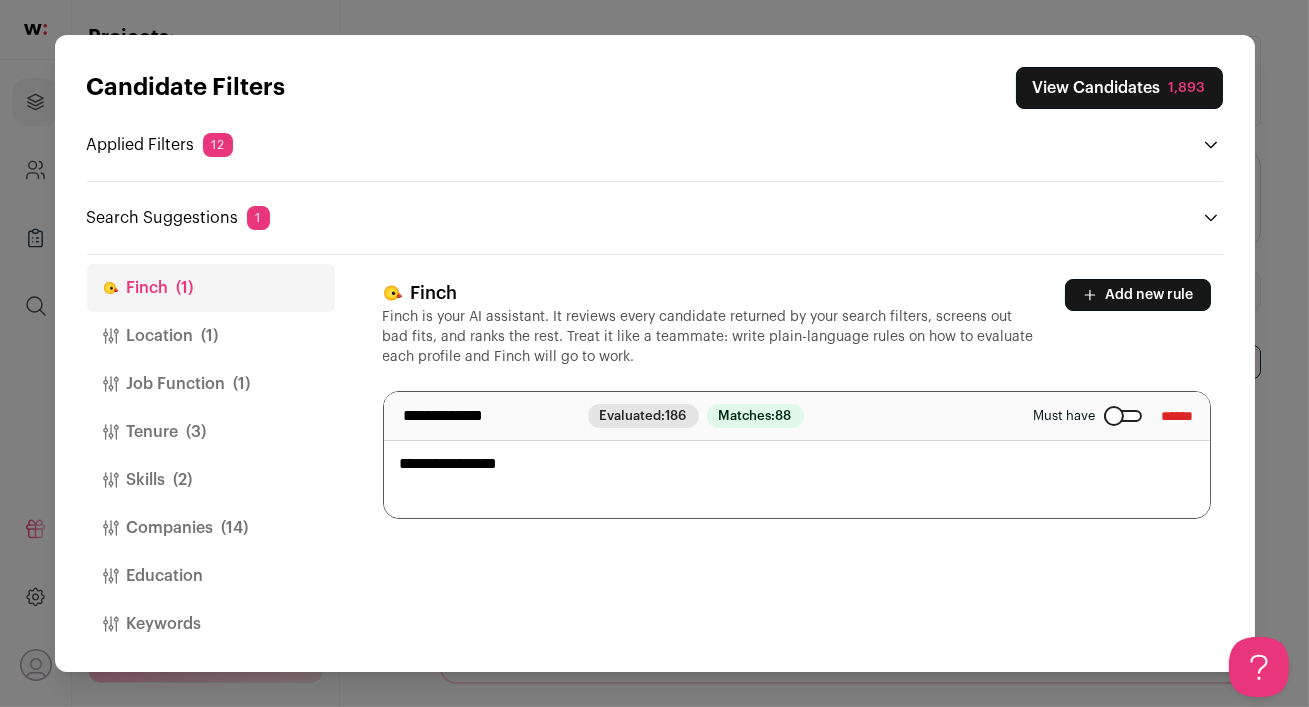 click on "Companies
(14)" at bounding box center [211, 528] 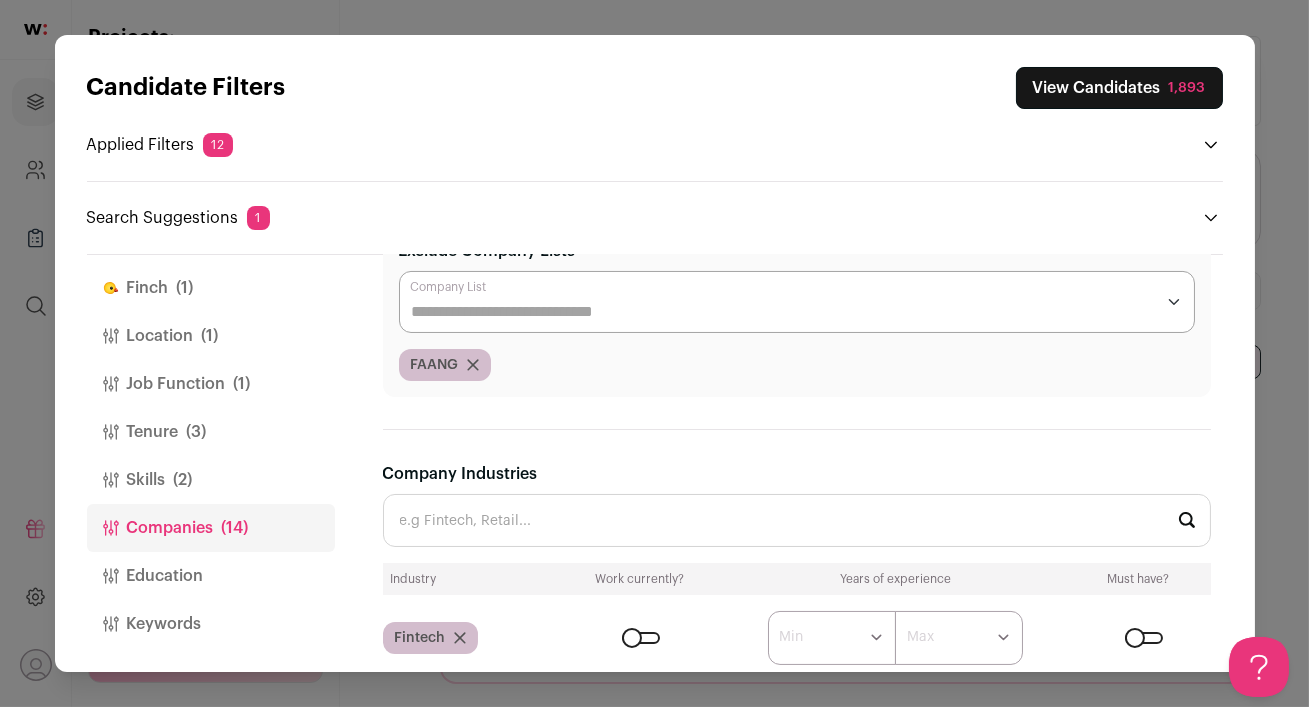 scroll, scrollTop: 725, scrollLeft: 0, axis: vertical 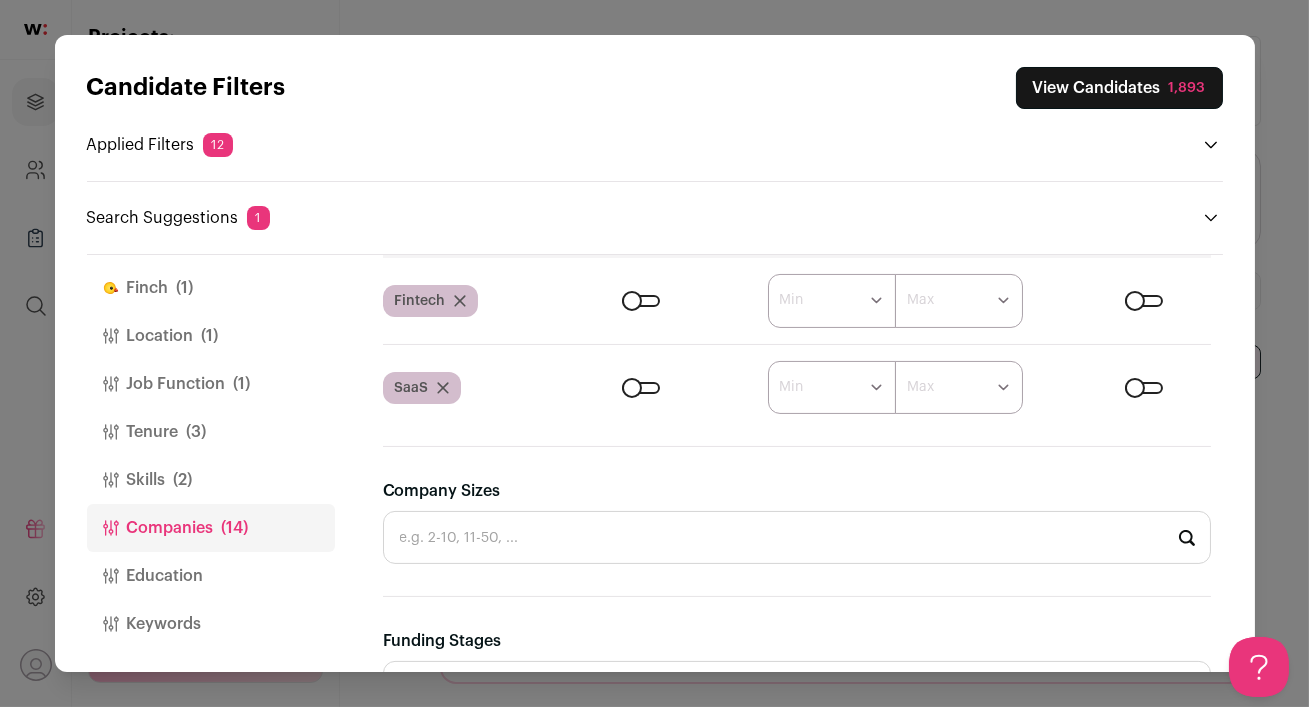 click on "Company Sizes" at bounding box center [797, 537] 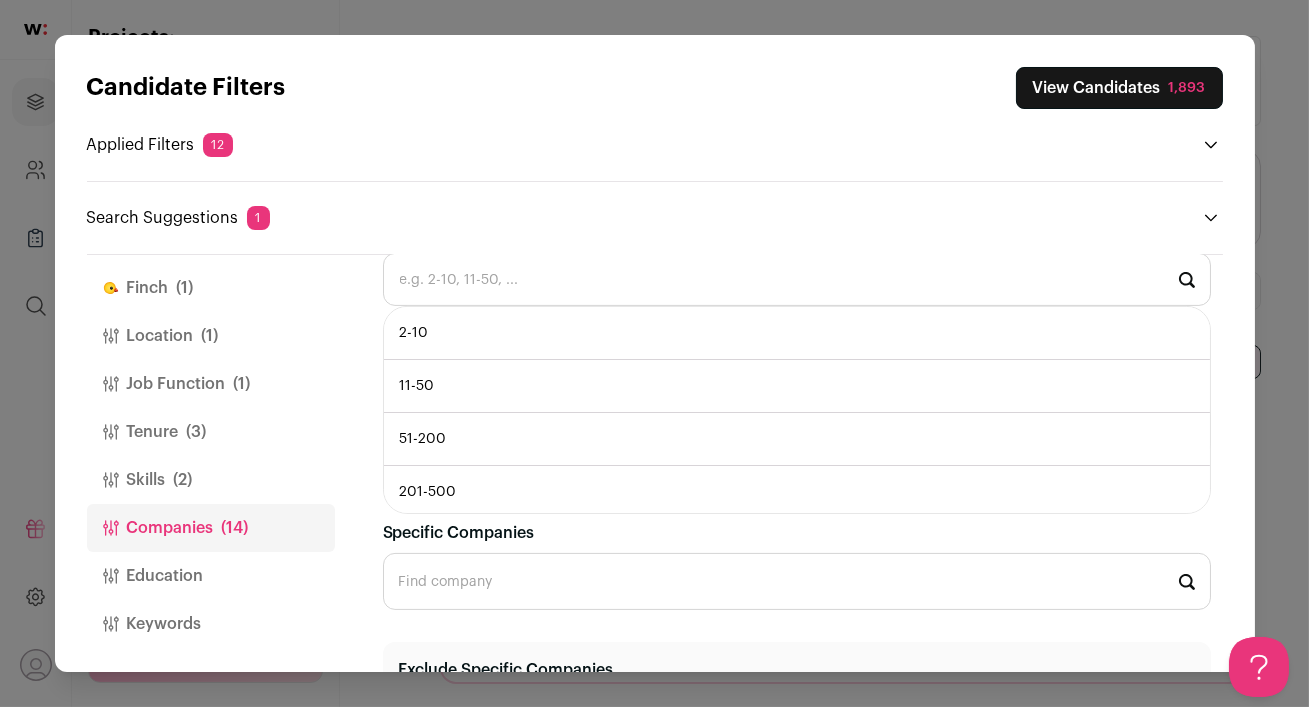 click on "201-500" at bounding box center [797, 492] 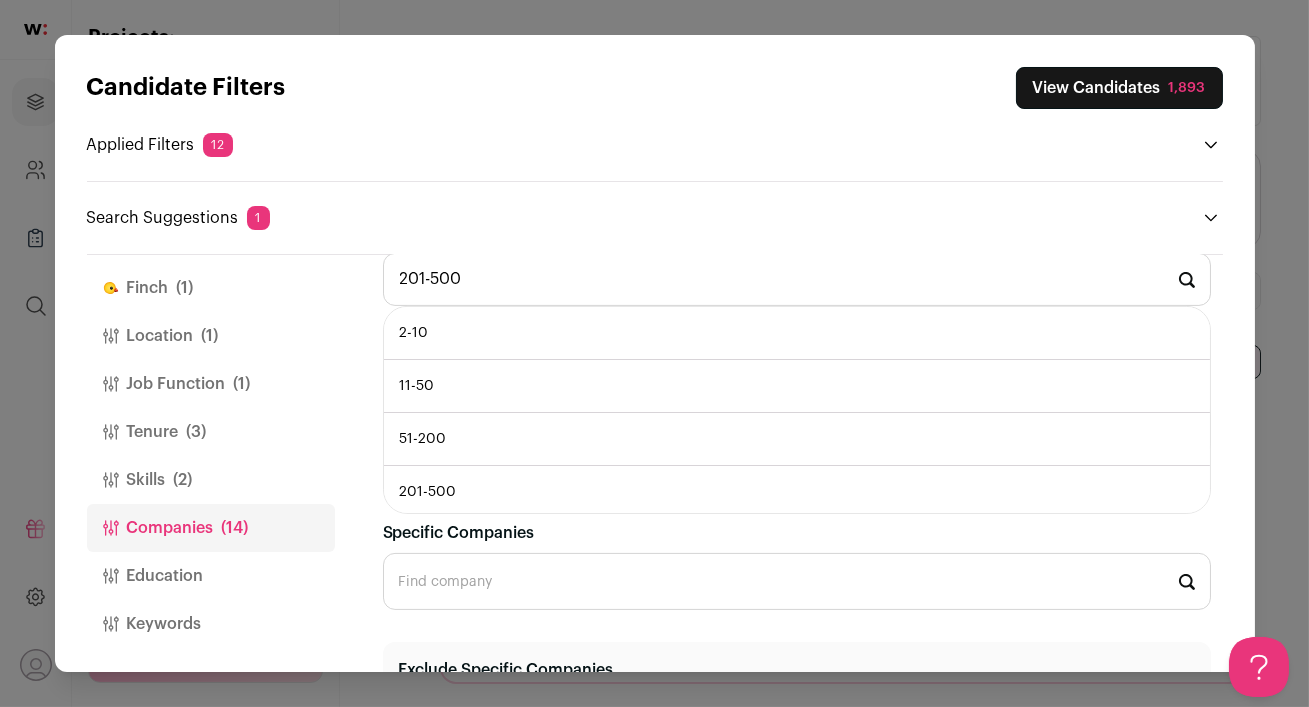 scroll, scrollTop: 1118, scrollLeft: 0, axis: vertical 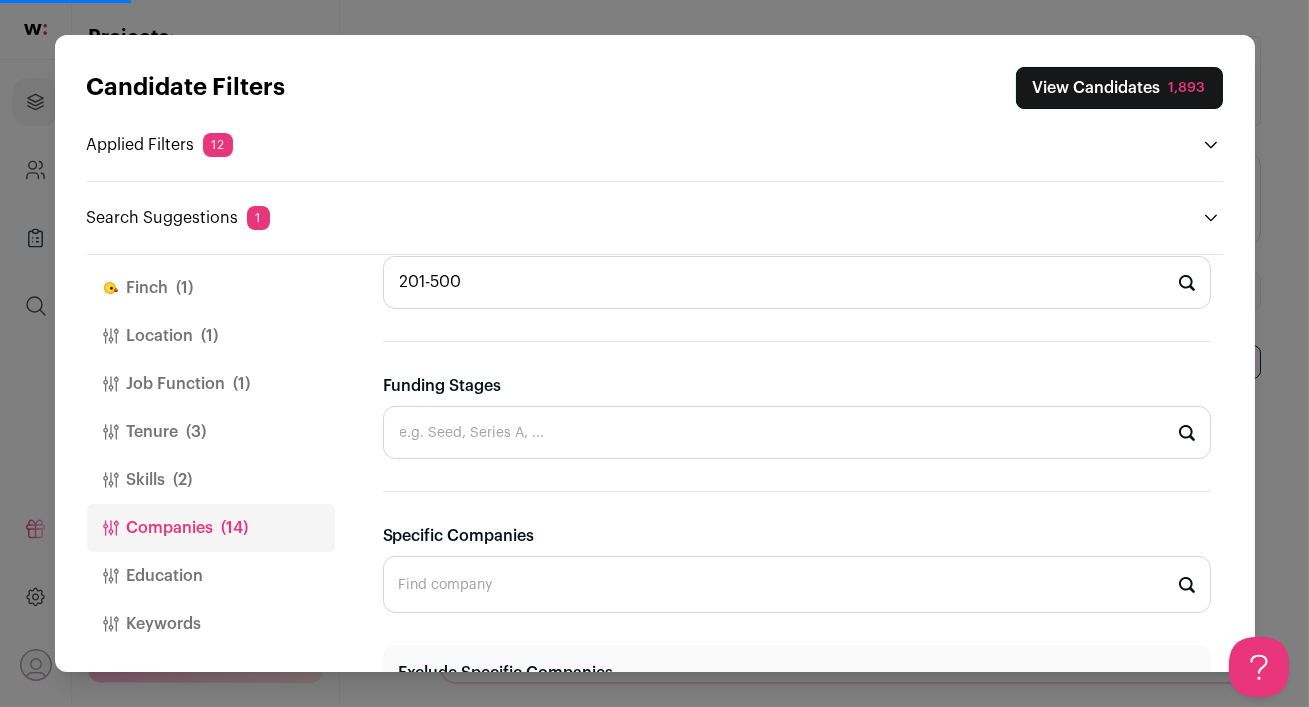 type 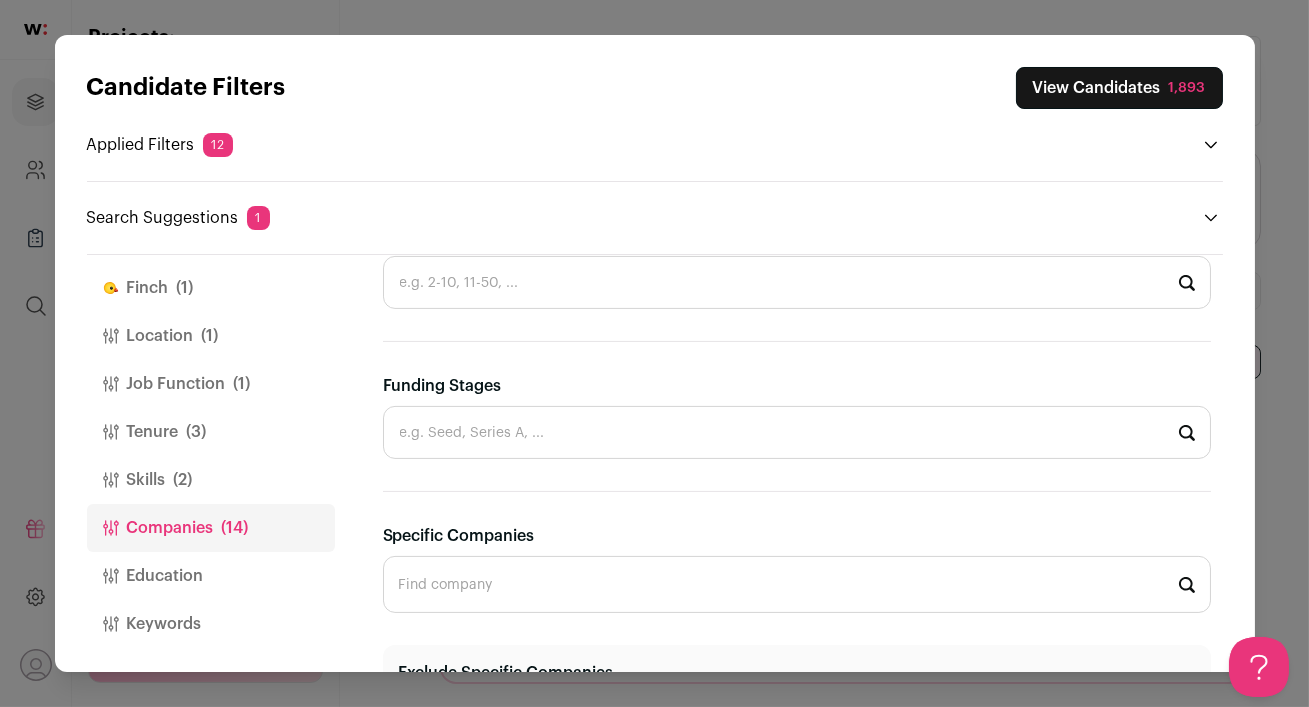 scroll, scrollTop: 935, scrollLeft: 0, axis: vertical 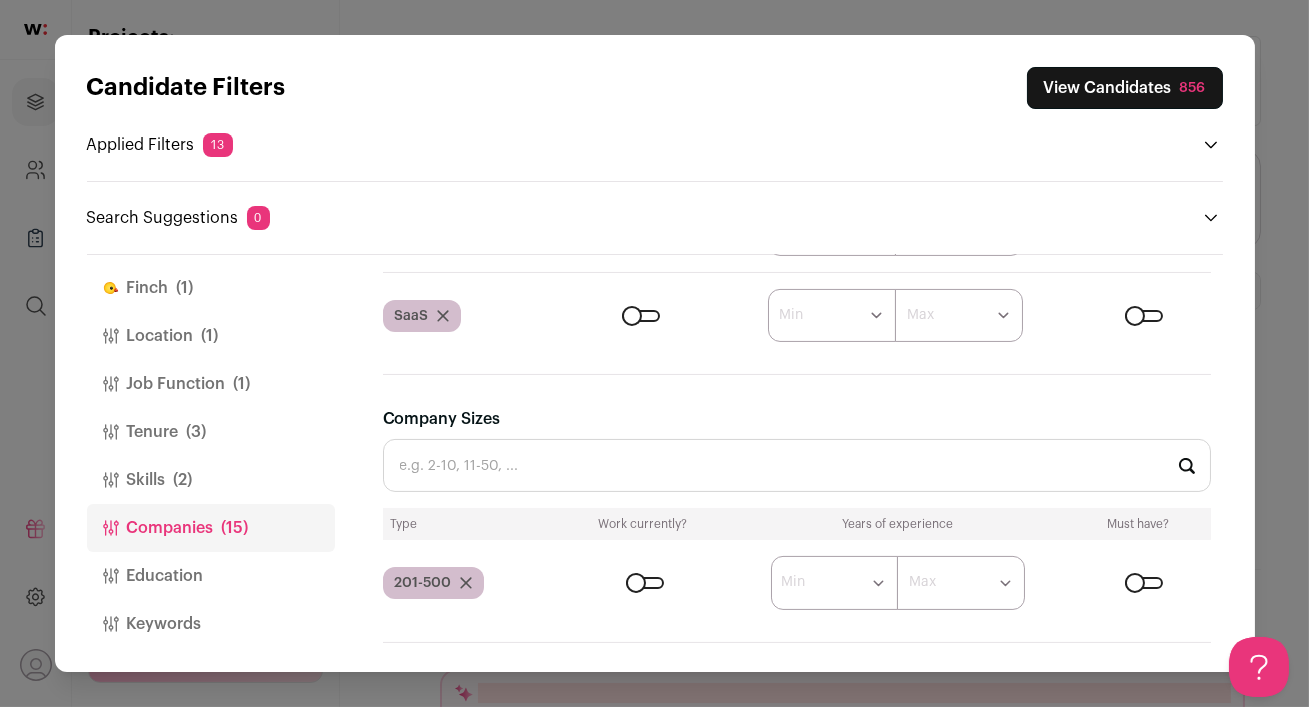 click on "View Candidates
856" at bounding box center [1125, 88] 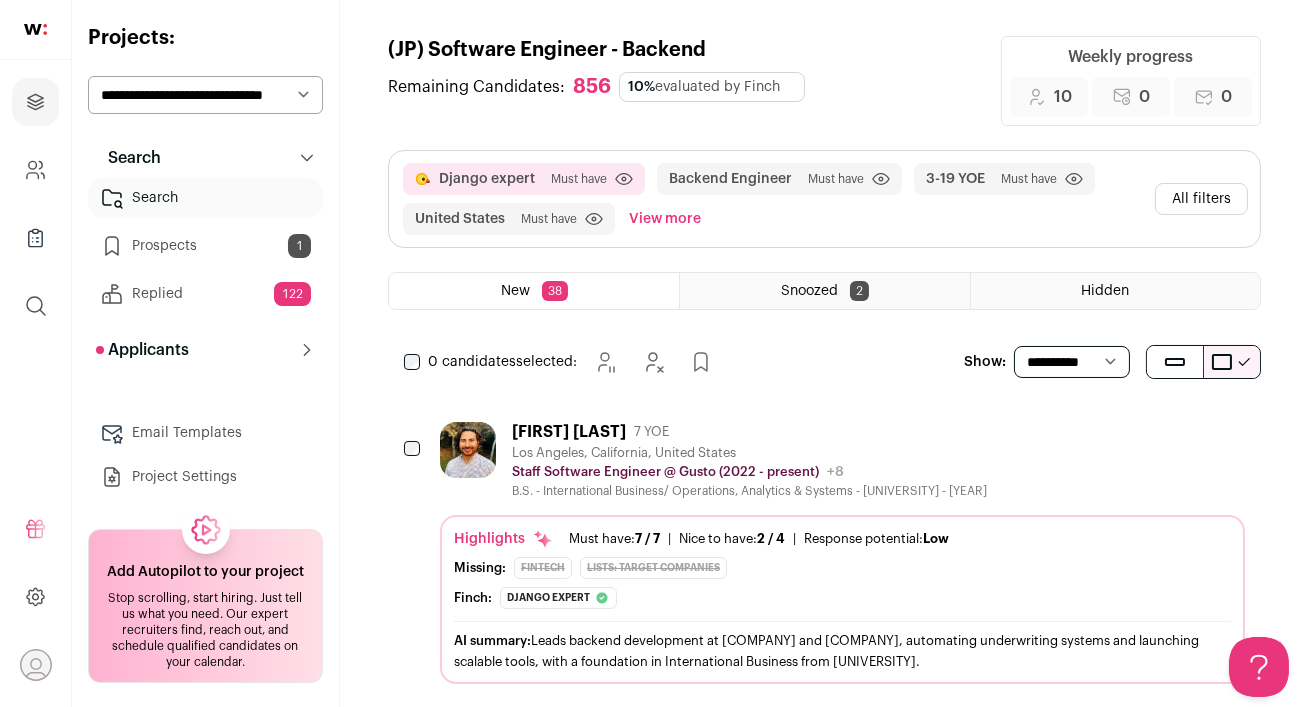 scroll, scrollTop: 0, scrollLeft: 0, axis: both 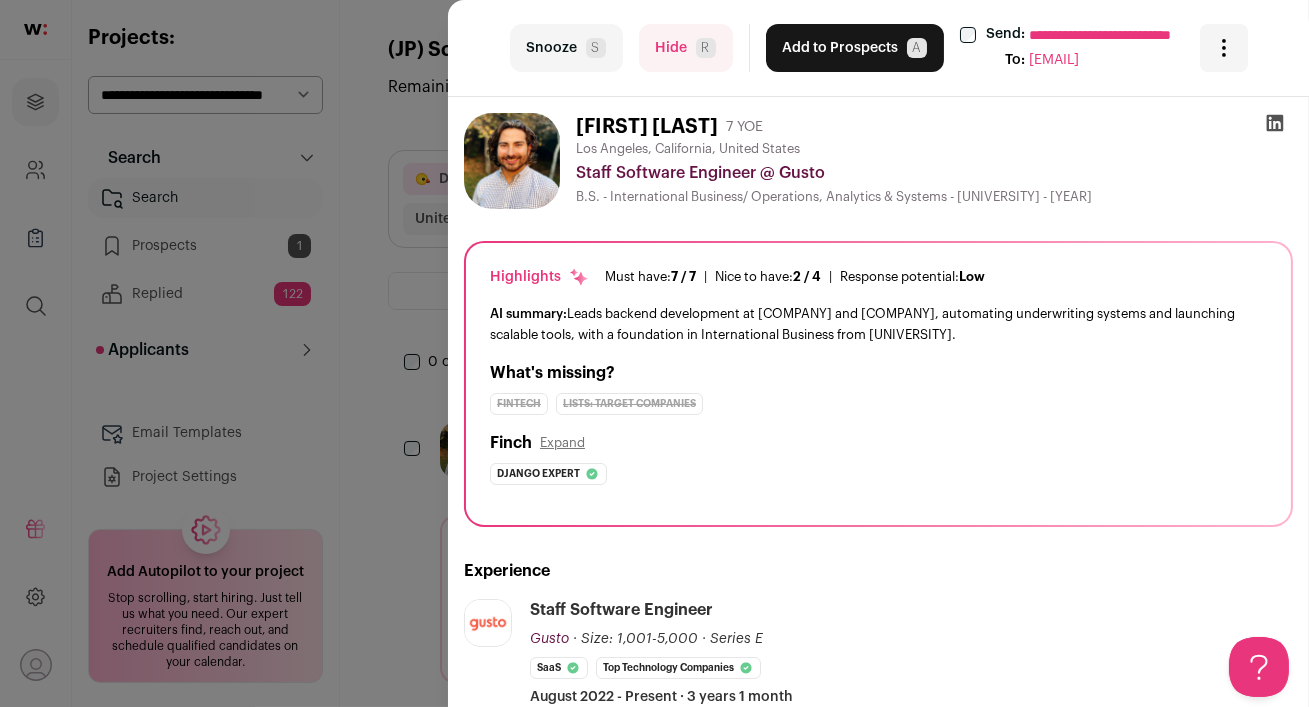 click on "**********" at bounding box center [654, 353] 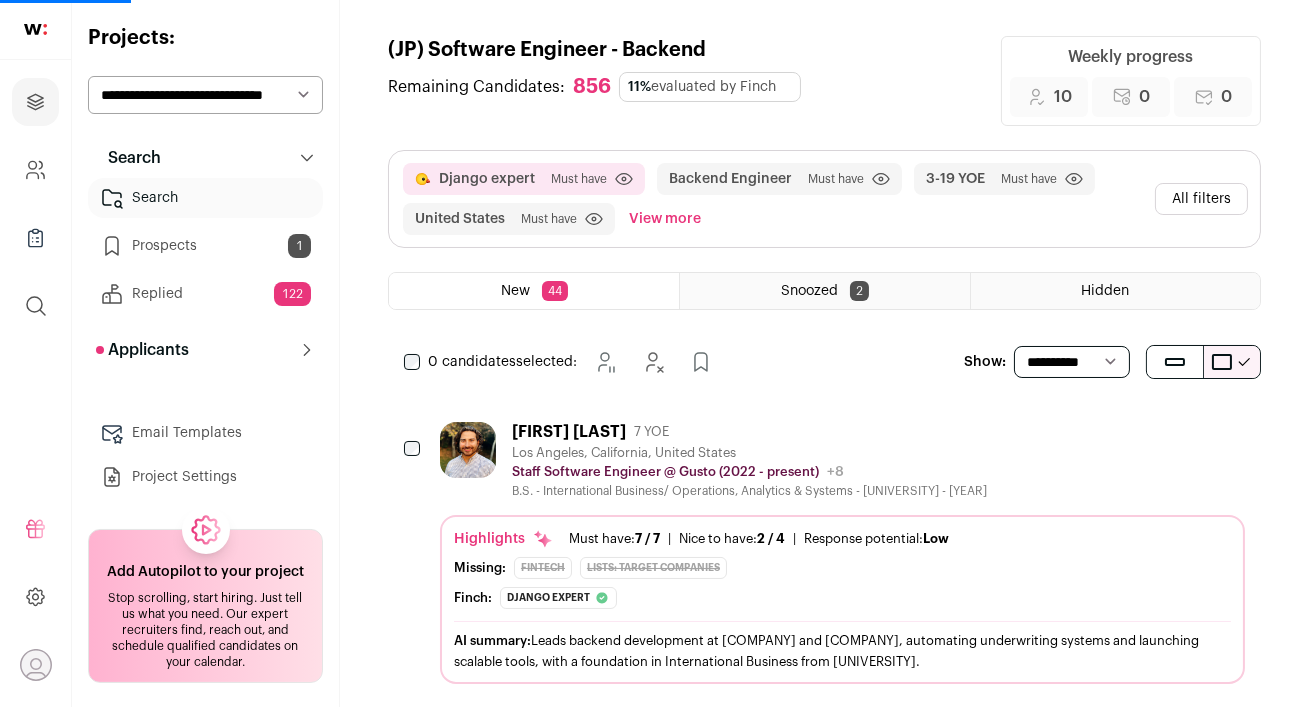 click on "All filters" at bounding box center (1201, 199) 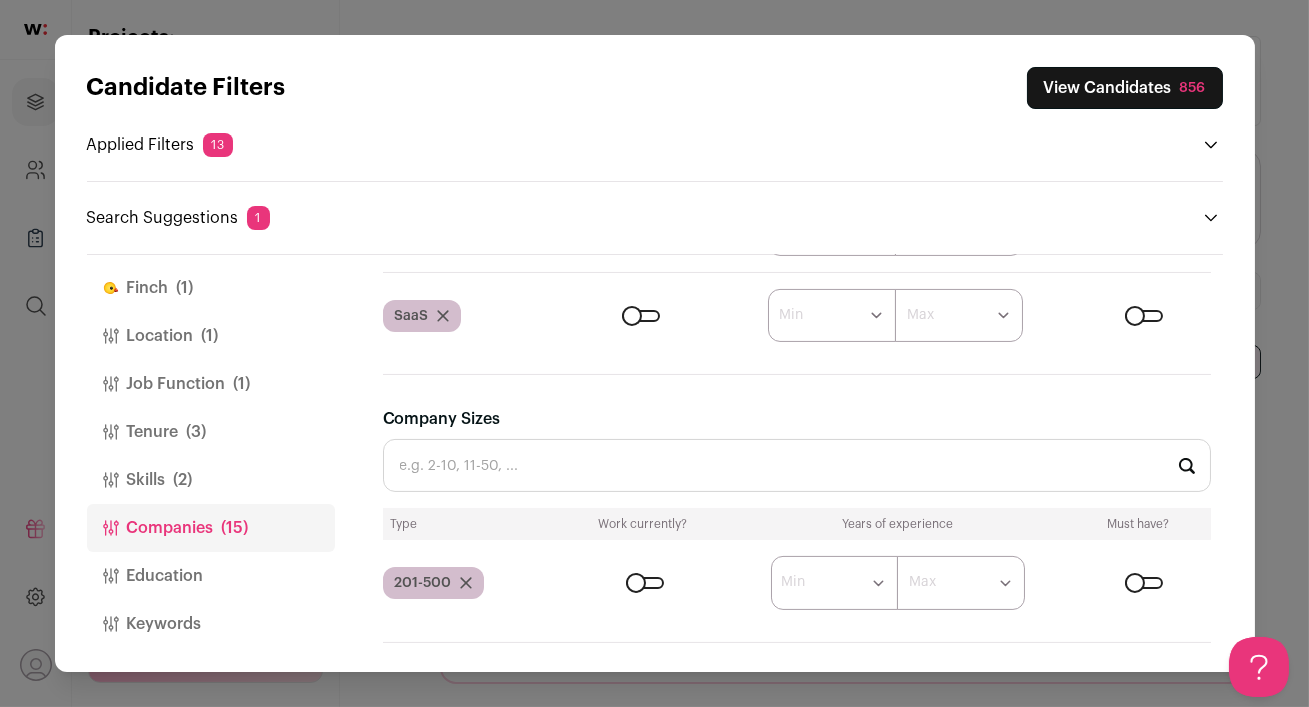 scroll, scrollTop: 0, scrollLeft: 0, axis: both 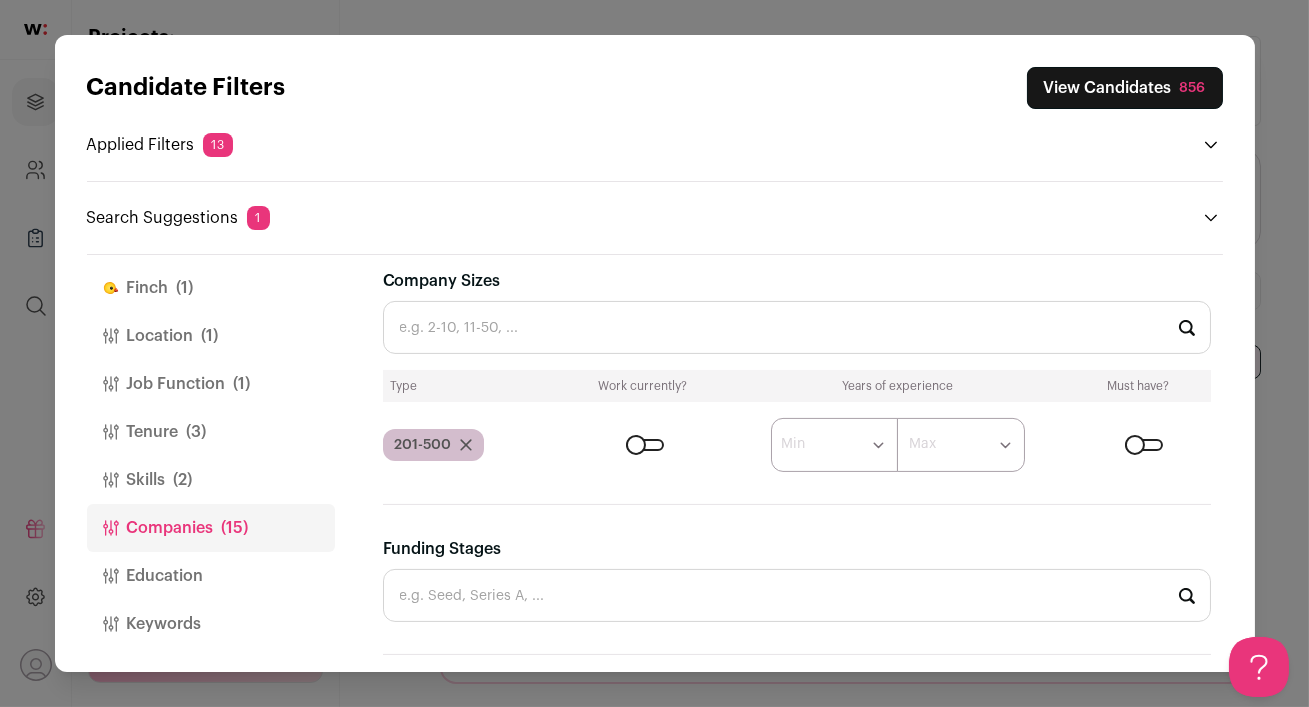 click at bounding box center (645, 445) 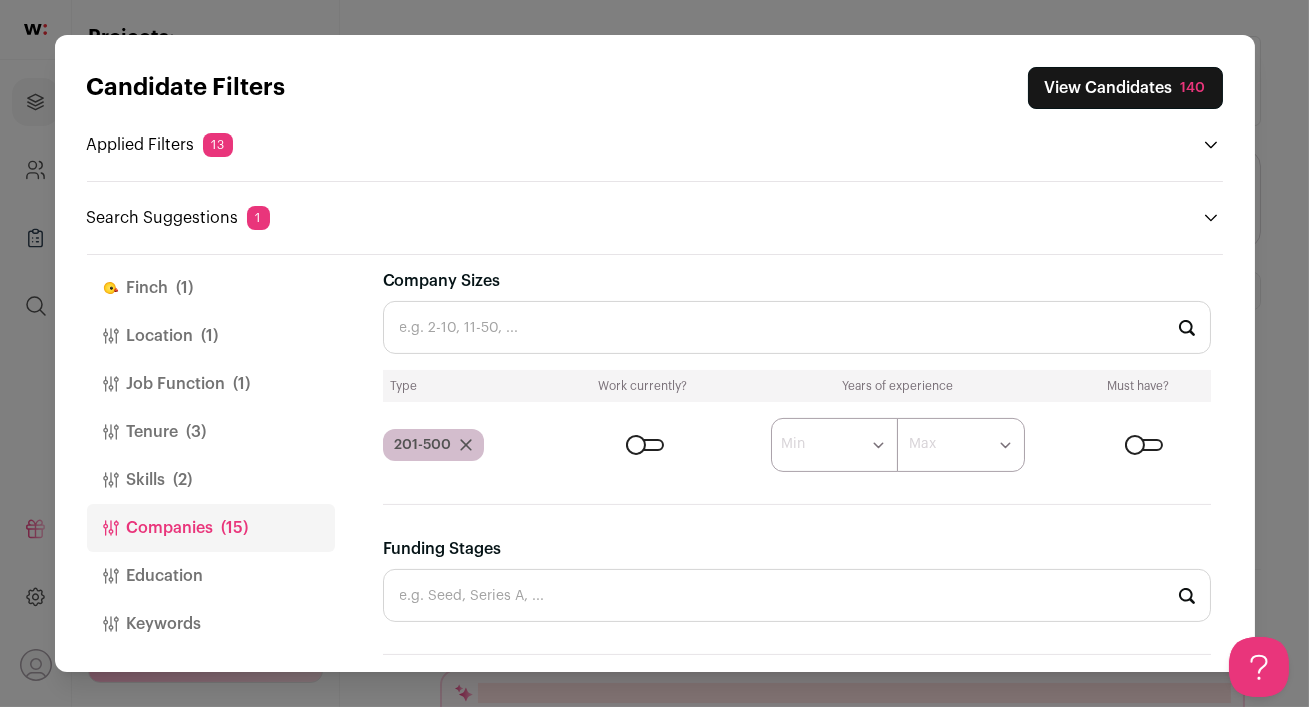 click on "View Candidates
140" at bounding box center (1125, 88) 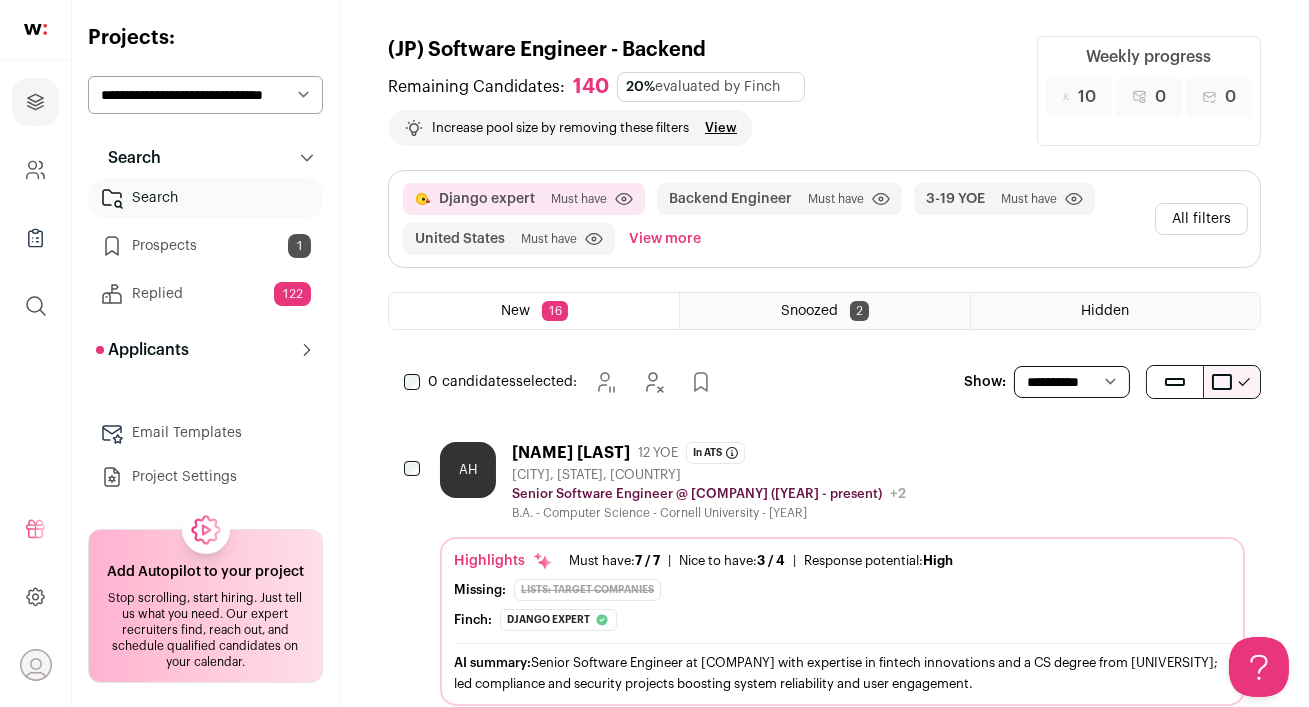 scroll, scrollTop: 0, scrollLeft: 0, axis: both 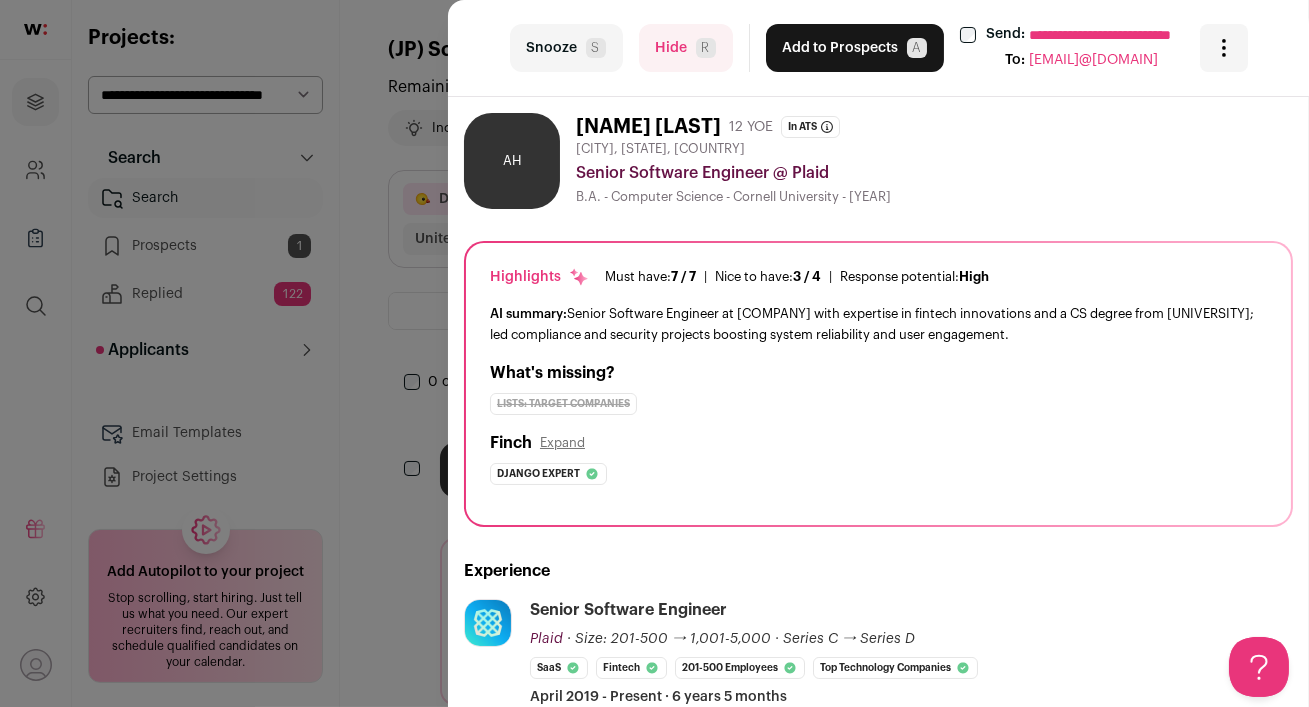 click on "Hide
R" at bounding box center (686, 48) 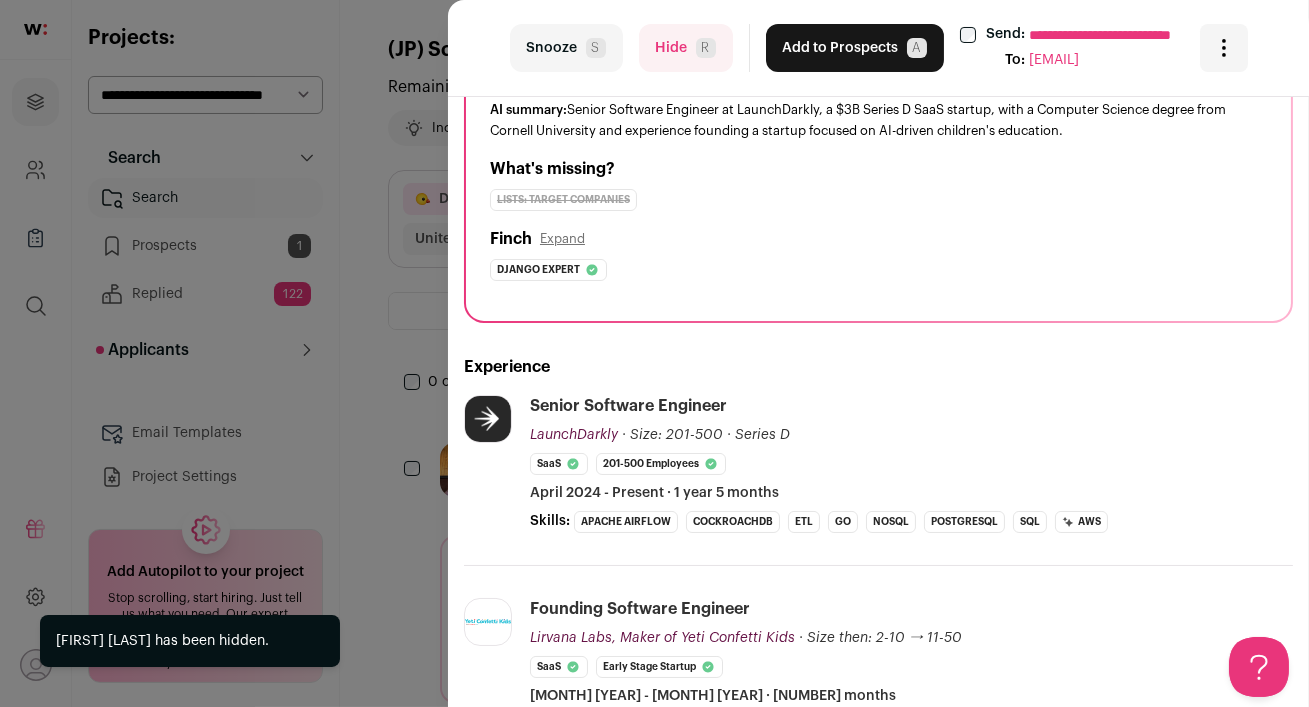 scroll, scrollTop: 0, scrollLeft: 0, axis: both 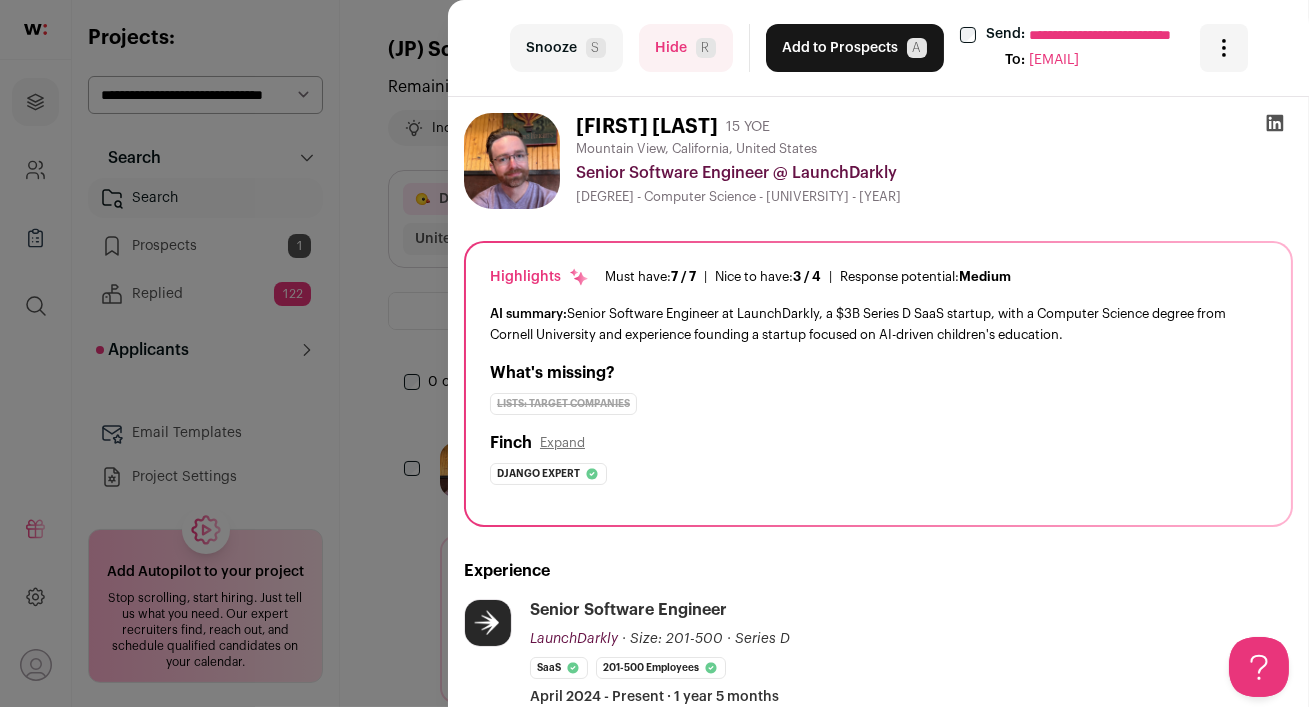 click on "Add to Prospects
A" at bounding box center [855, 48] 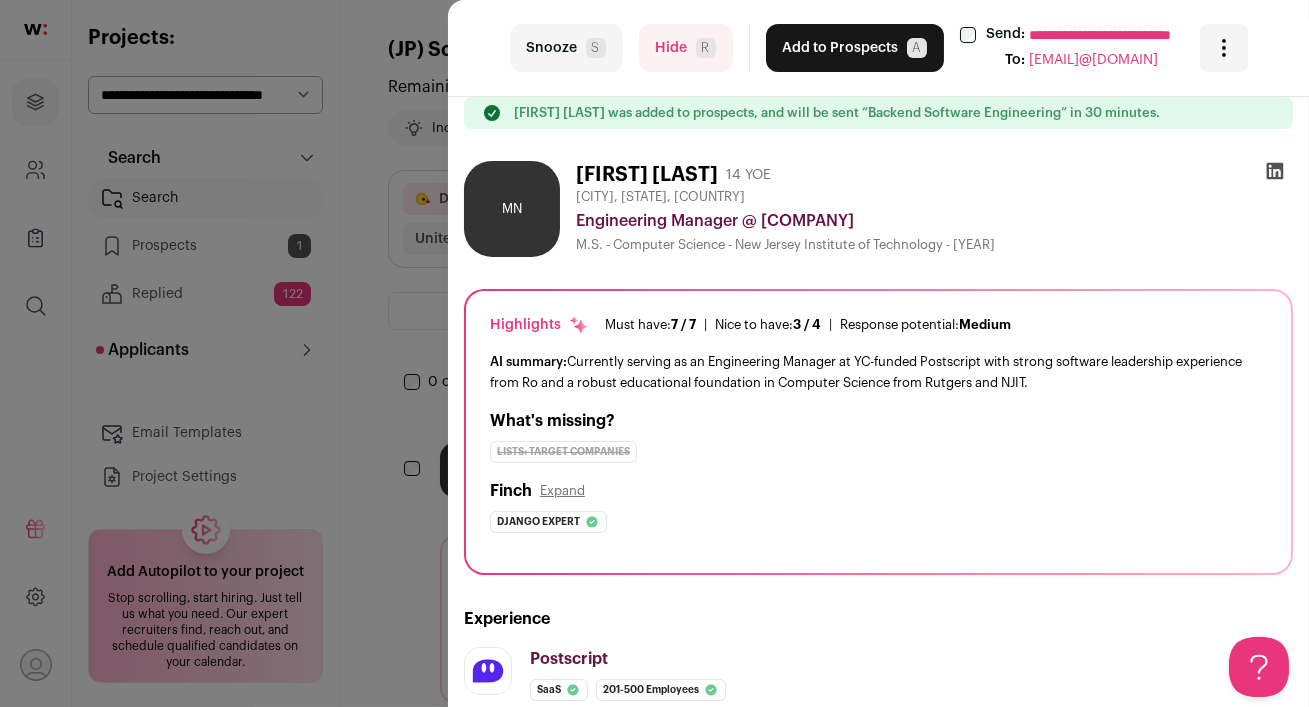 scroll, scrollTop: 2, scrollLeft: 0, axis: vertical 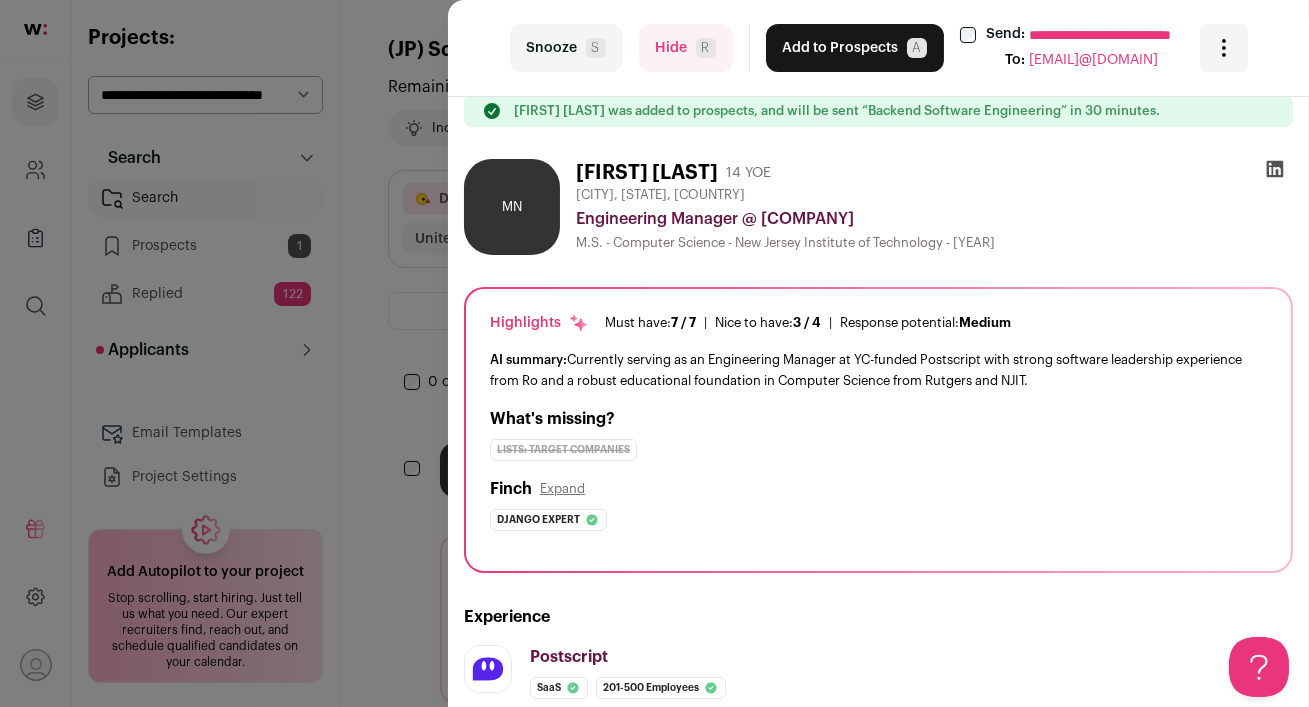 click on "Hide
R" at bounding box center [686, 48] 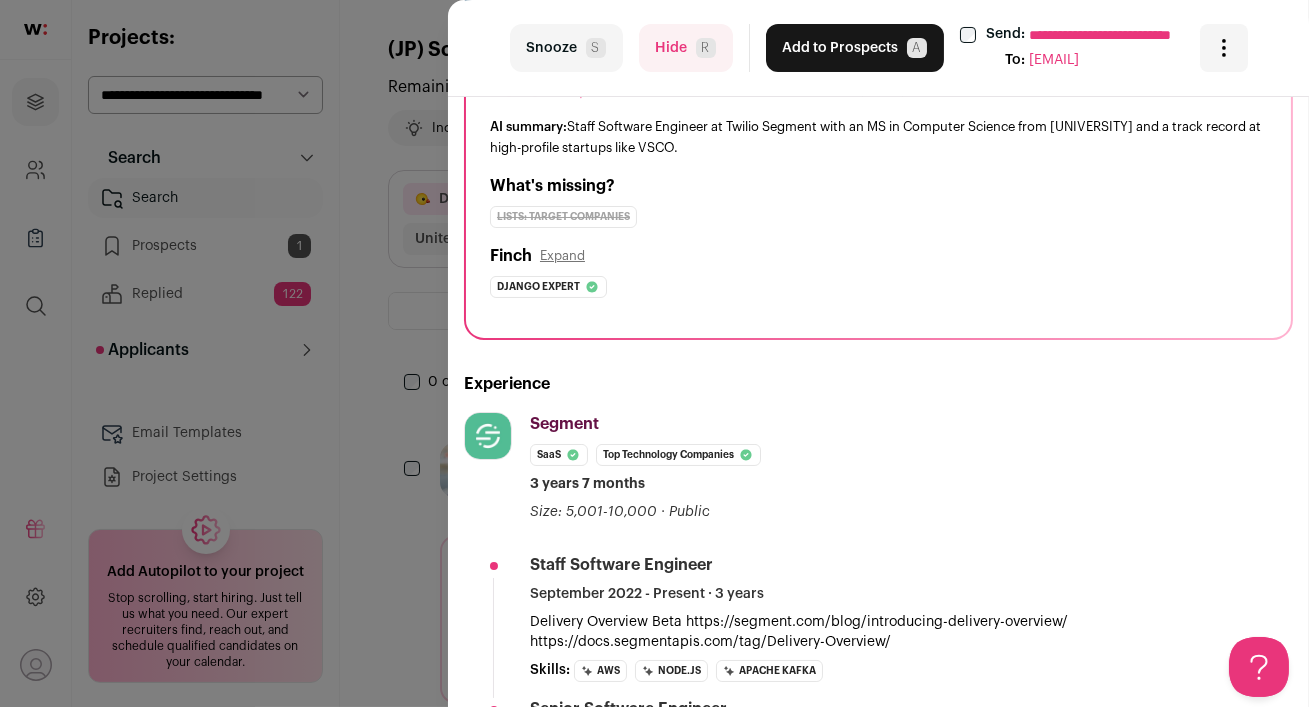 scroll, scrollTop: 123, scrollLeft: 0, axis: vertical 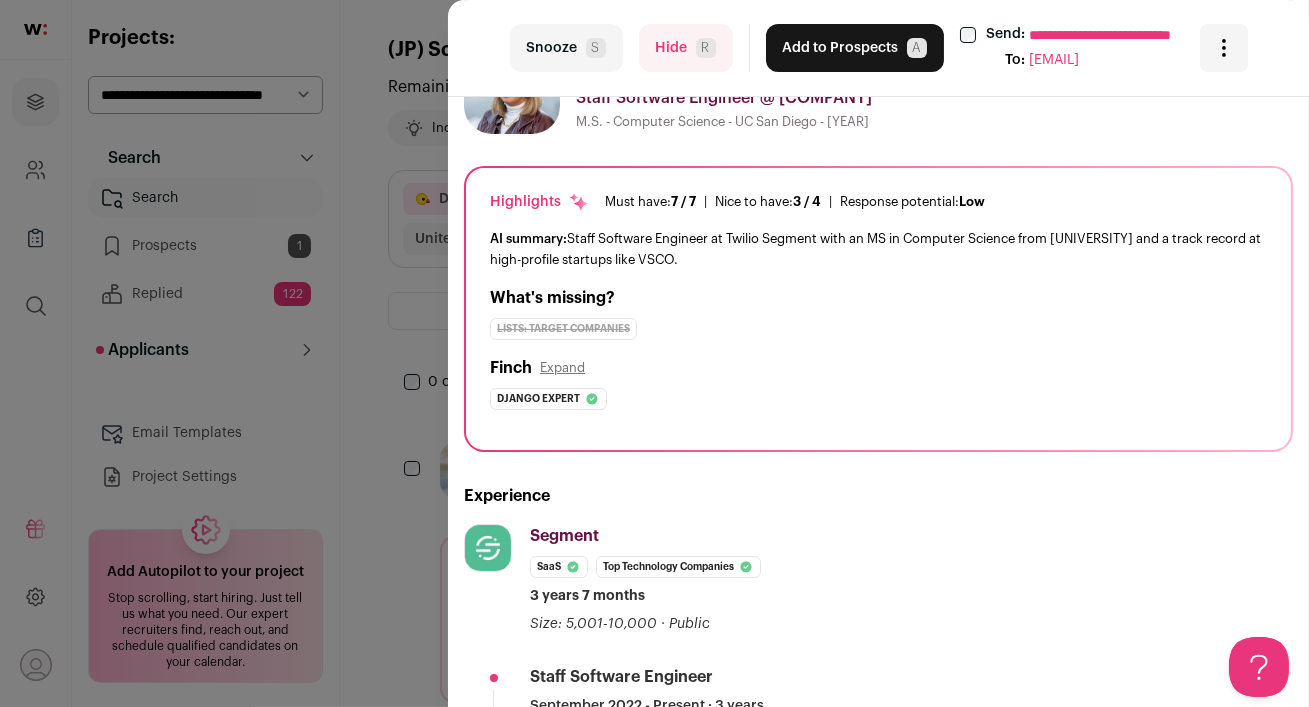 click on "Add to Prospects
A" at bounding box center (855, 48) 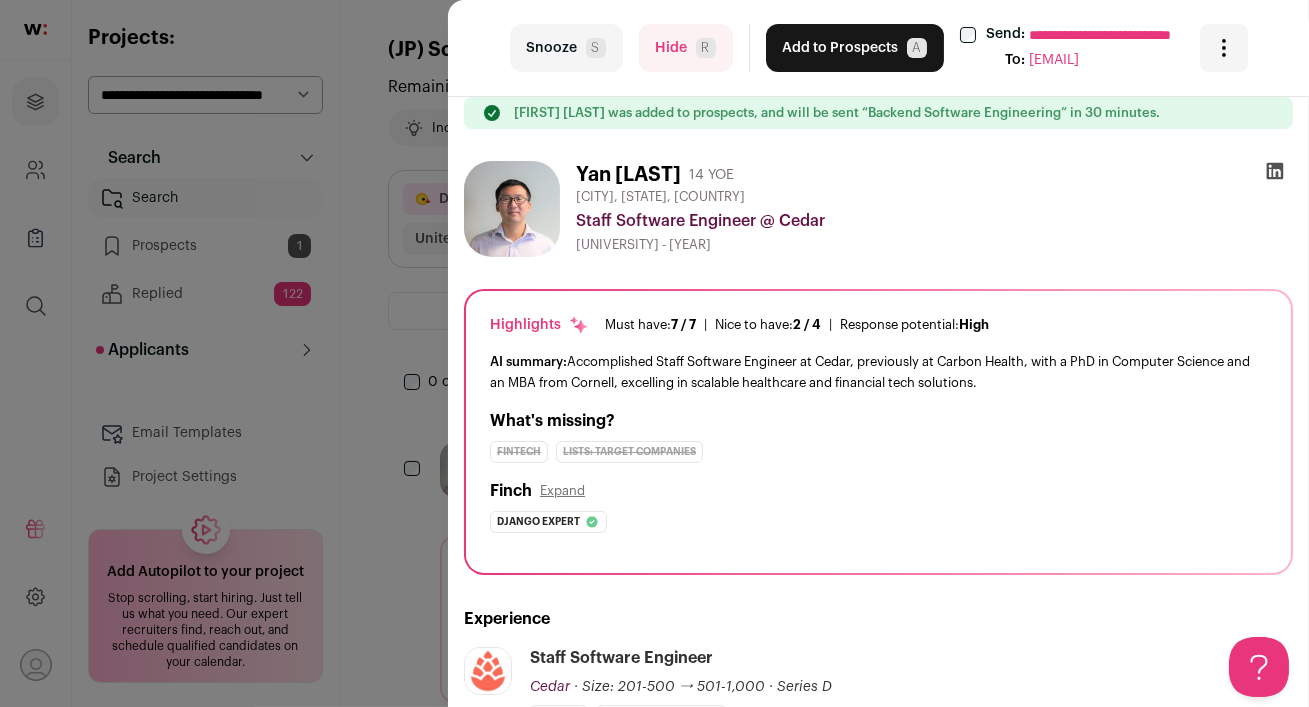 scroll, scrollTop: 0, scrollLeft: 0, axis: both 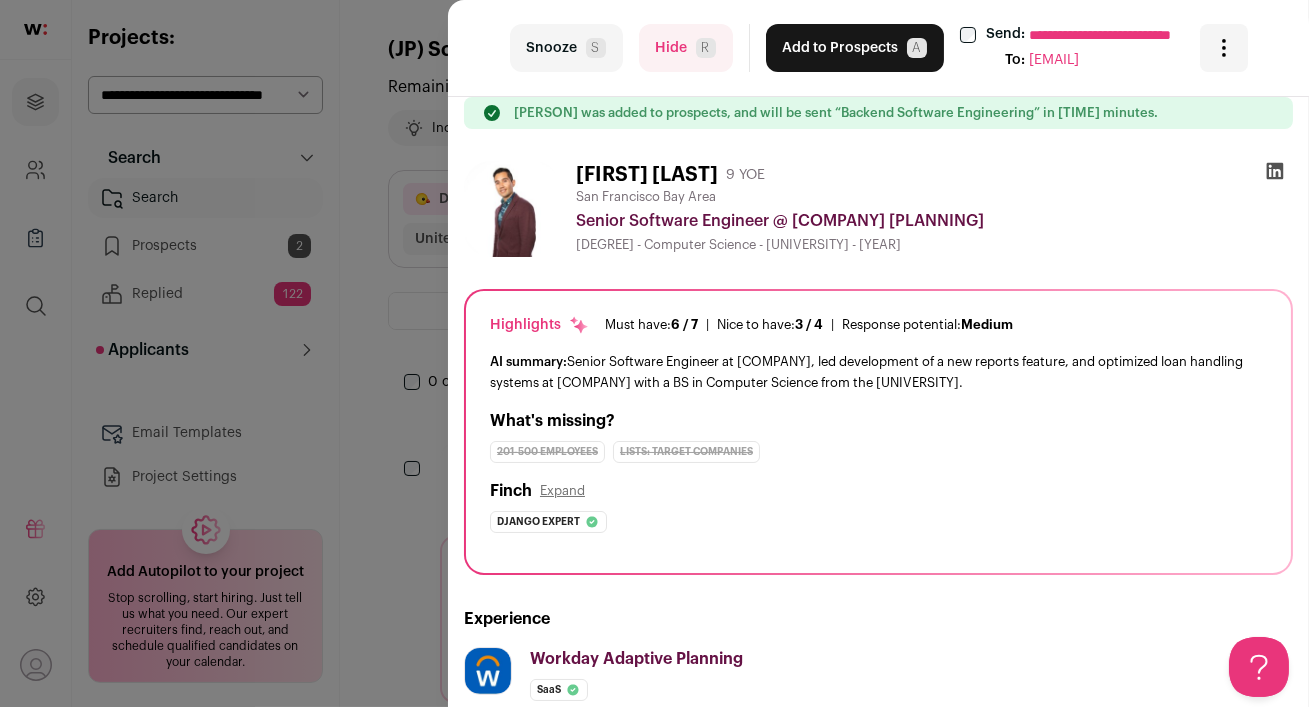 click on "Hide
R" at bounding box center [686, 48] 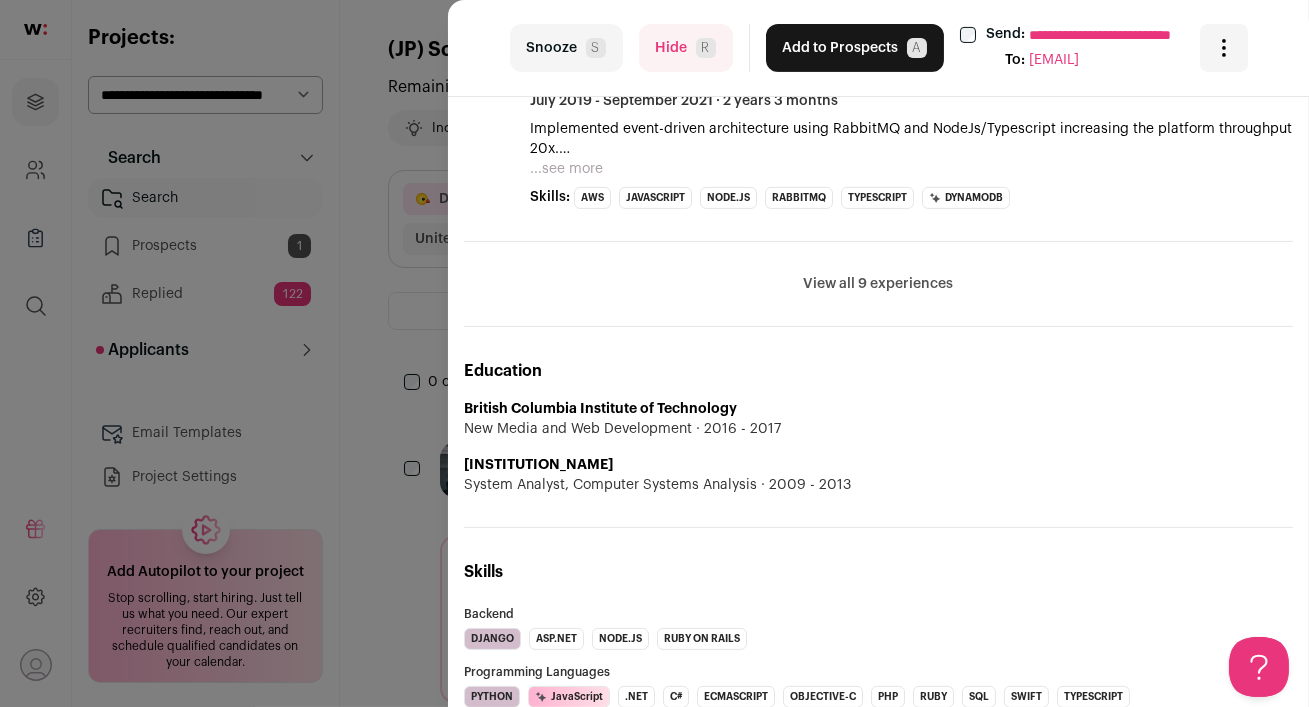 scroll, scrollTop: 1120, scrollLeft: 0, axis: vertical 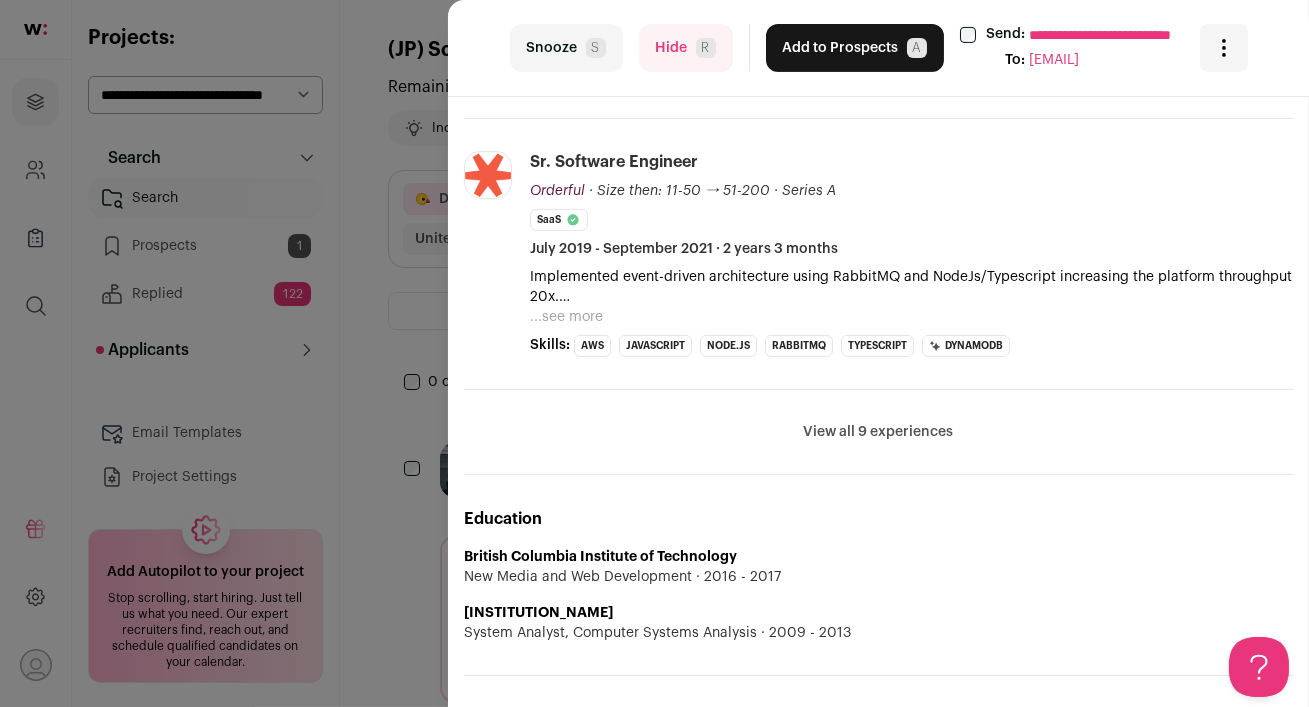 click on "View all 9 experiences" at bounding box center [879, 432] 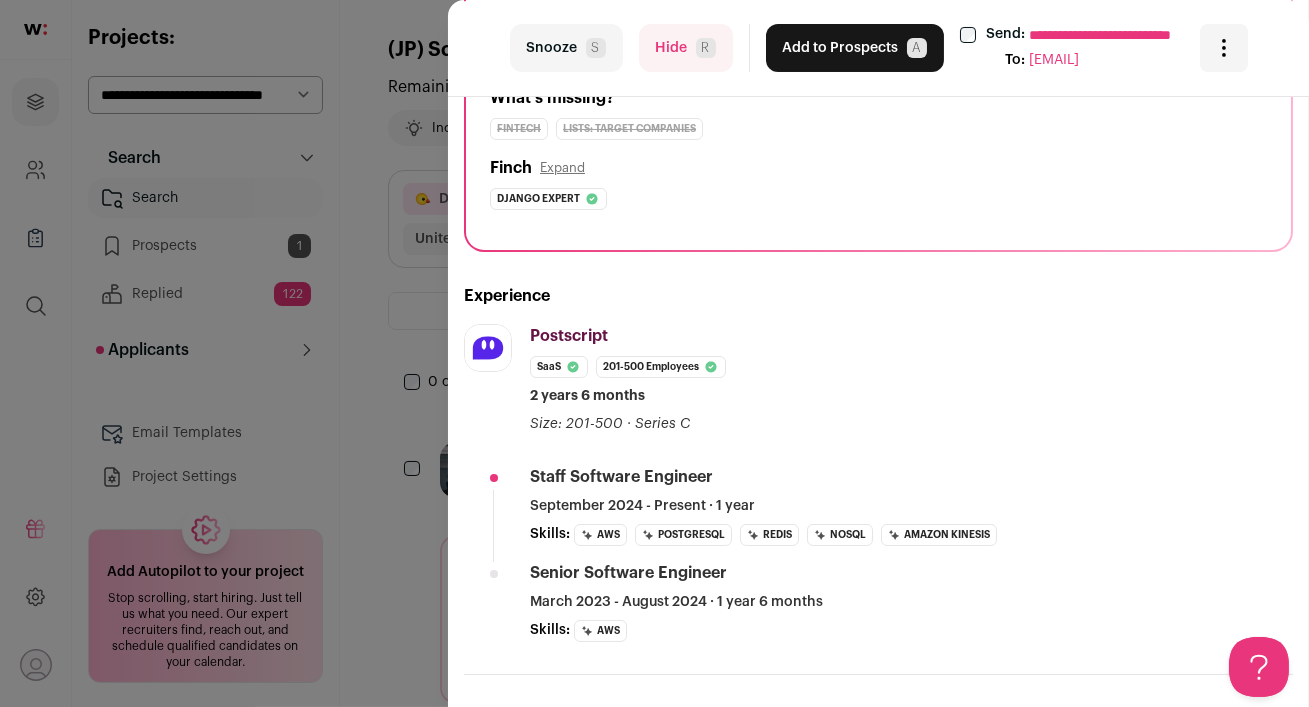 scroll, scrollTop: 0, scrollLeft: 0, axis: both 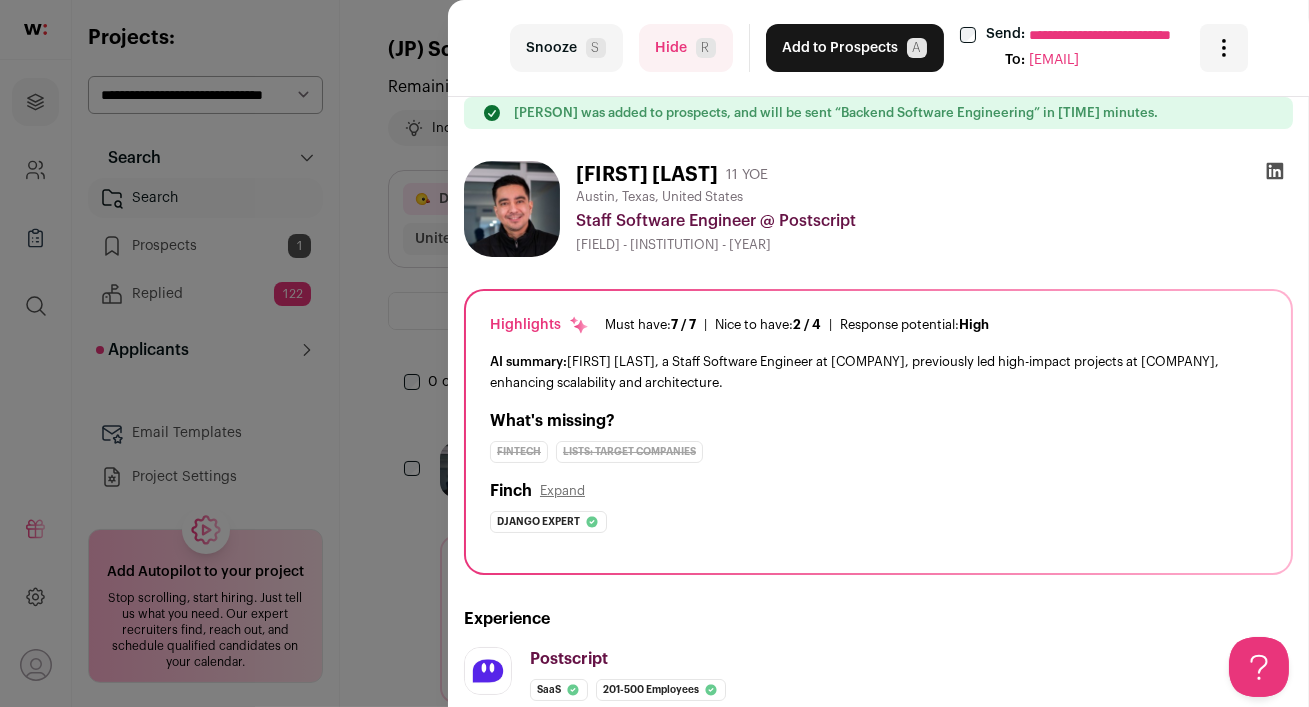 click on "Add to Prospects
A" at bounding box center (855, 48) 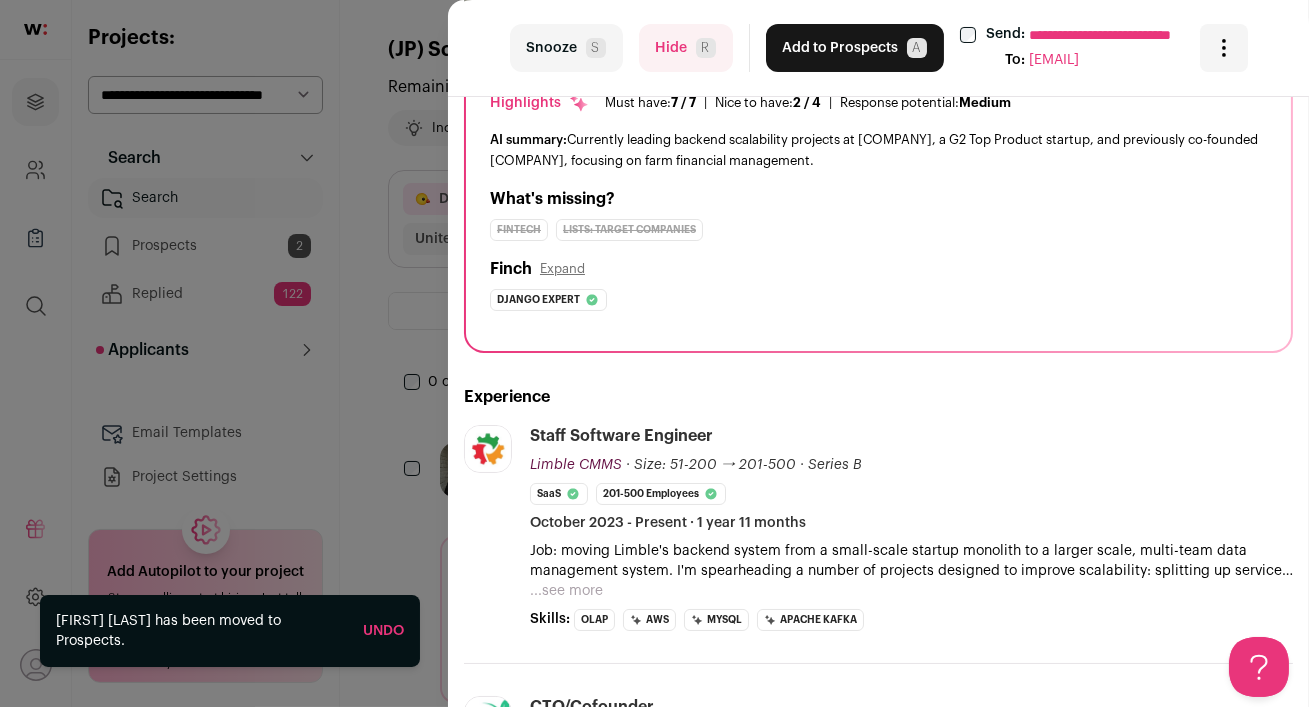 scroll, scrollTop: 242, scrollLeft: 0, axis: vertical 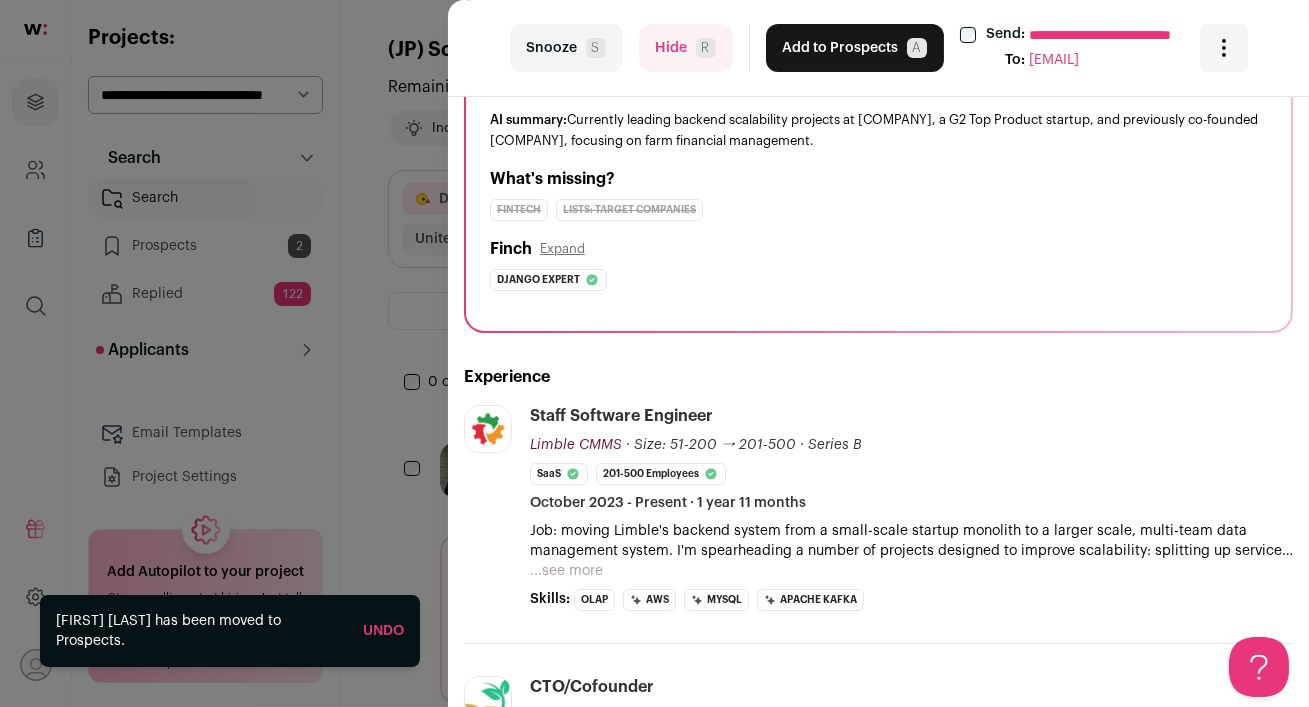 click on "...see more" at bounding box center [566, 571] 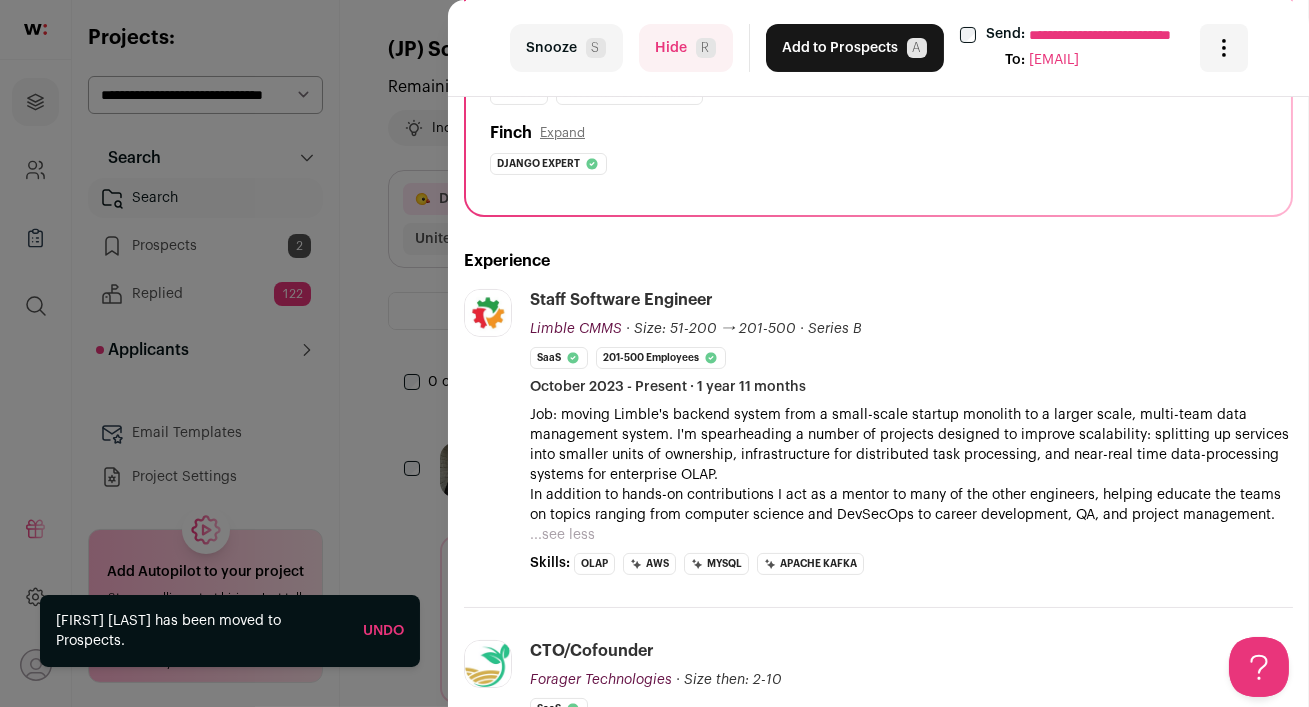 scroll, scrollTop: 311, scrollLeft: 0, axis: vertical 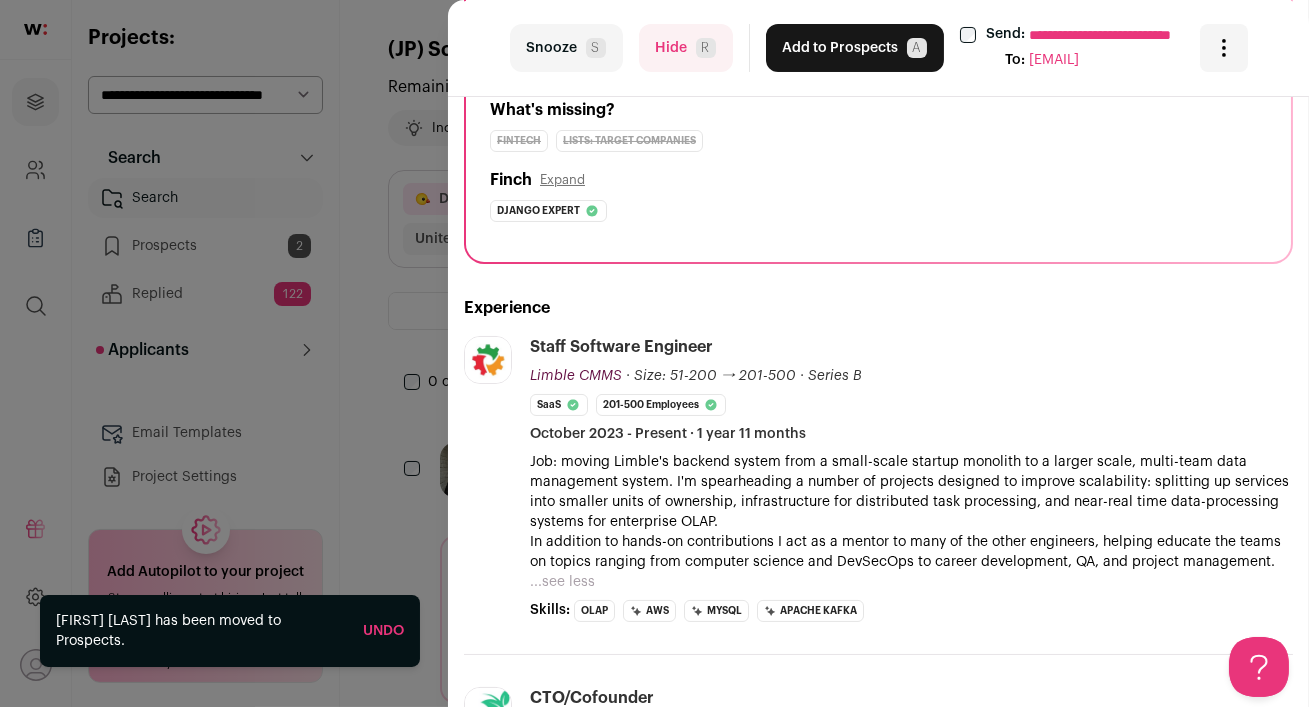 click on "Add to Prospects
A" at bounding box center [855, 48] 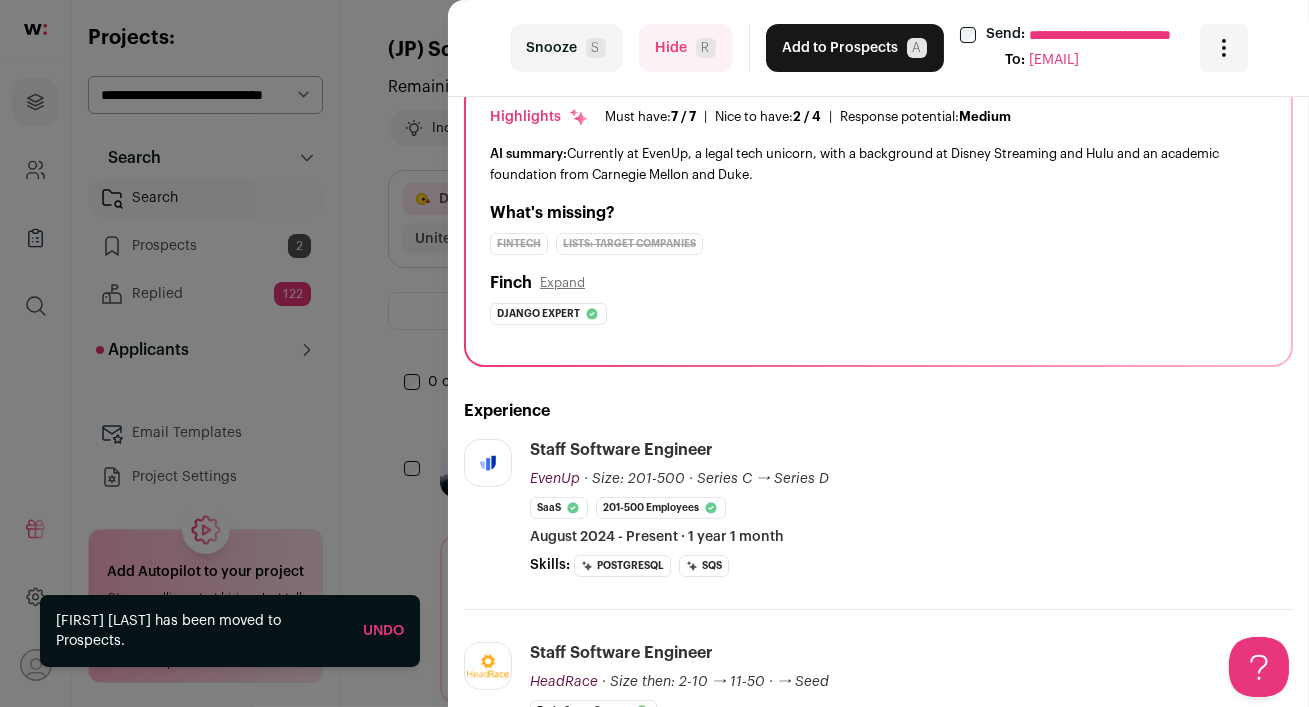 scroll, scrollTop: 232, scrollLeft: 0, axis: vertical 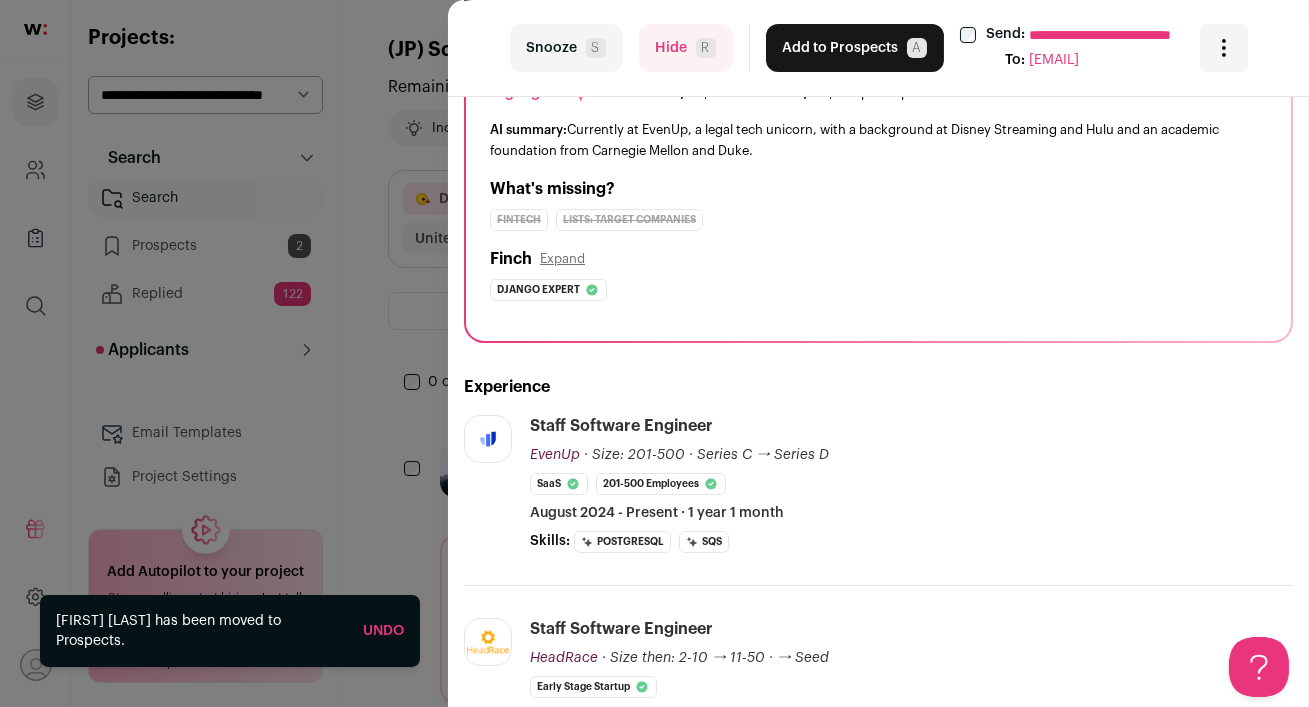 click on "**********" at bounding box center [654, 353] 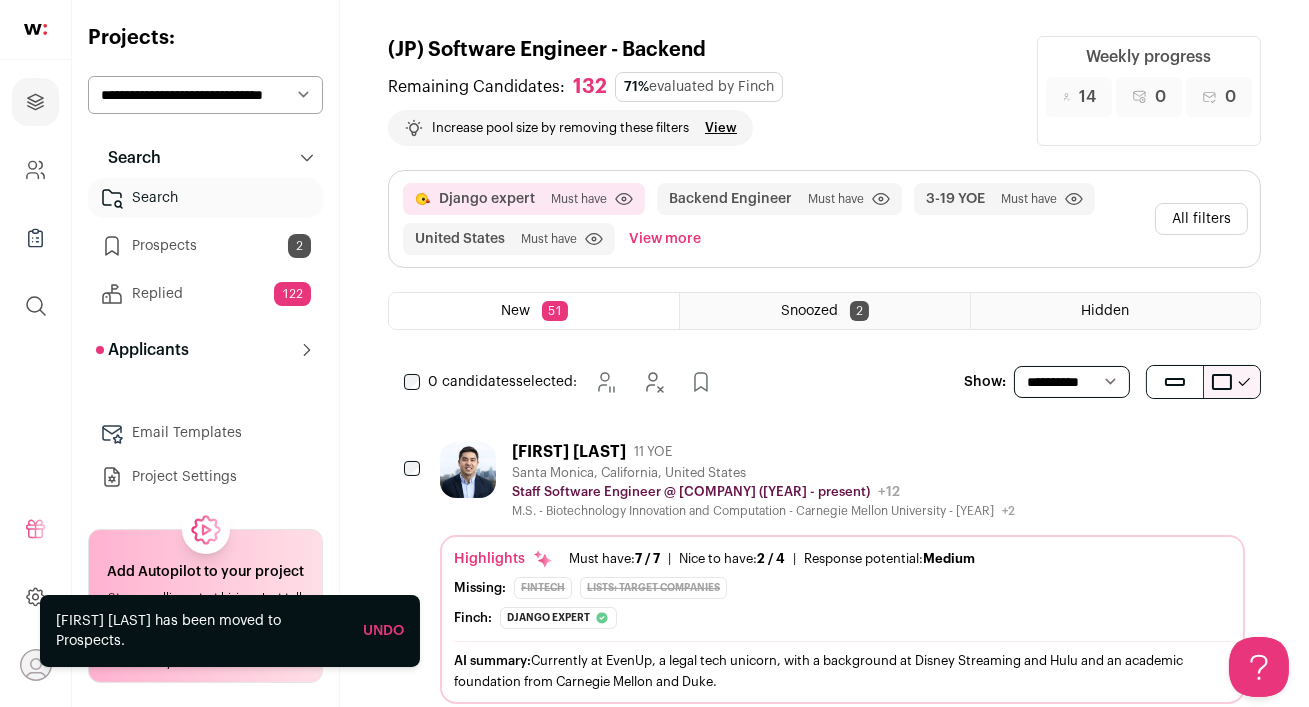 click on "All filters" at bounding box center [1201, 219] 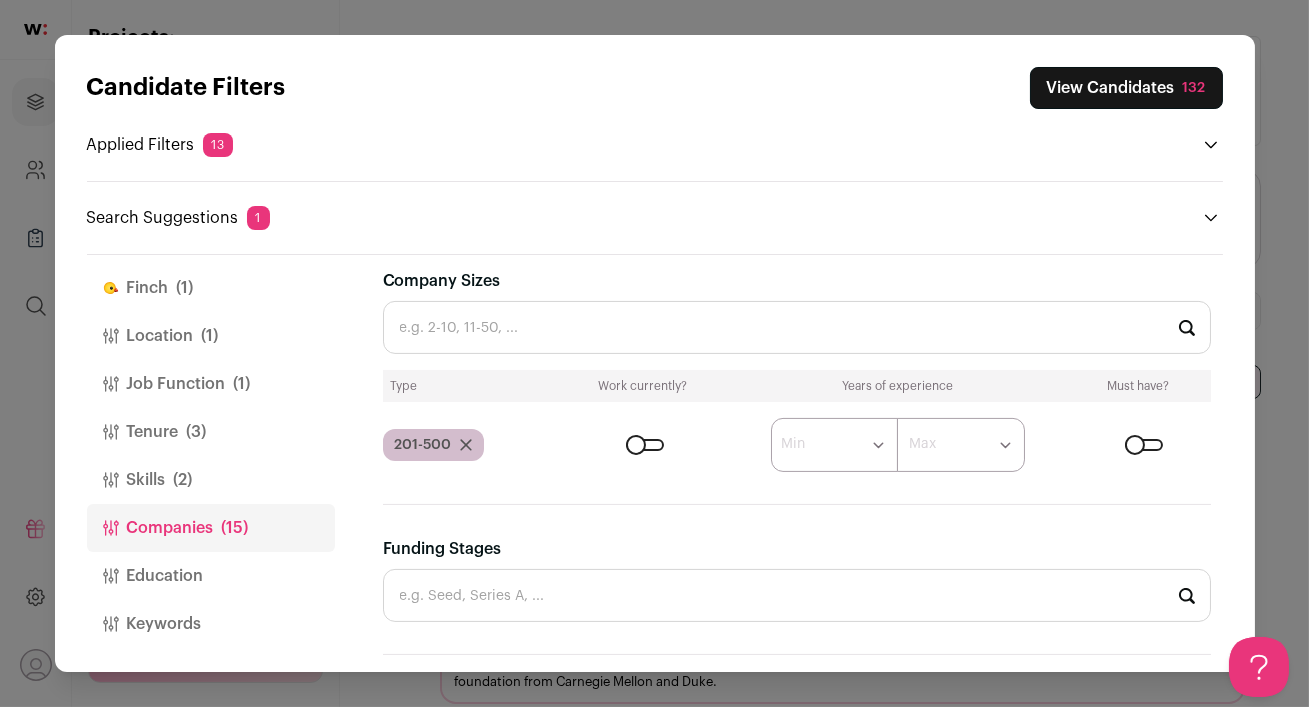 click on "Location
(1)" at bounding box center (211, 336) 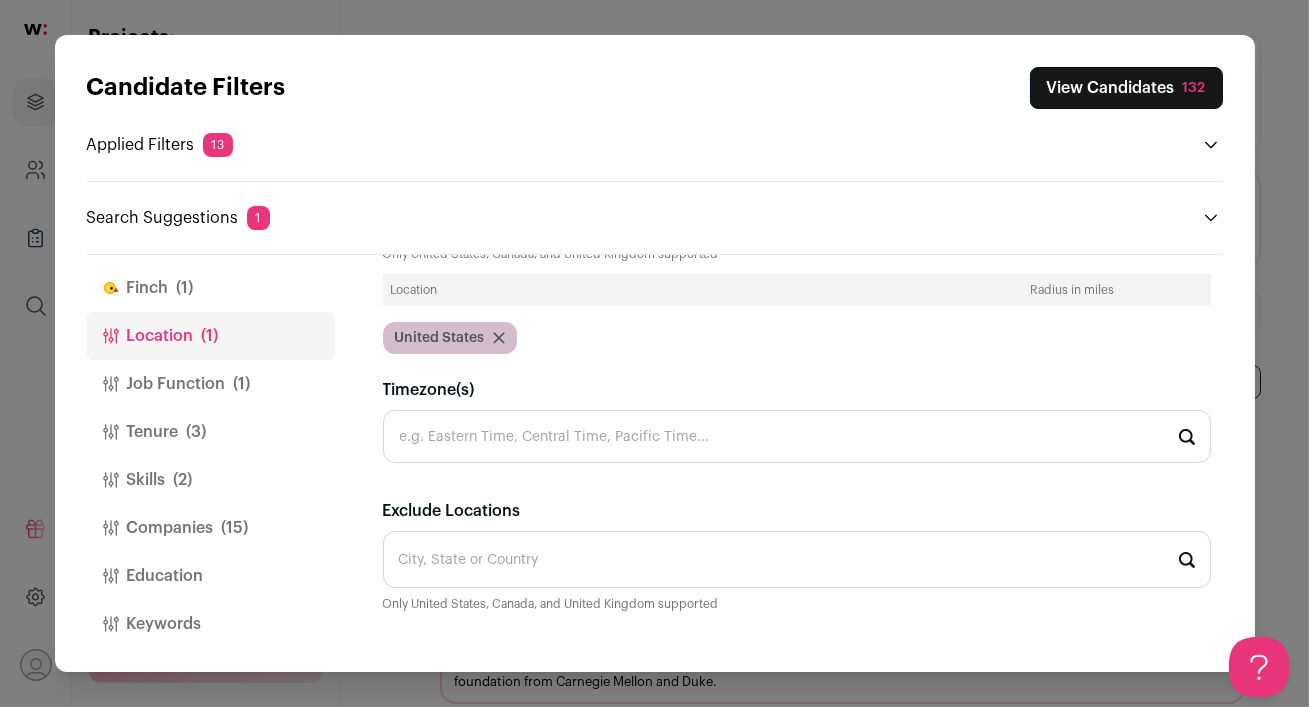 click on "Job Function
(1)" at bounding box center (211, 384) 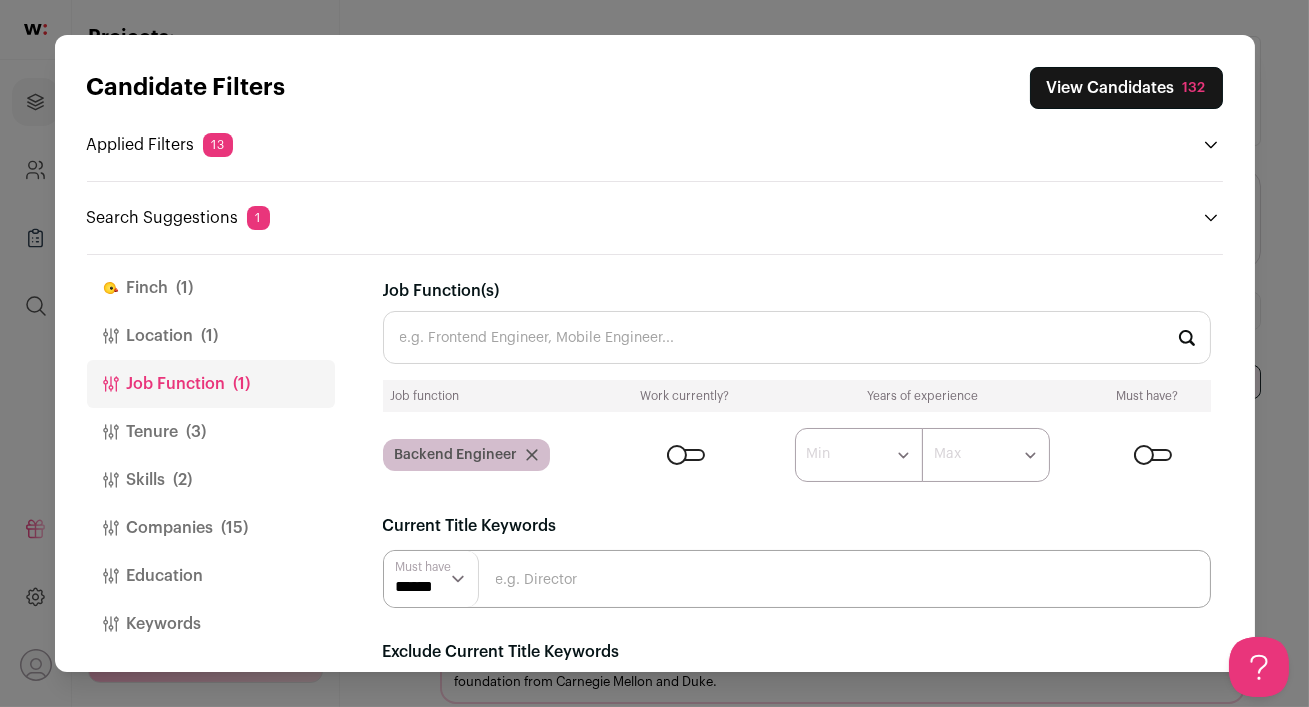 scroll, scrollTop: 89, scrollLeft: 0, axis: vertical 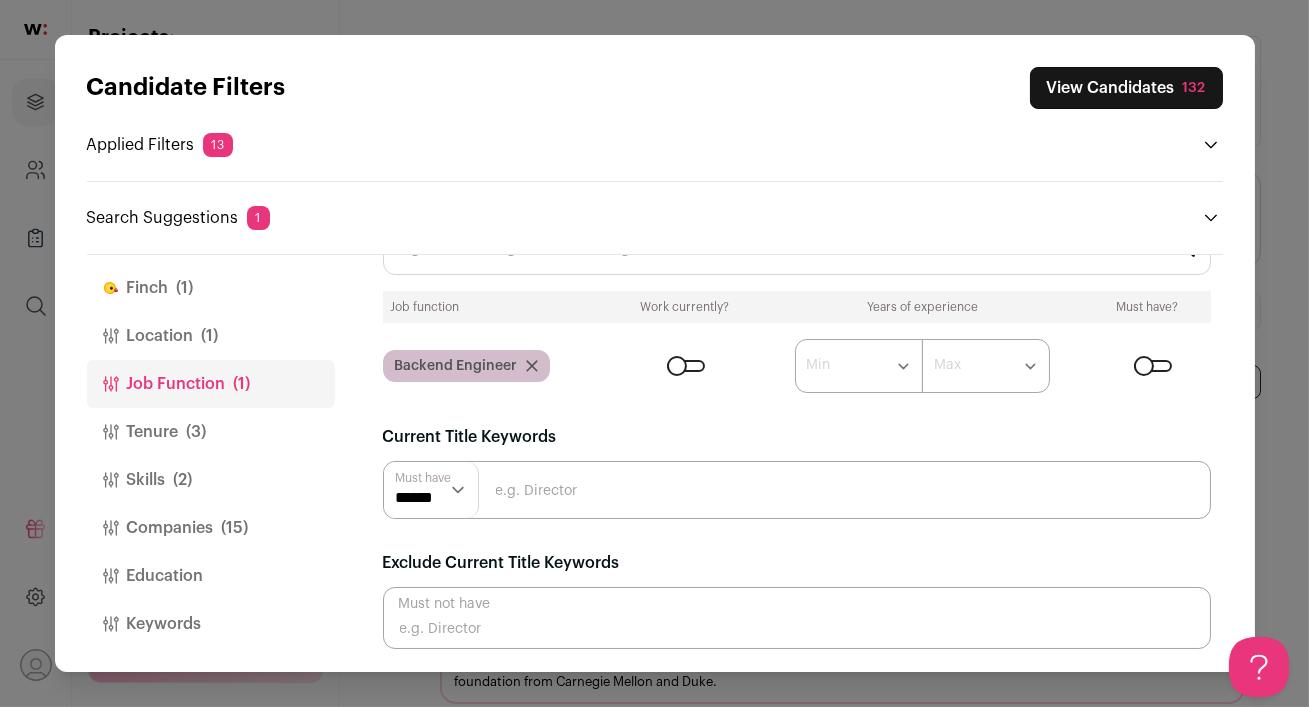 click on "View Candidates
132" at bounding box center [1126, 88] 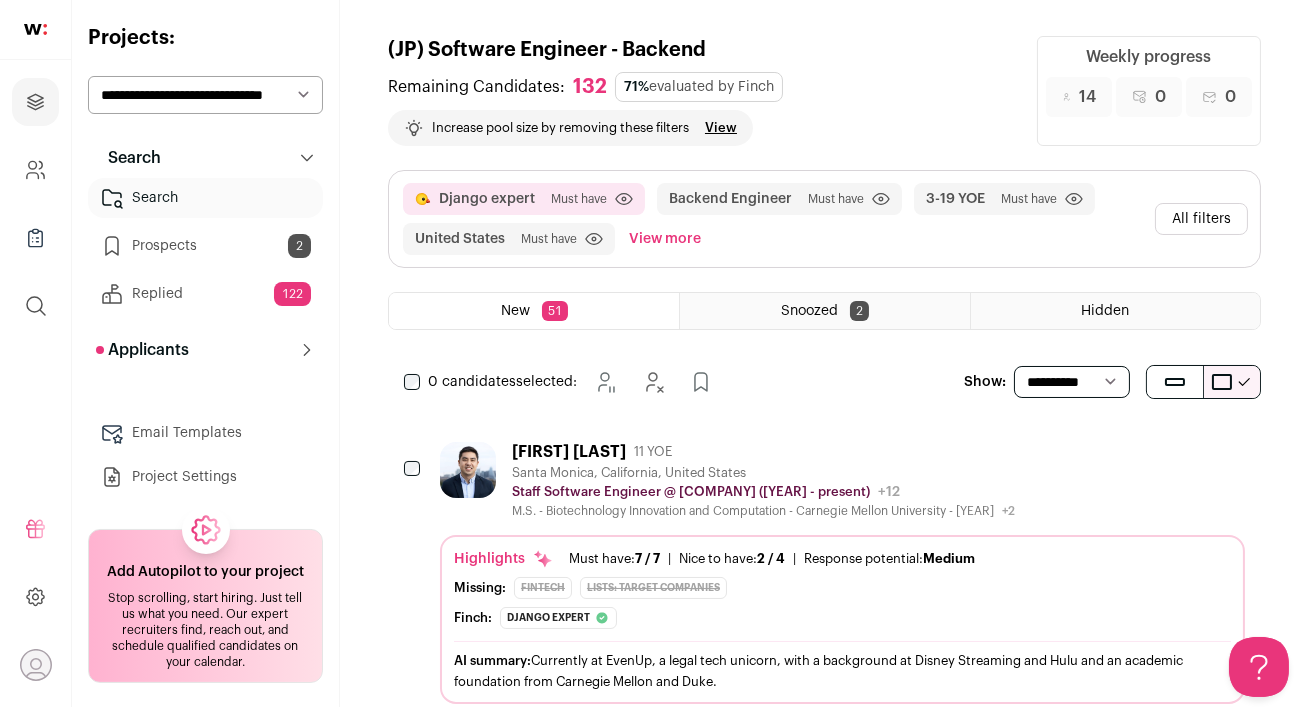 click on "Hank Hwang
11 YOE" at bounding box center [763, 452] 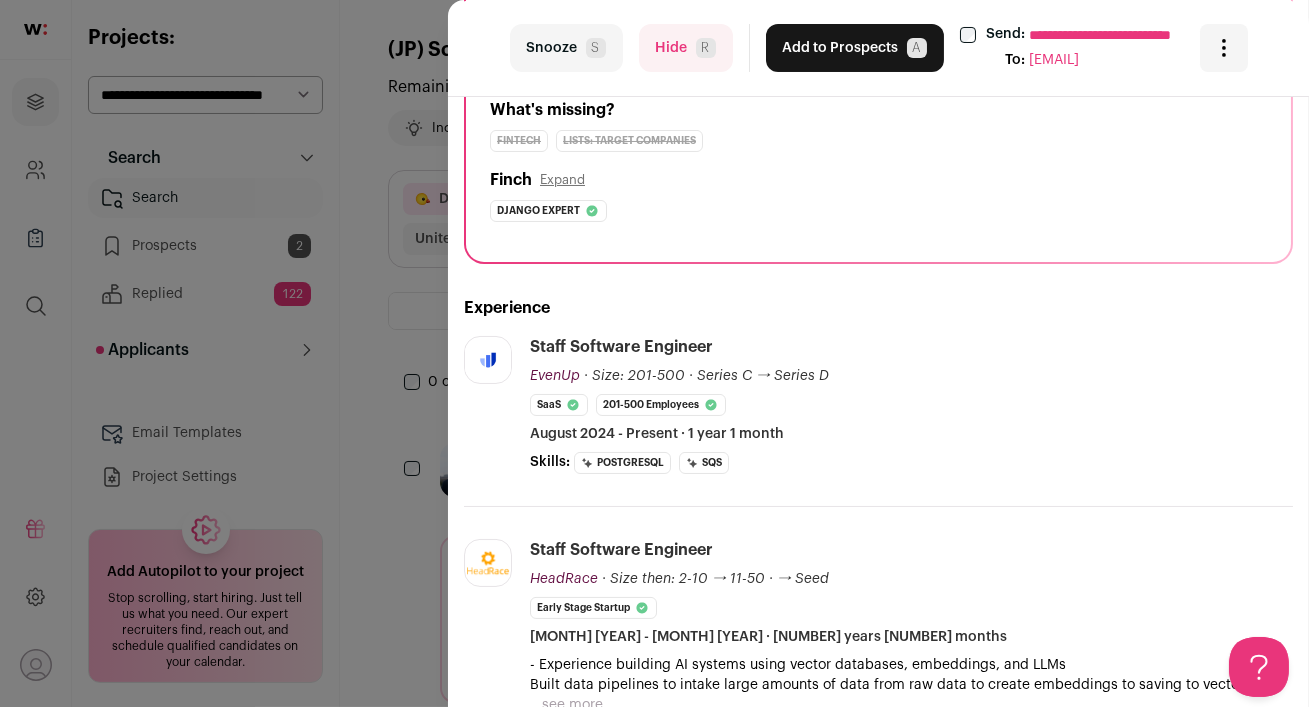 scroll, scrollTop: 0, scrollLeft: 0, axis: both 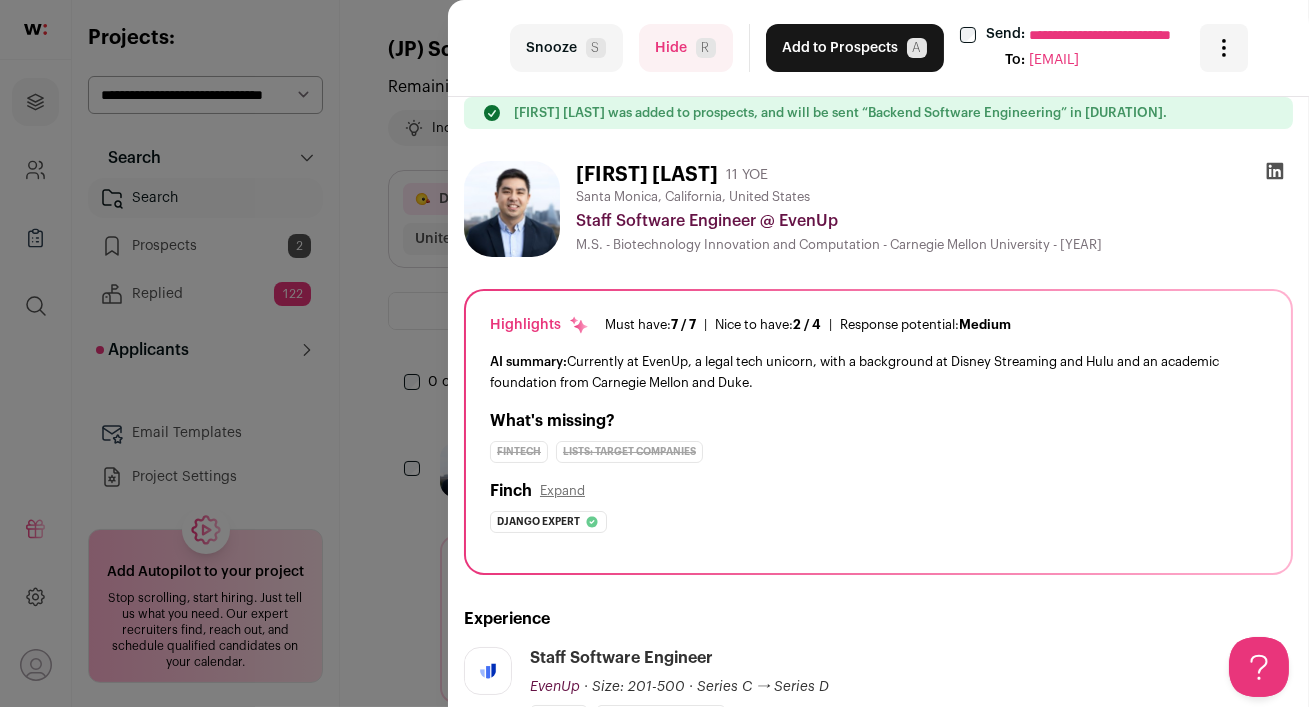 click on "Add to Prospects
A" at bounding box center [855, 48] 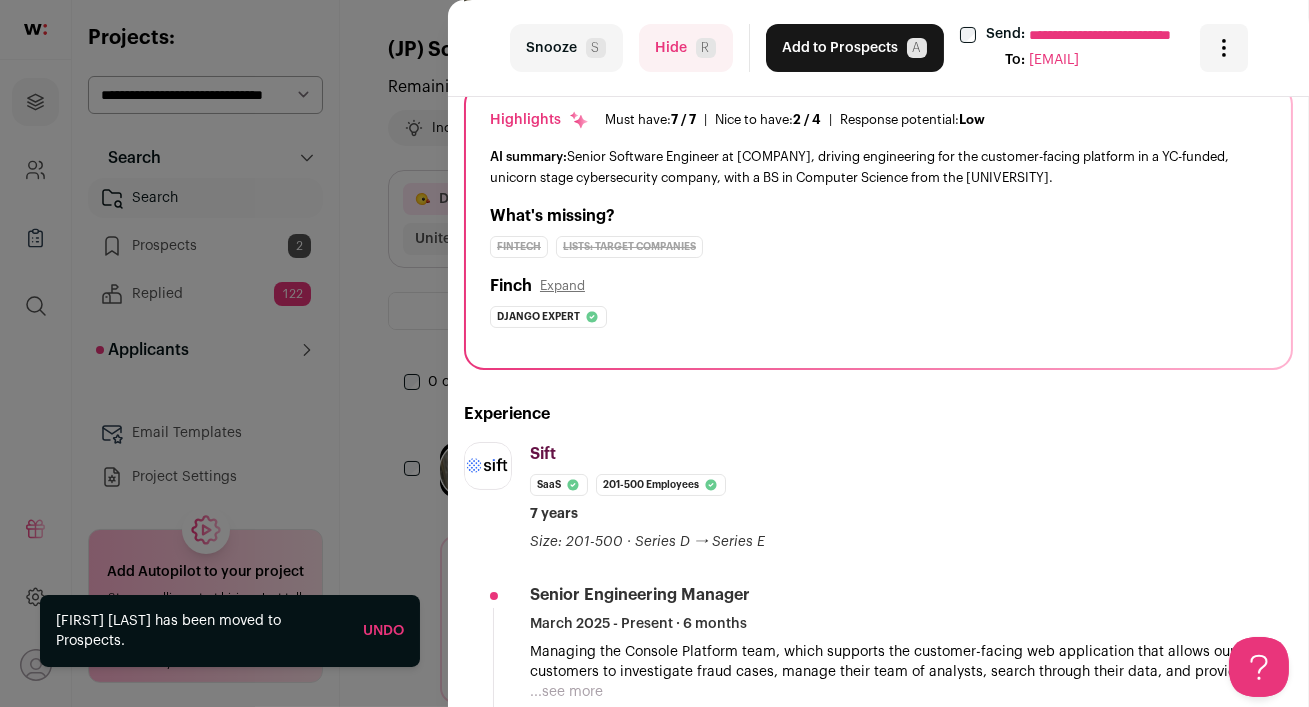 scroll, scrollTop: 504, scrollLeft: 0, axis: vertical 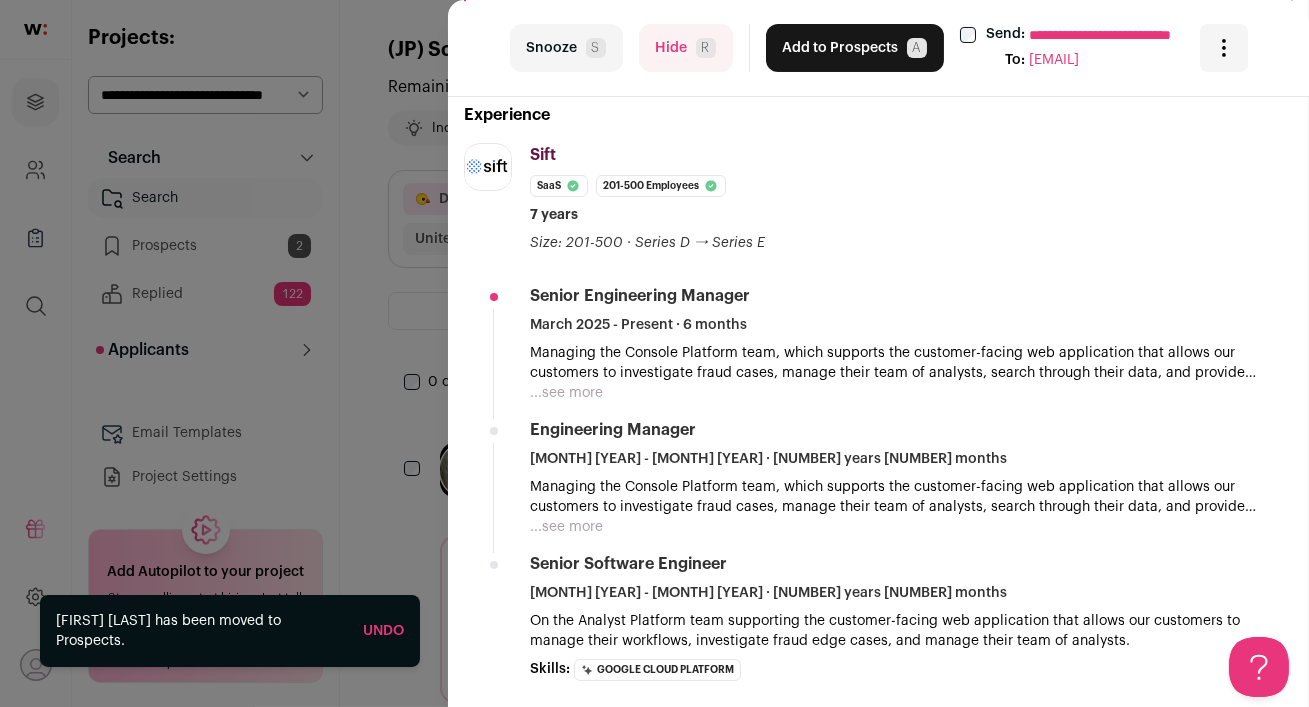 click on "...see more" at bounding box center [566, 527] 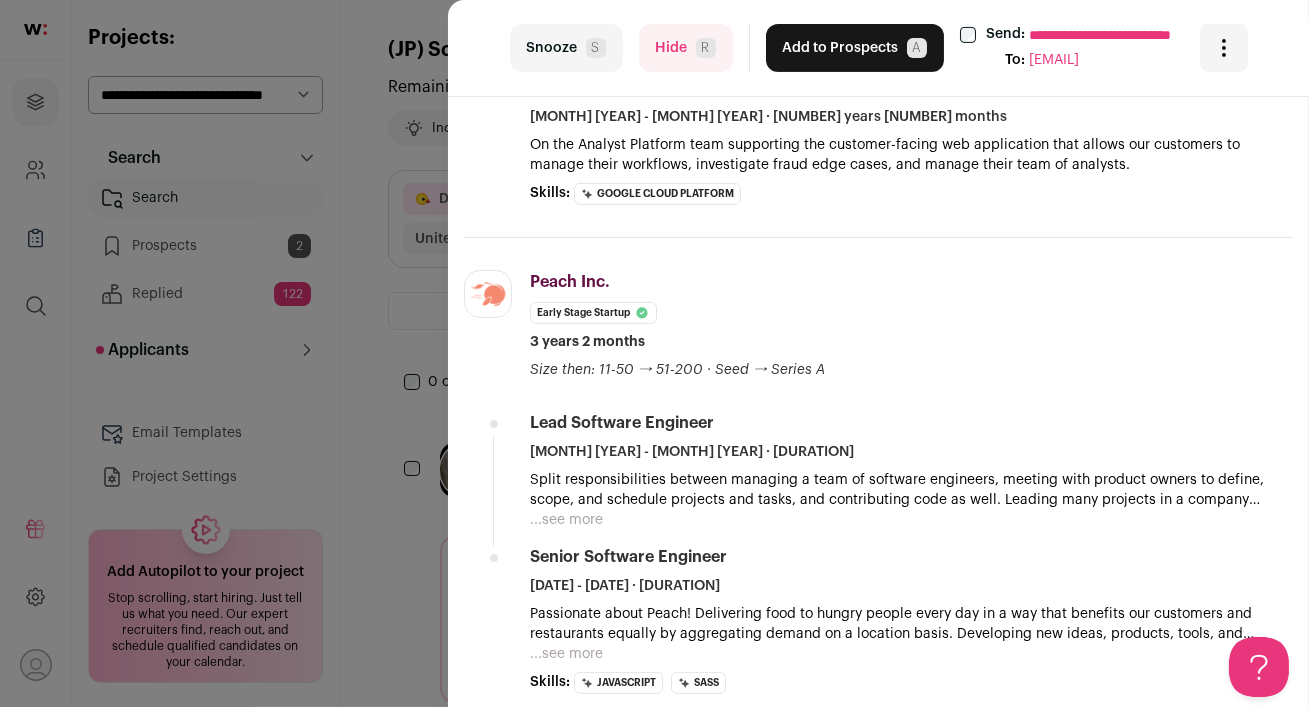 scroll, scrollTop: 1245, scrollLeft: 0, axis: vertical 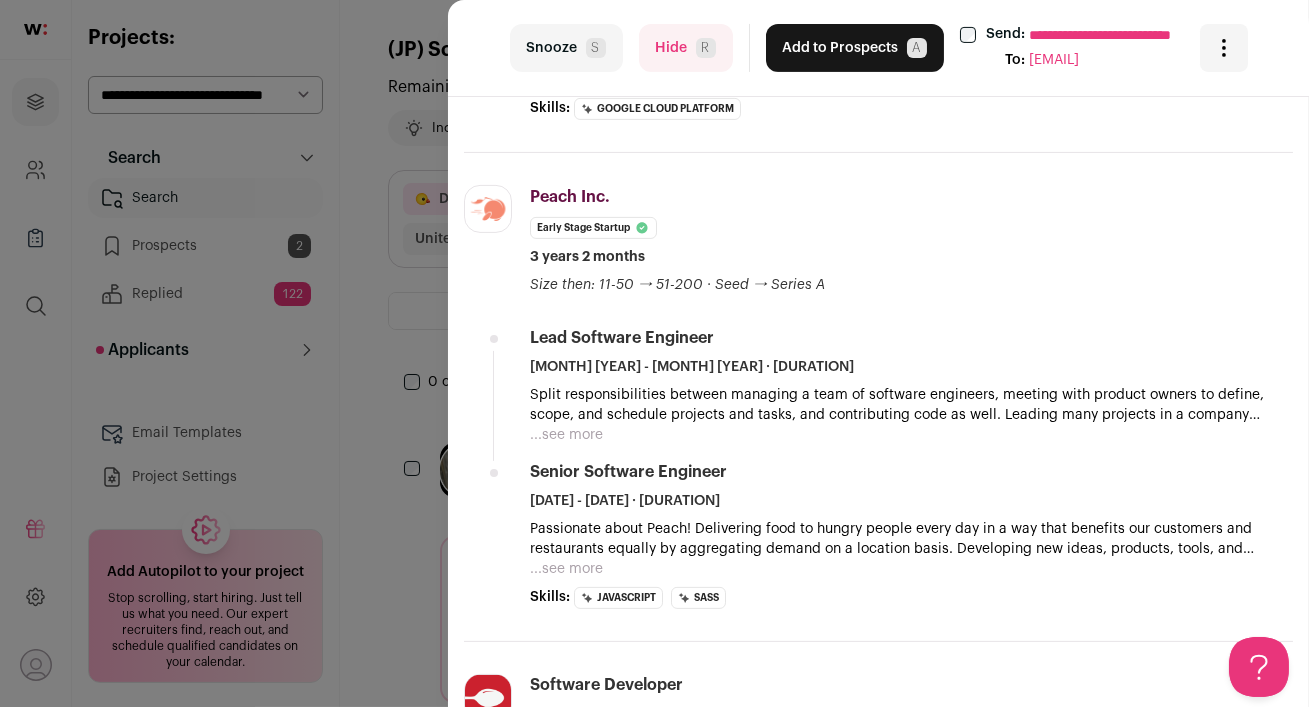 click on "Add to Prospects
A" at bounding box center [855, 48] 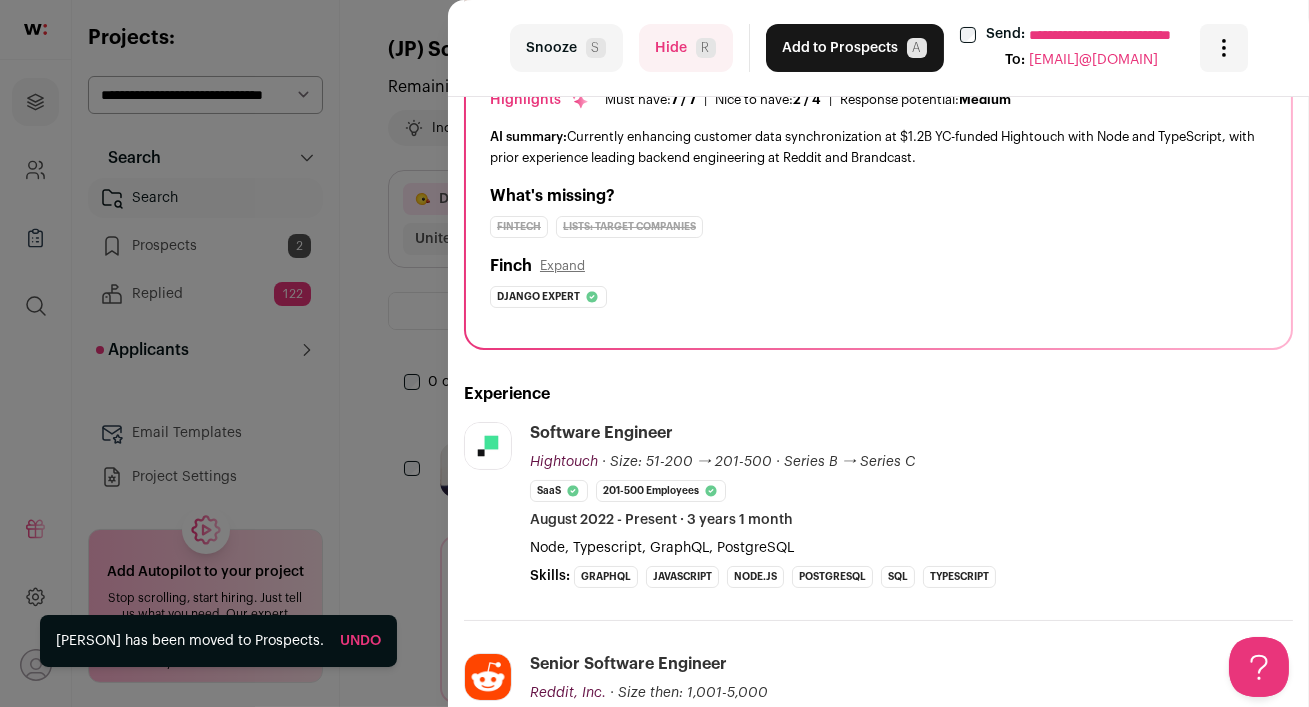 scroll, scrollTop: 120, scrollLeft: 0, axis: vertical 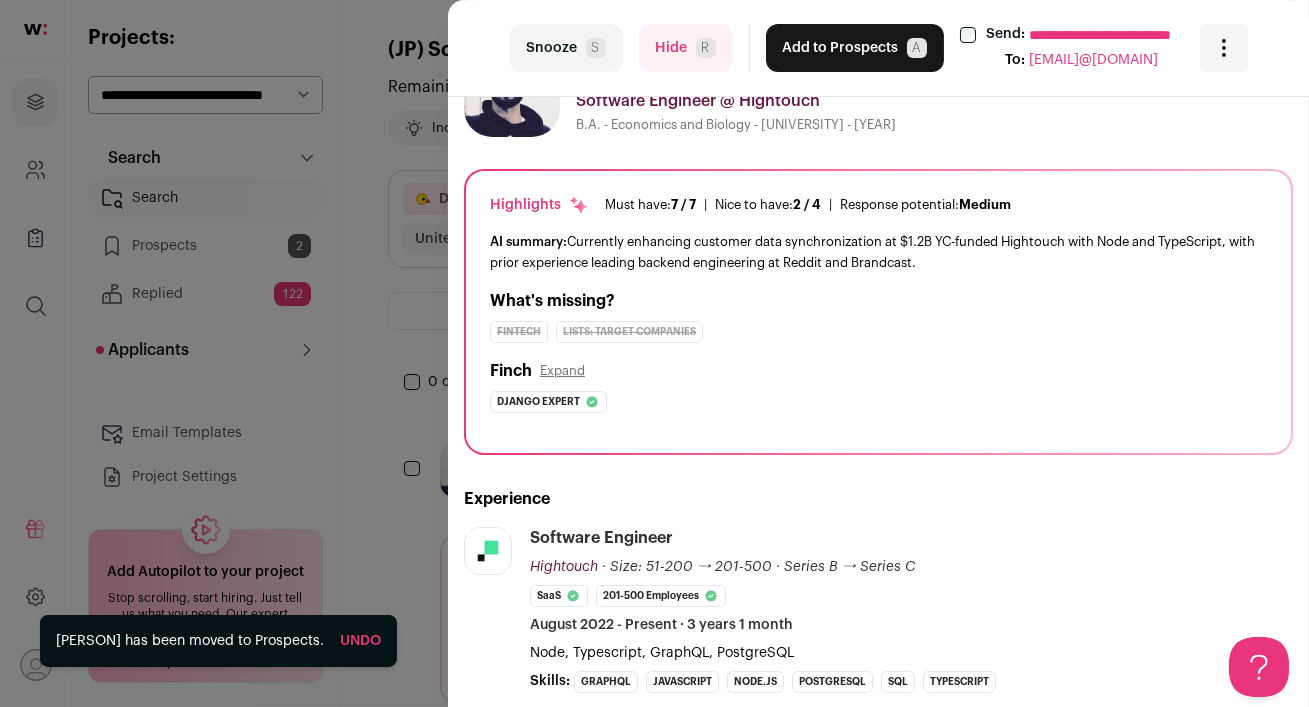 click on "**********" at bounding box center [654, 353] 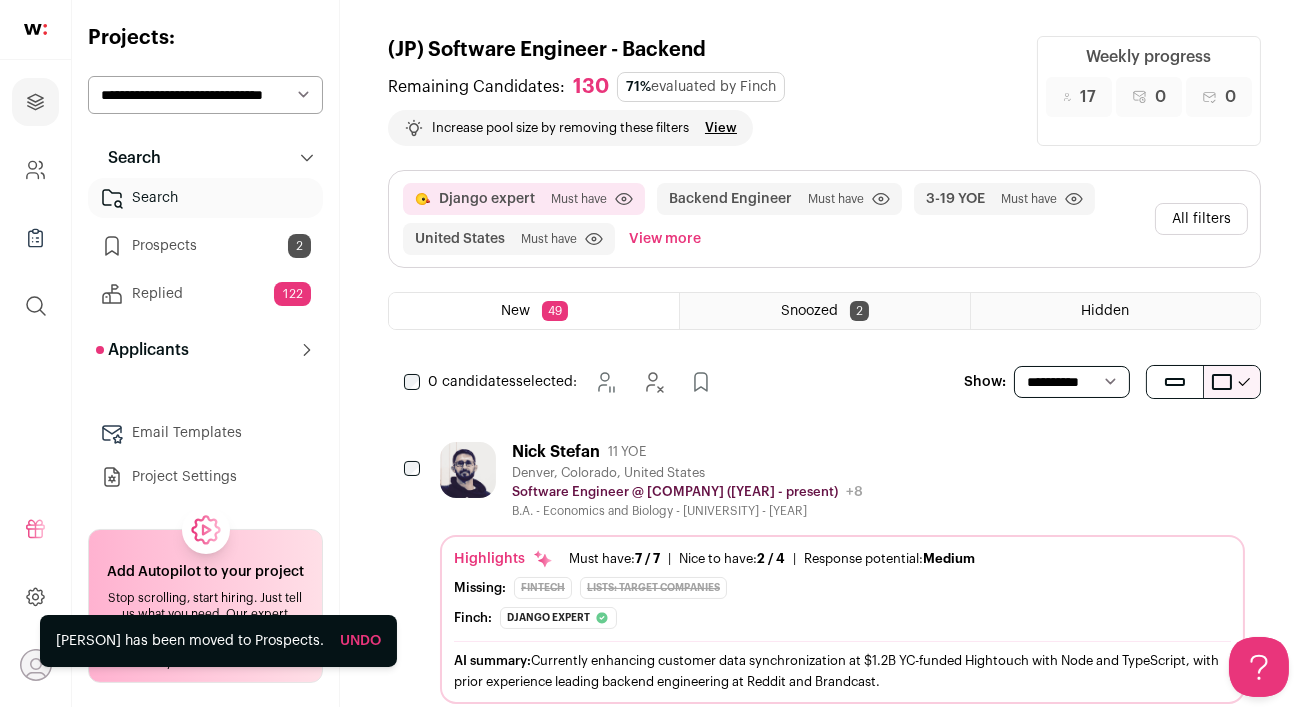 click on "Prospects
2" at bounding box center (205, 246) 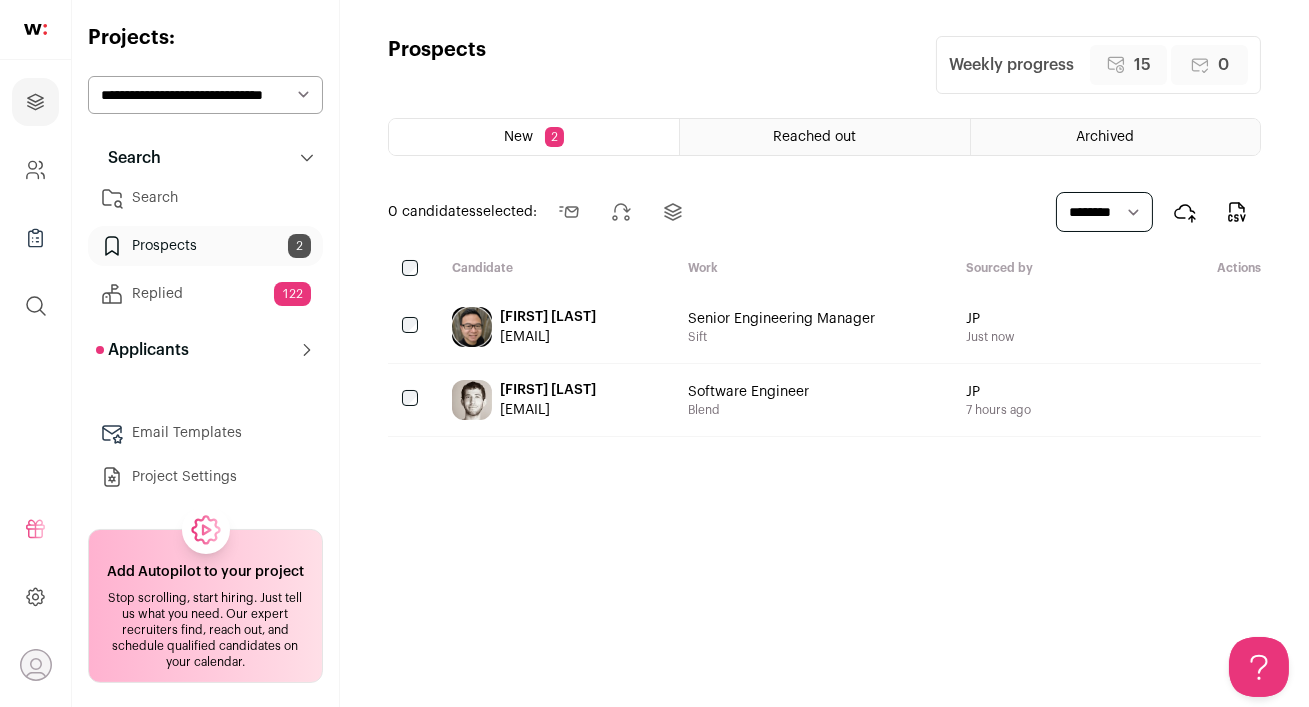 scroll, scrollTop: 0, scrollLeft: 0, axis: both 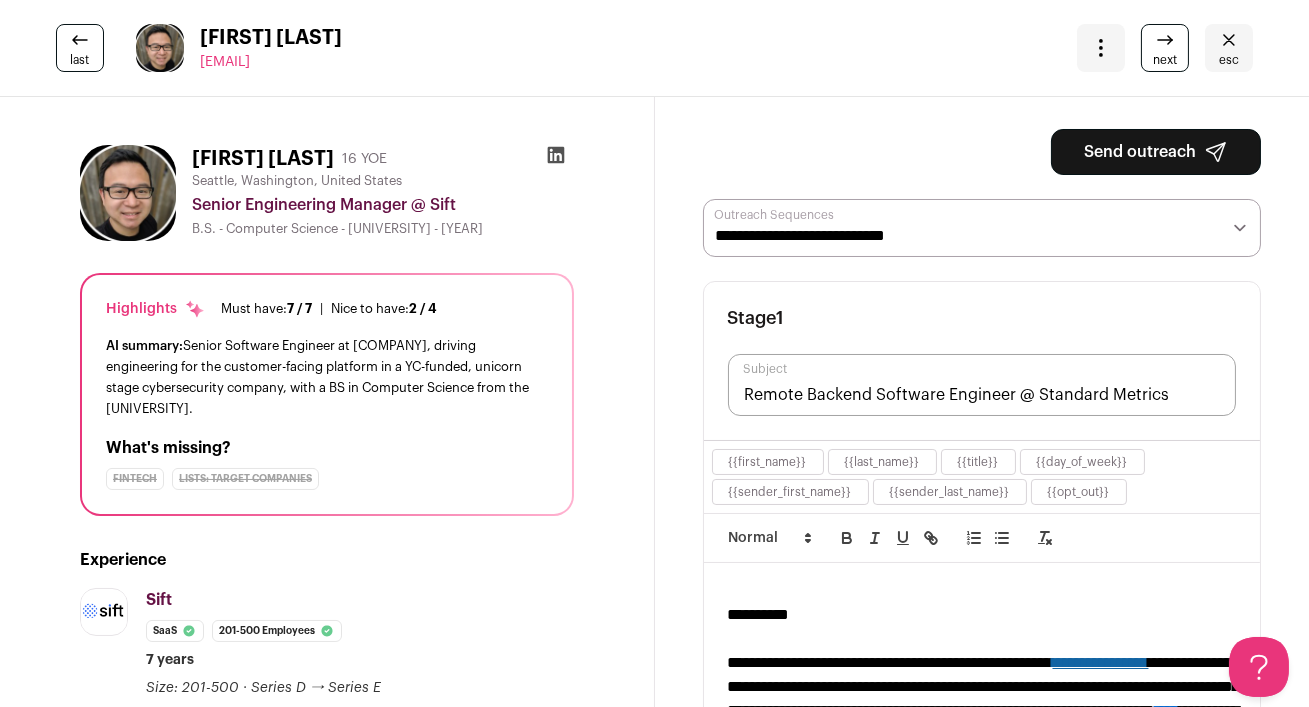 click on "esc" at bounding box center [1229, 60] 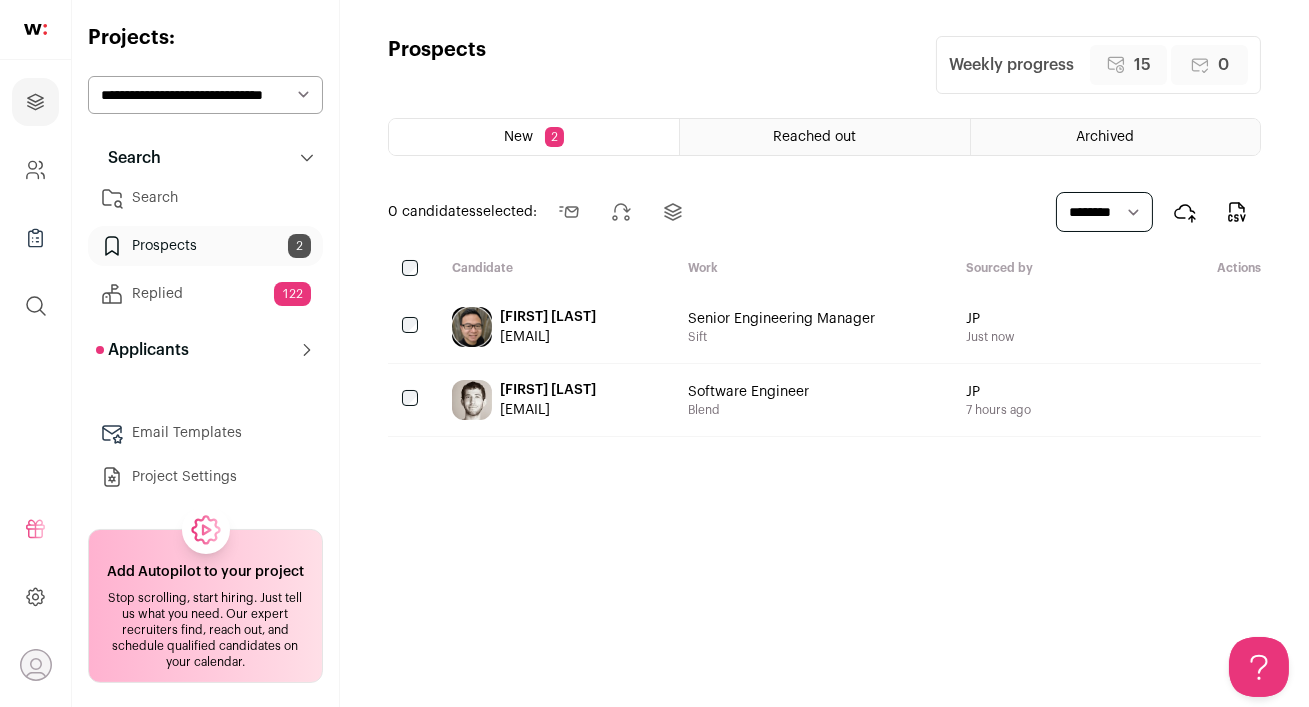 scroll, scrollTop: 0, scrollLeft: 0, axis: both 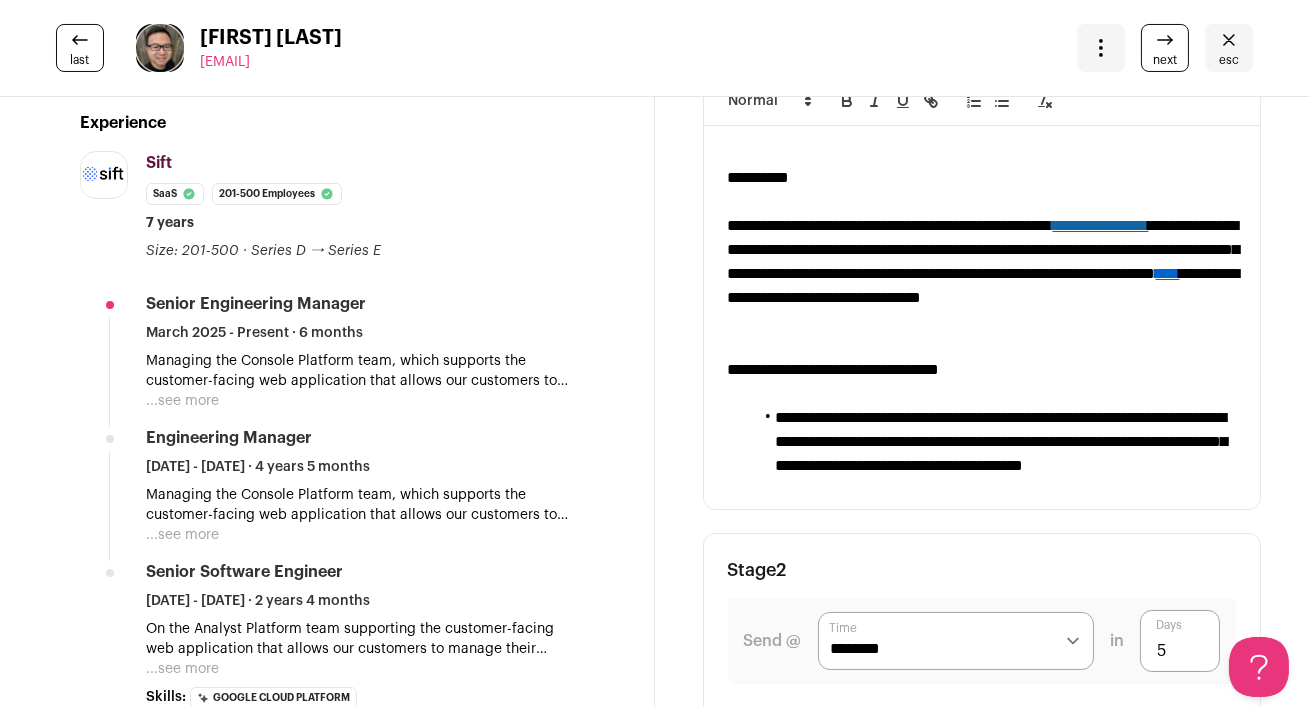 click on "...see more" at bounding box center (182, 535) 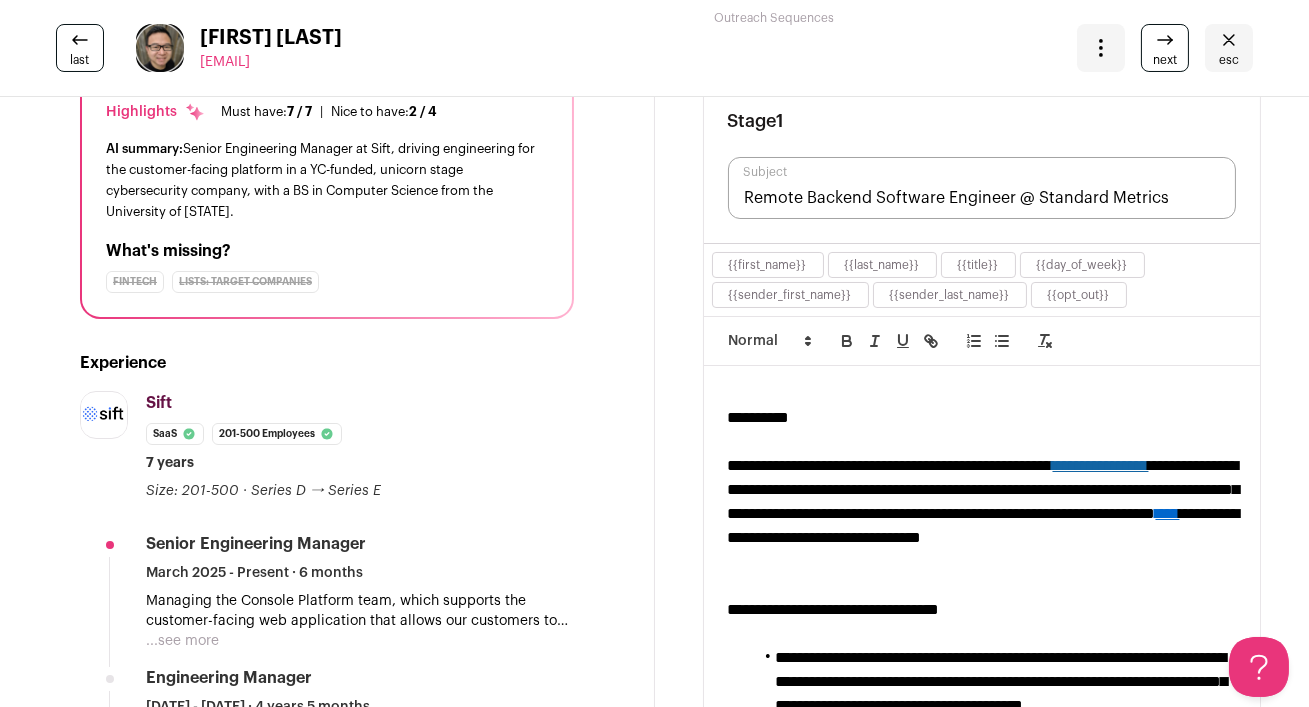scroll, scrollTop: 0, scrollLeft: 0, axis: both 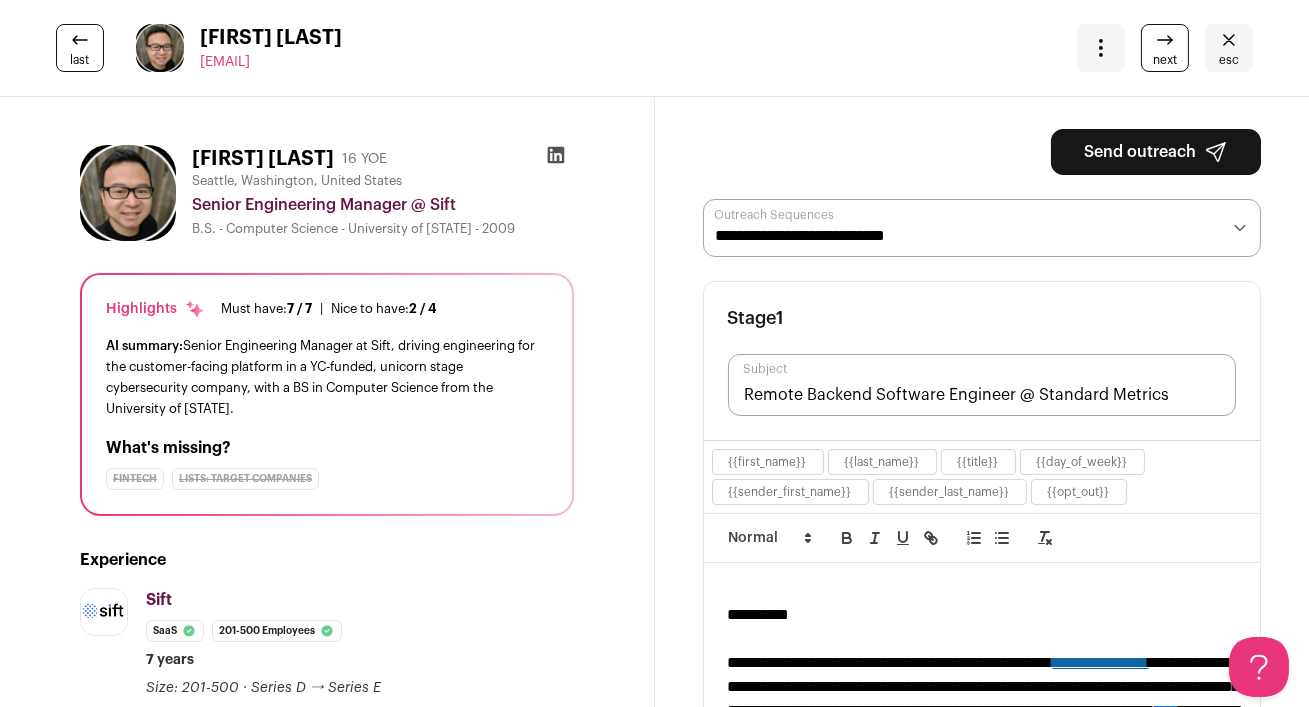 click 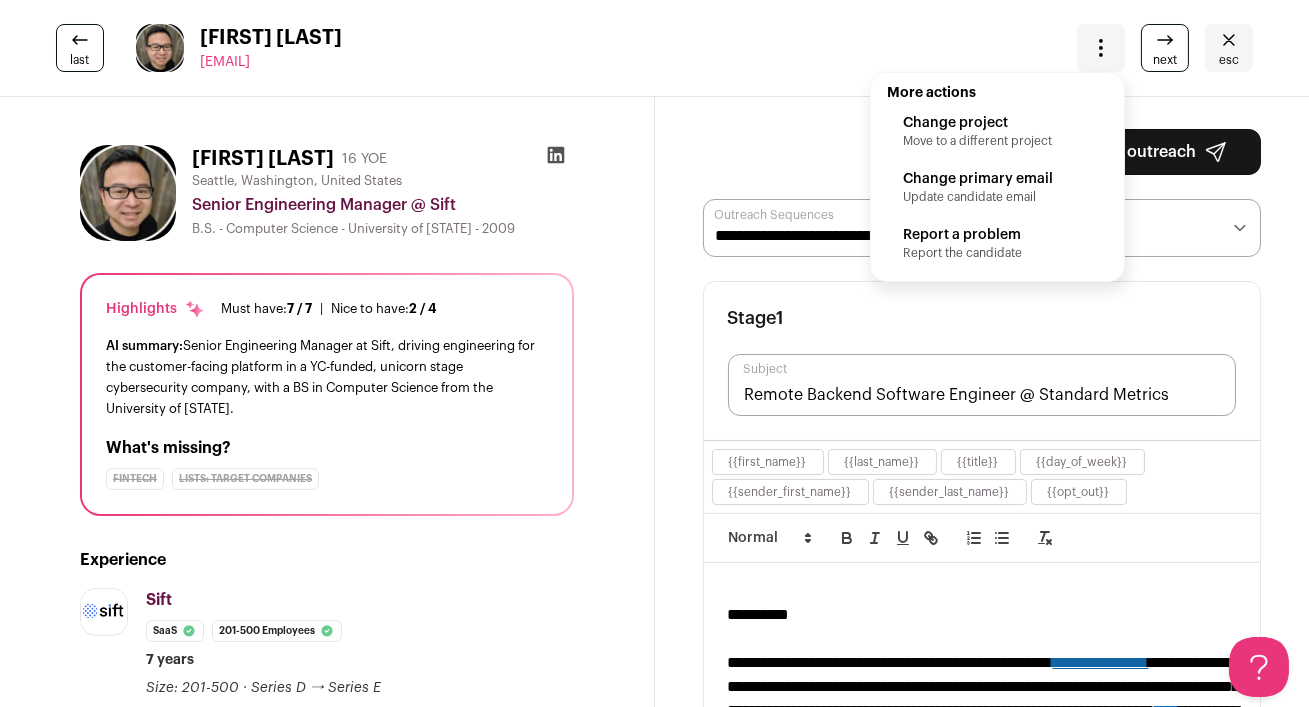 click on "**********" at bounding box center (982, 1262) 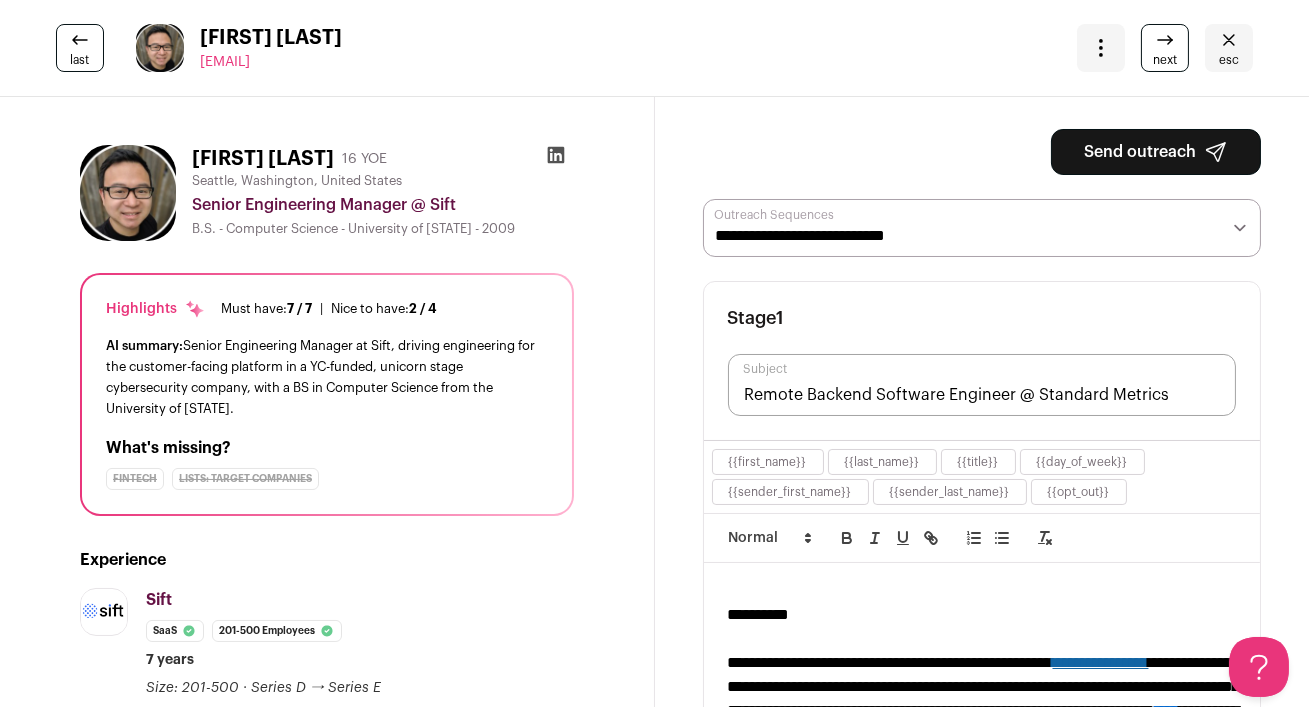 click on "**********" at bounding box center (982, 228) 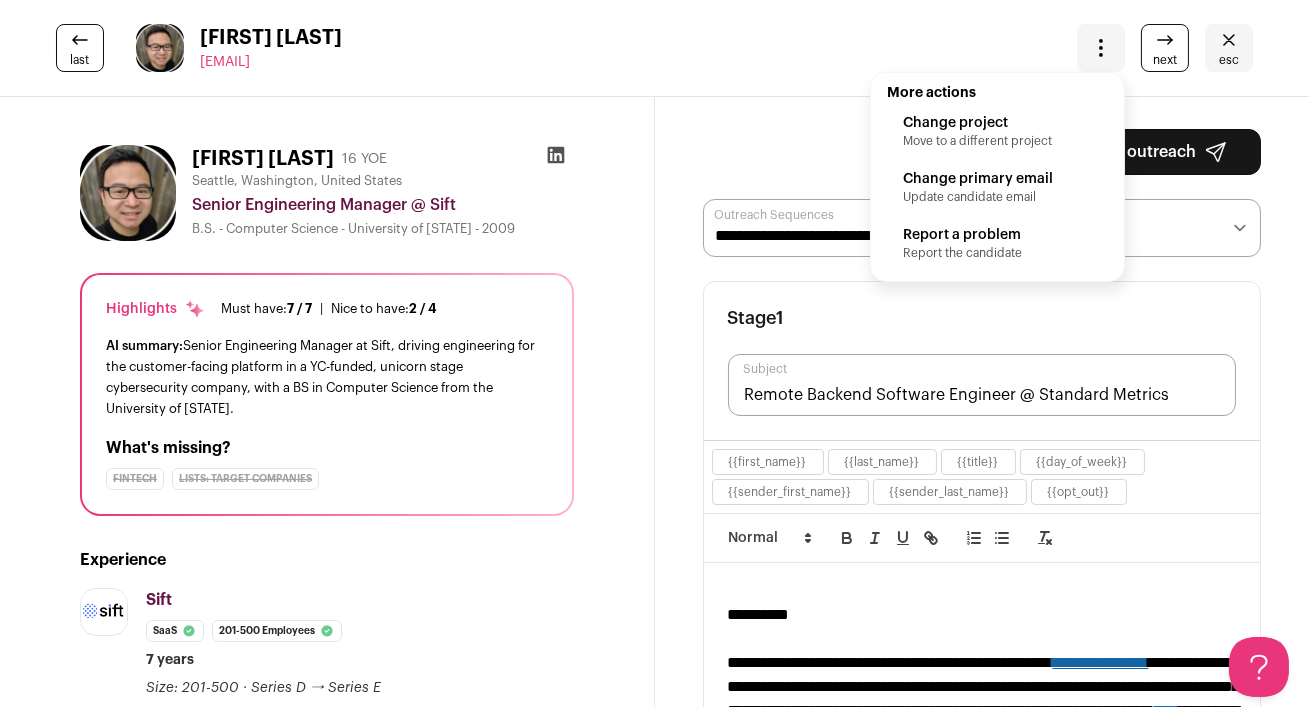 click on "Change project" at bounding box center [977, 123] 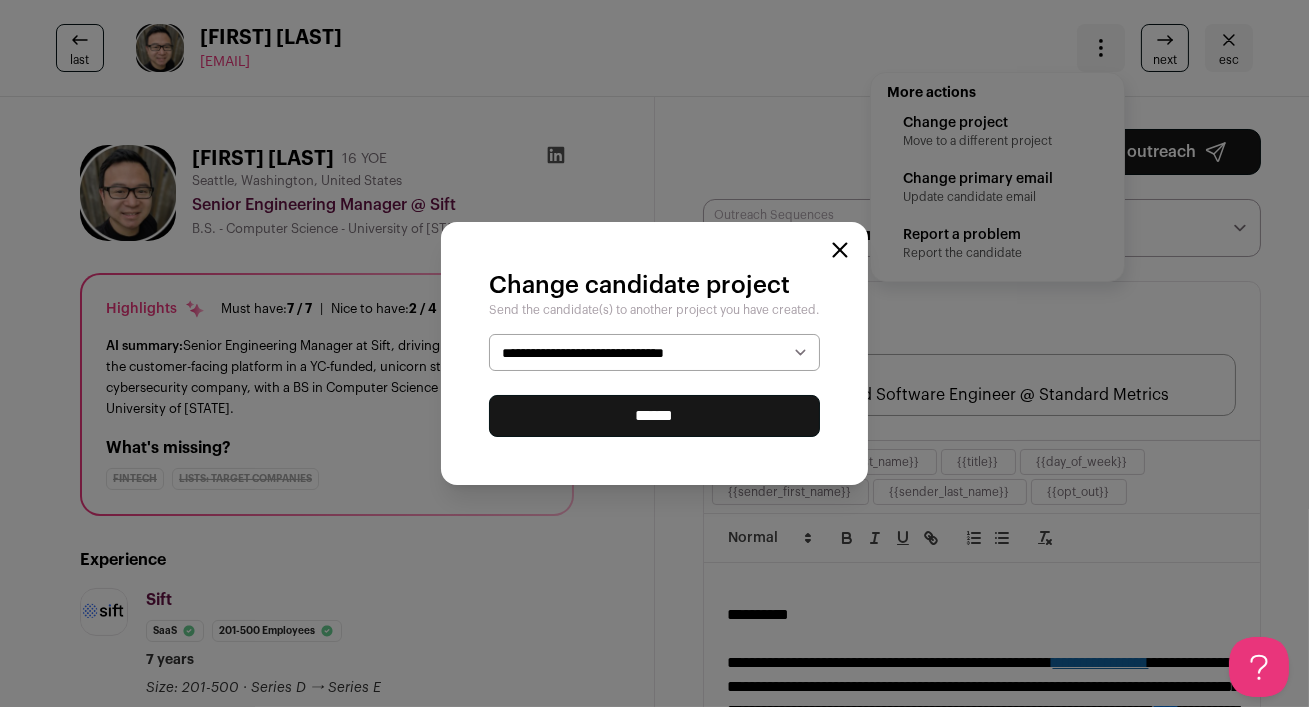 click on "**********" at bounding box center [654, 353] 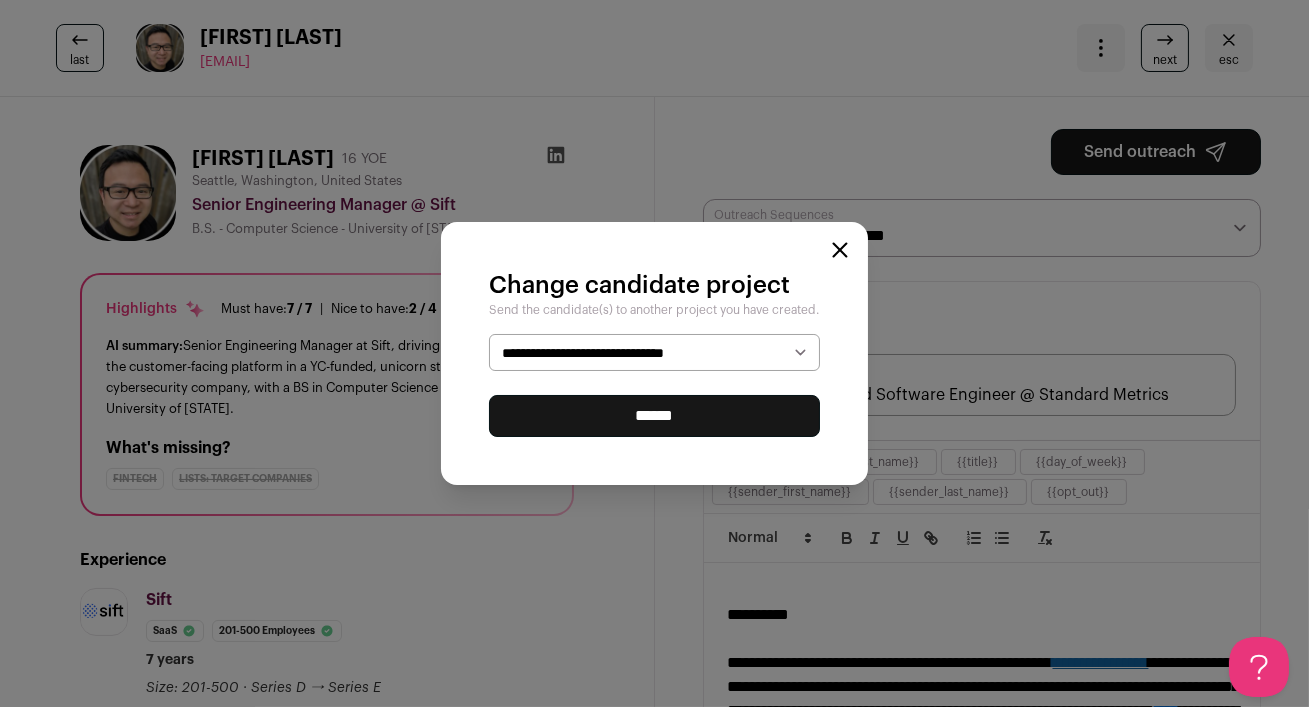 select on "*****" 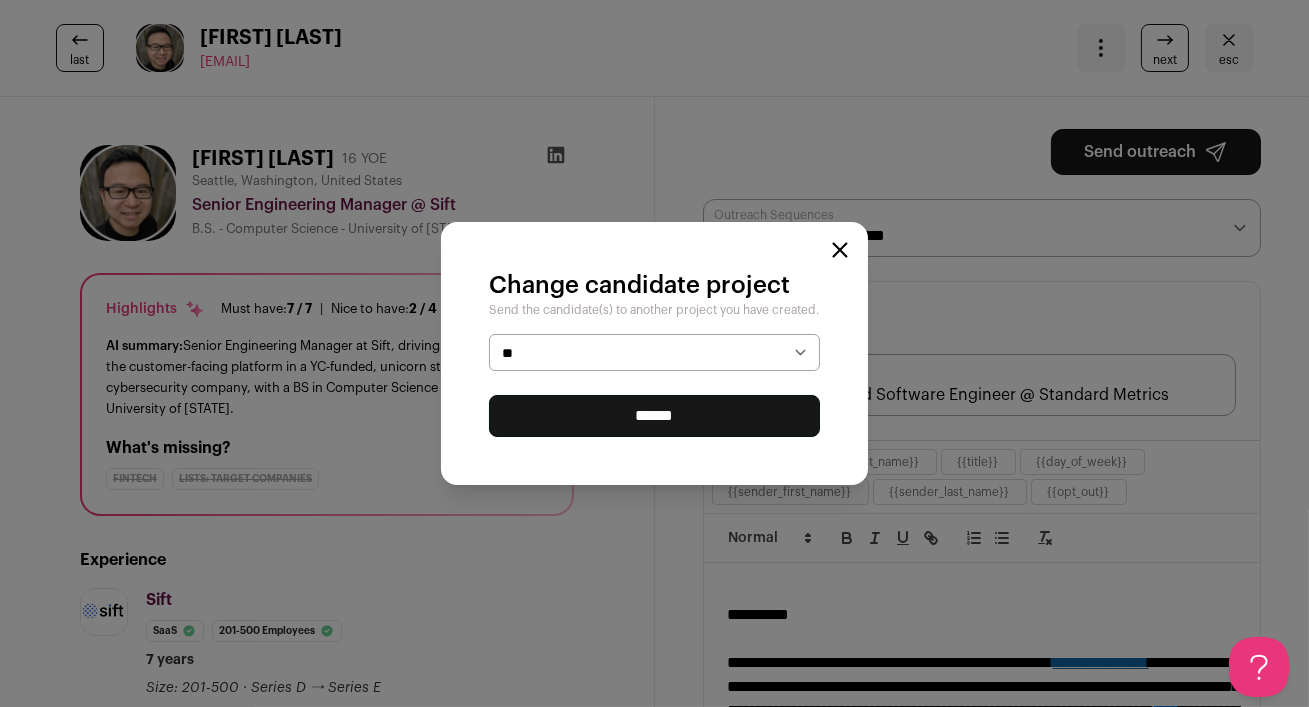 click on "******" at bounding box center [654, 416] 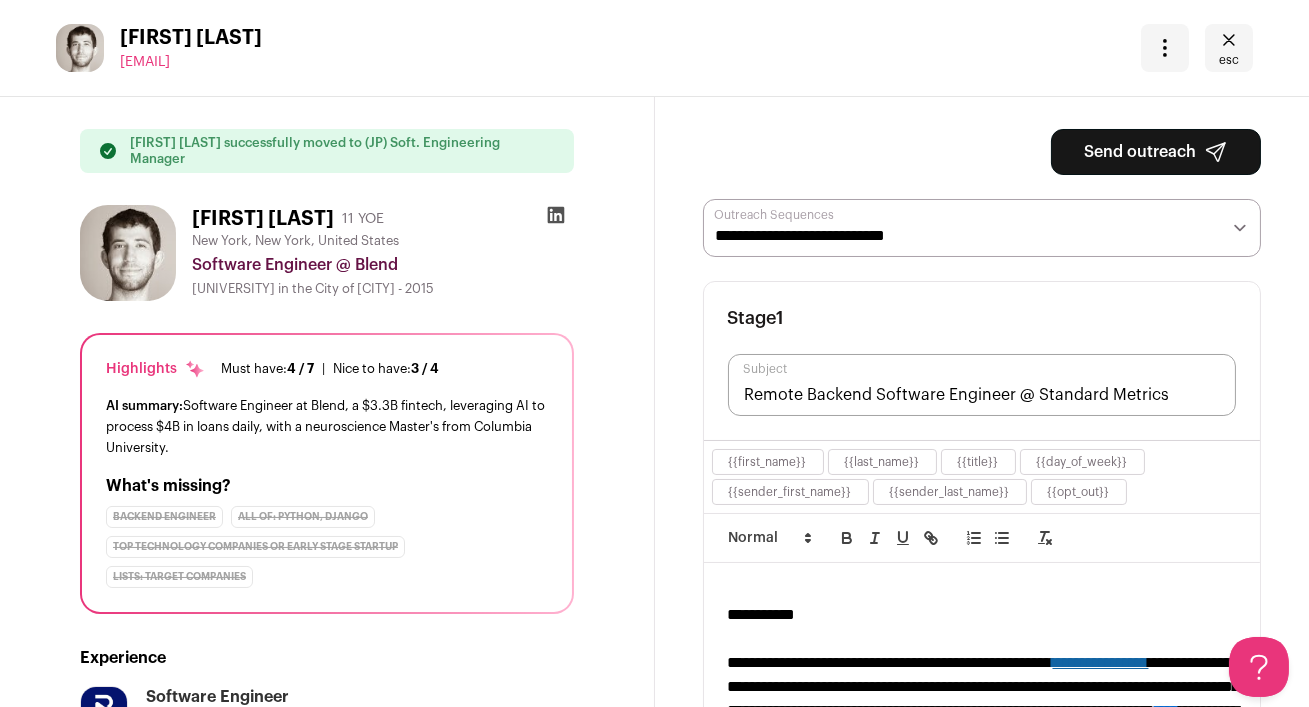 scroll, scrollTop: 0, scrollLeft: 0, axis: both 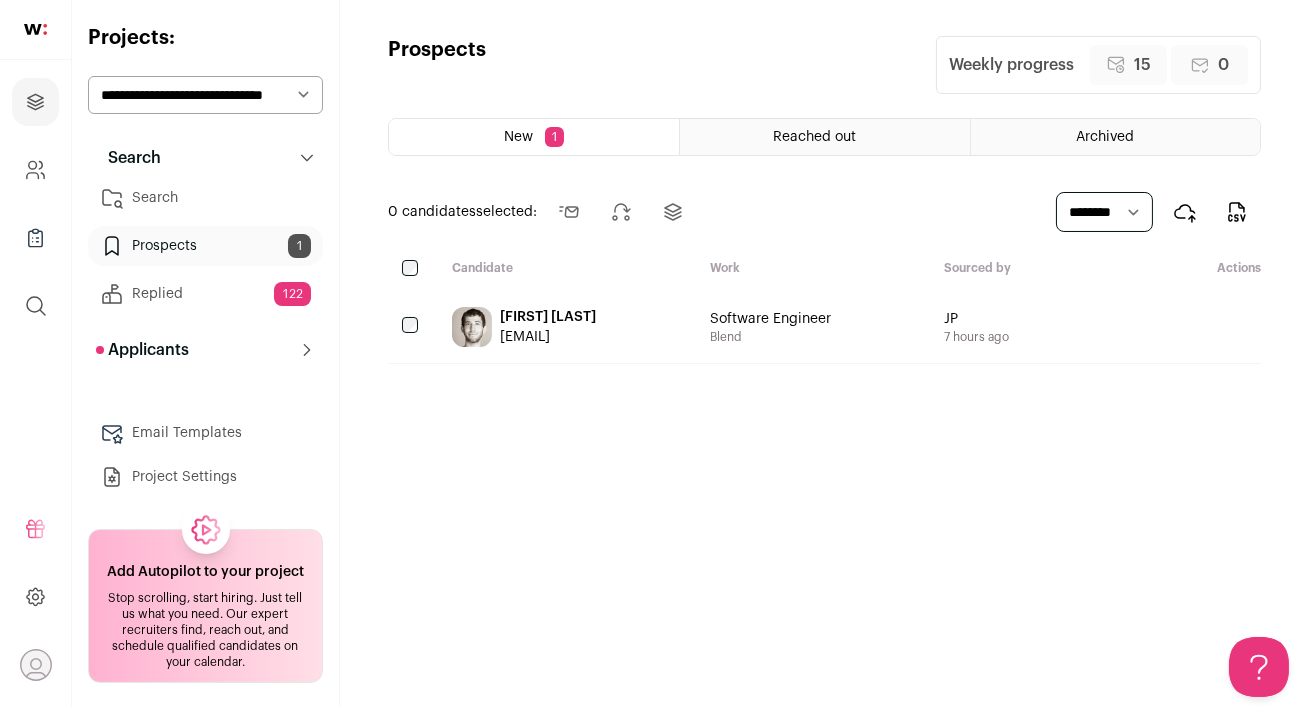 click on "Prospects
1" at bounding box center [205, 246] 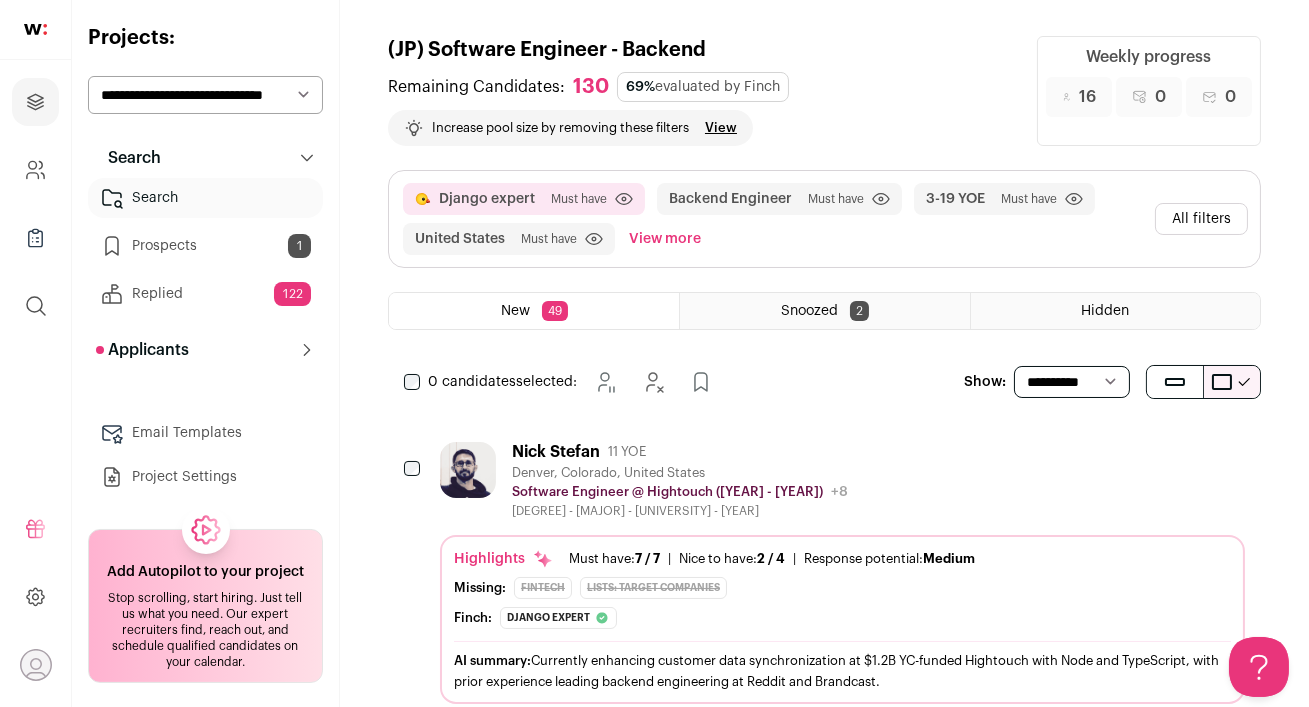 scroll, scrollTop: 0, scrollLeft: 0, axis: both 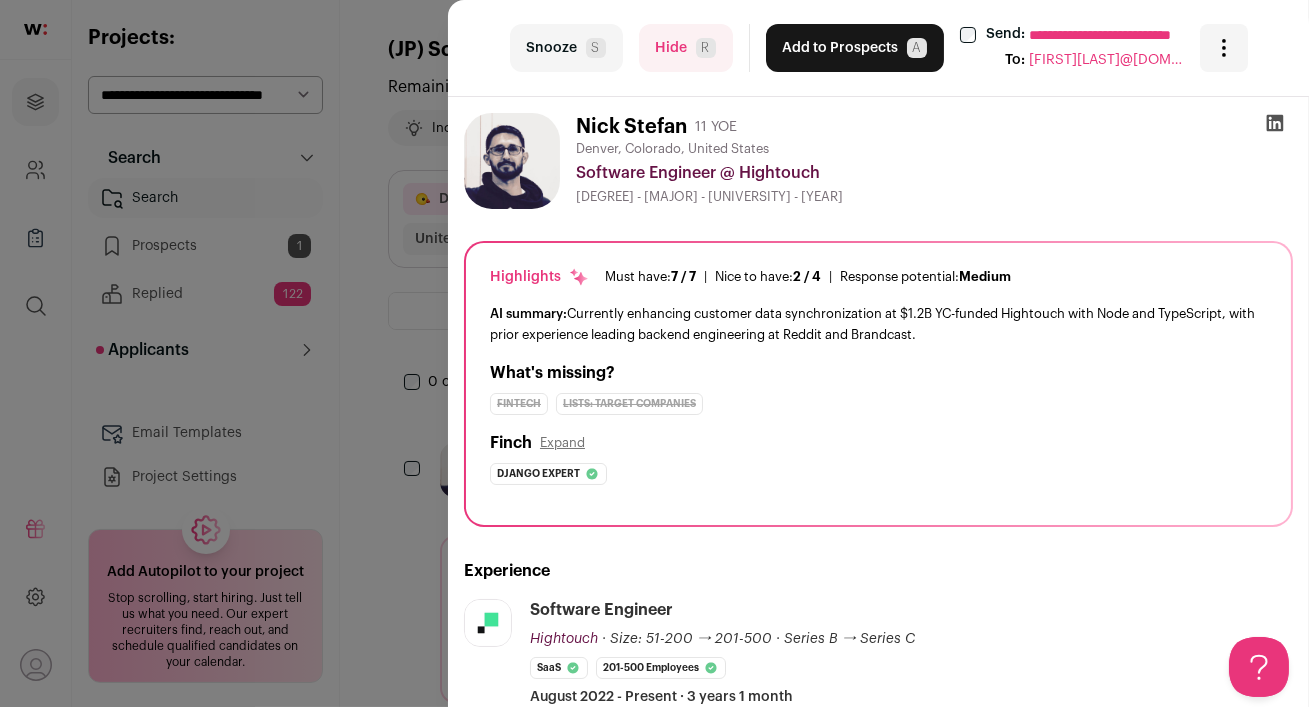 click on "Add to Prospects
A" at bounding box center (855, 48) 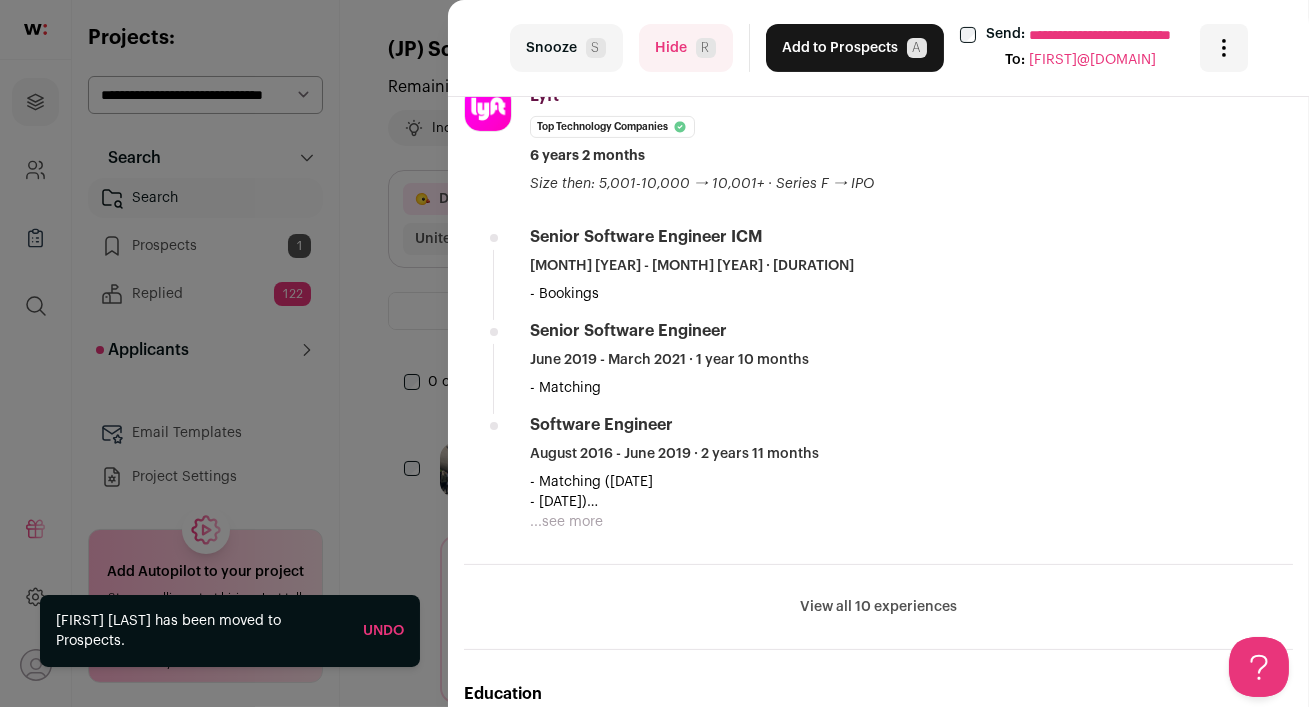 scroll, scrollTop: 999, scrollLeft: 0, axis: vertical 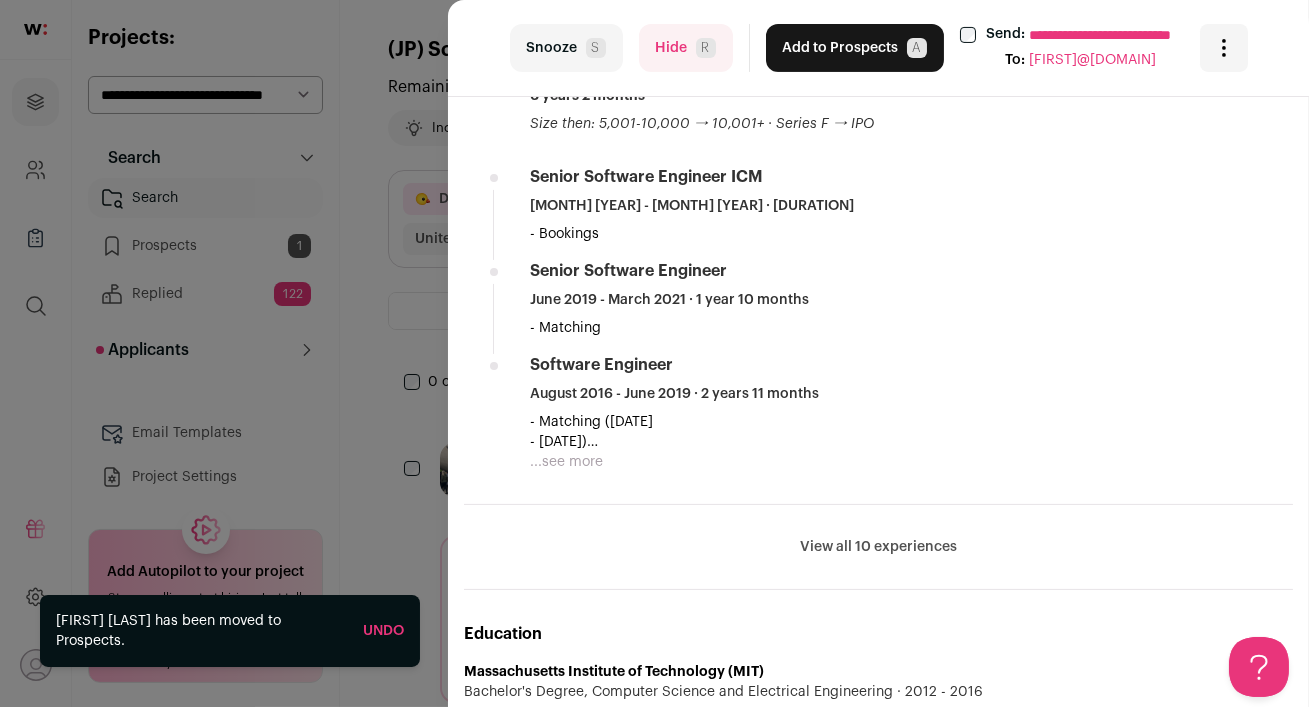 click on "View all 10 experiences" at bounding box center [878, 547] 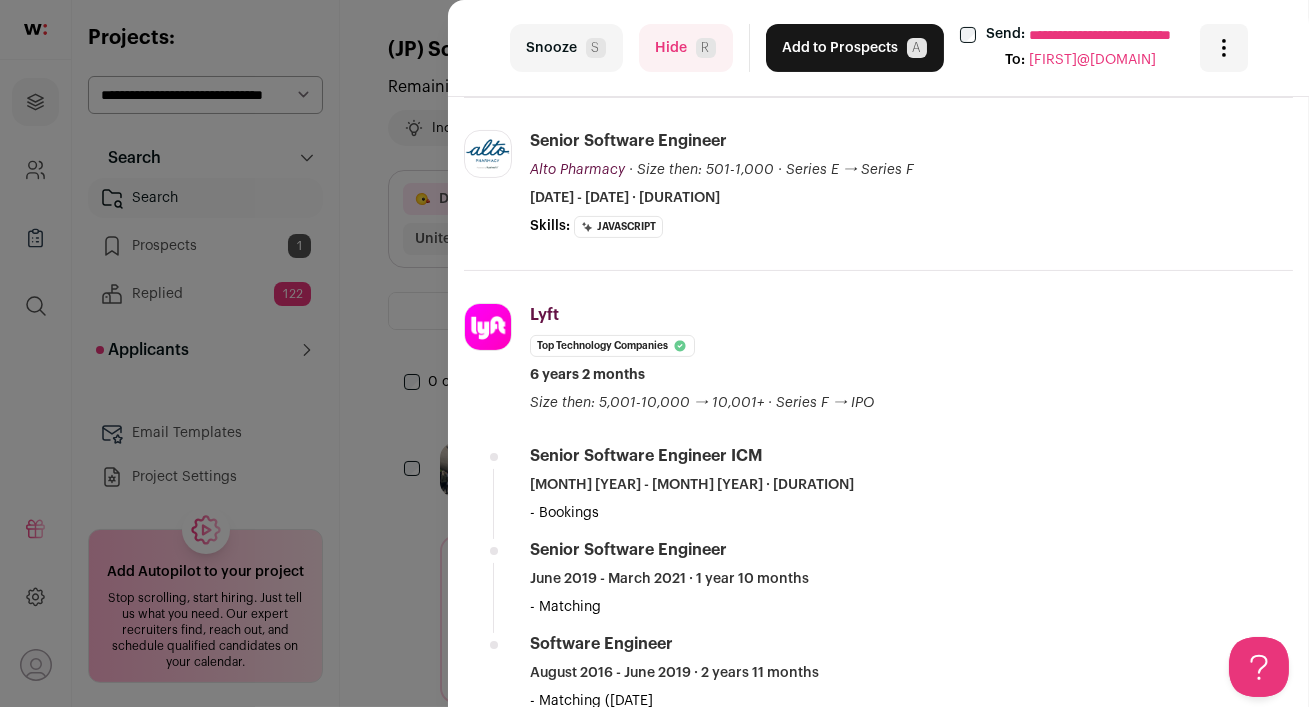 scroll, scrollTop: 505, scrollLeft: 0, axis: vertical 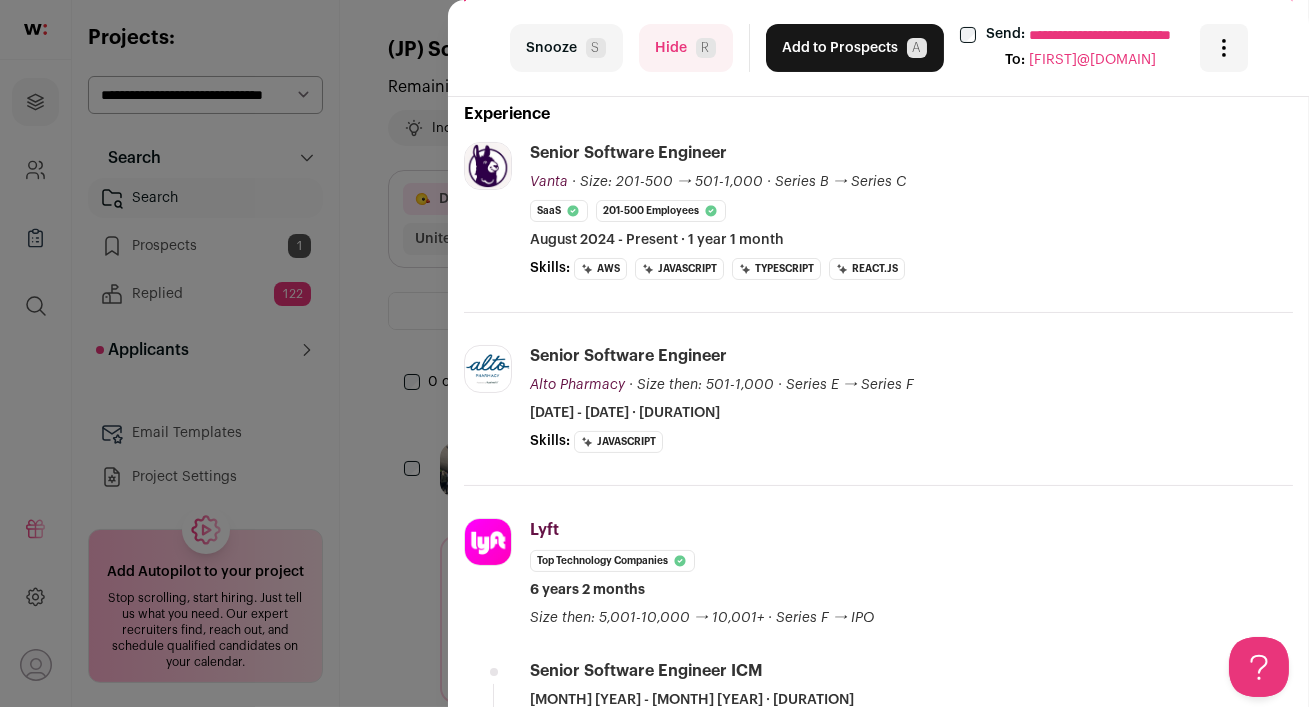 click on "Hide
R" at bounding box center (686, 48) 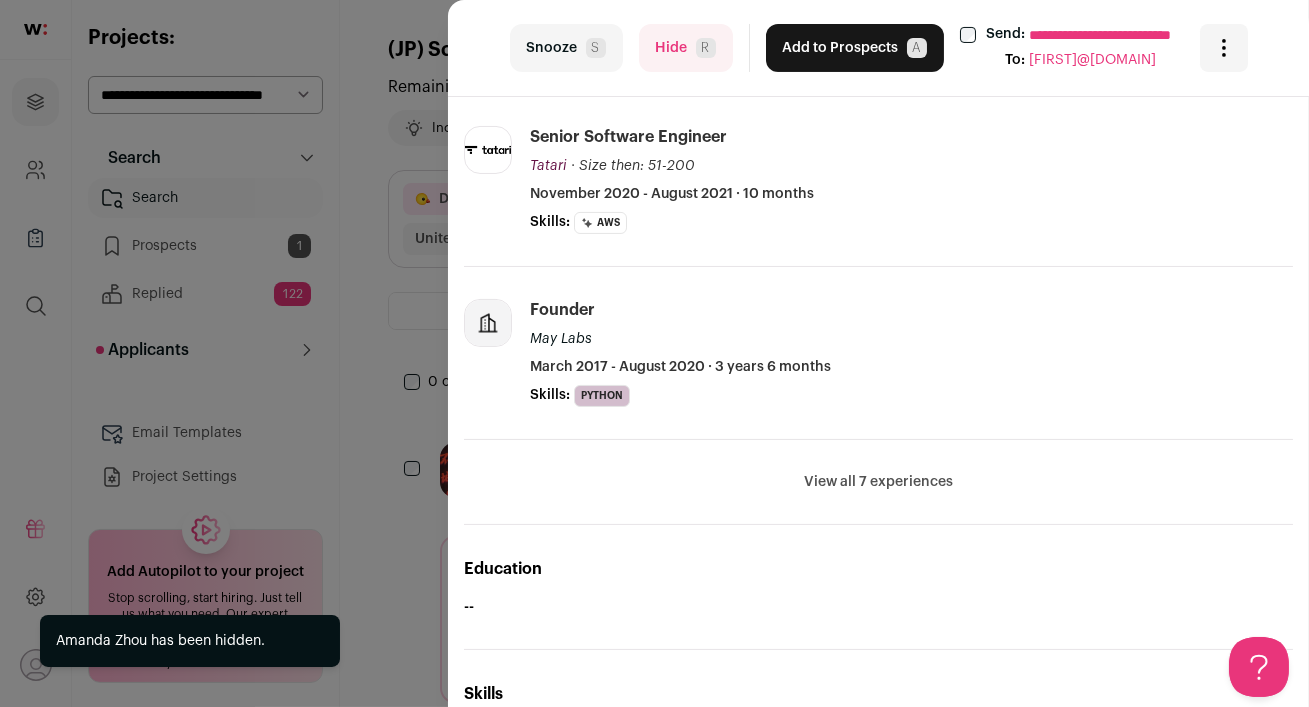 scroll, scrollTop: 765, scrollLeft: 0, axis: vertical 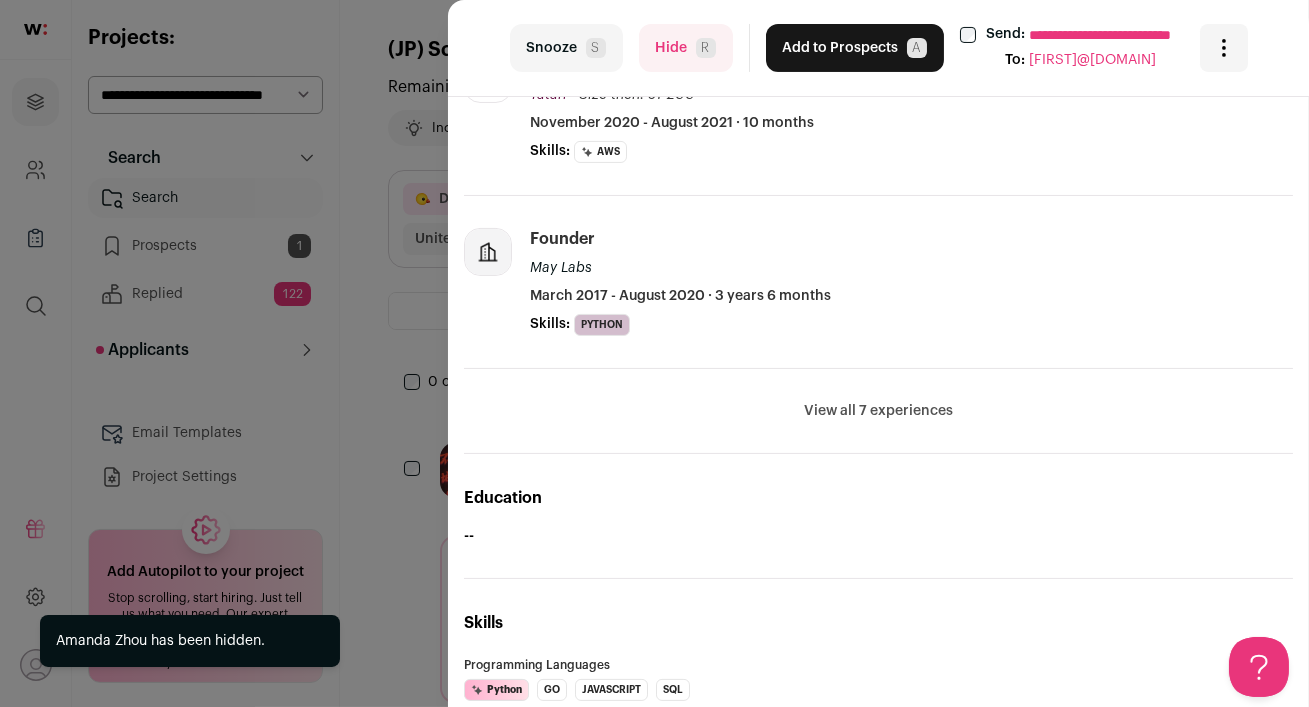 click on "View all 7 experiences" at bounding box center (878, 411) 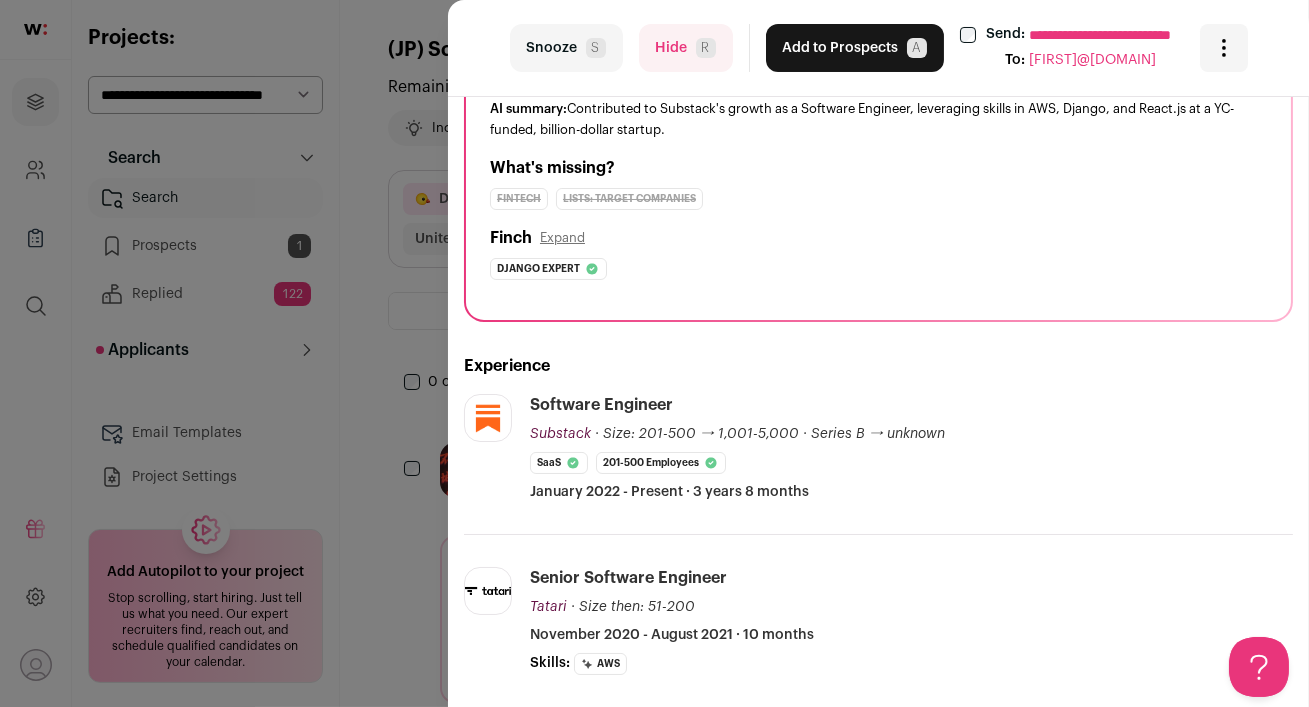 scroll, scrollTop: 0, scrollLeft: 0, axis: both 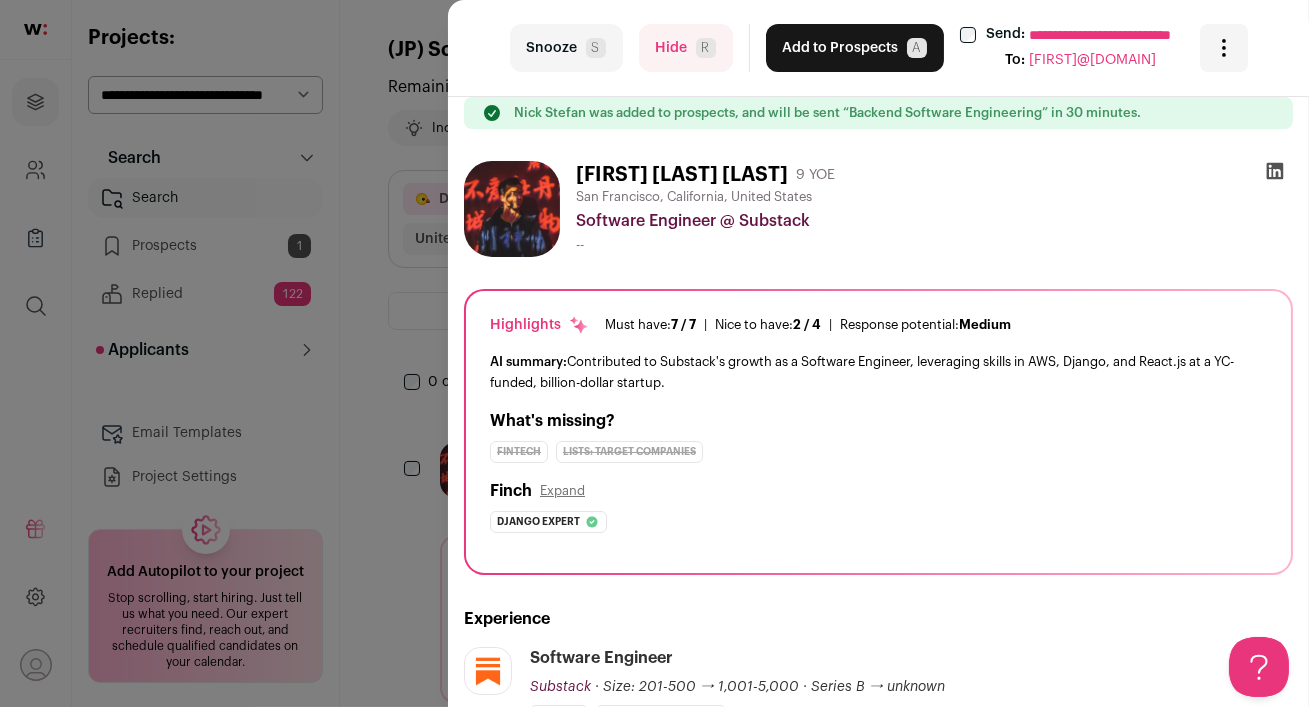 click on "Hide
R" at bounding box center (686, 48) 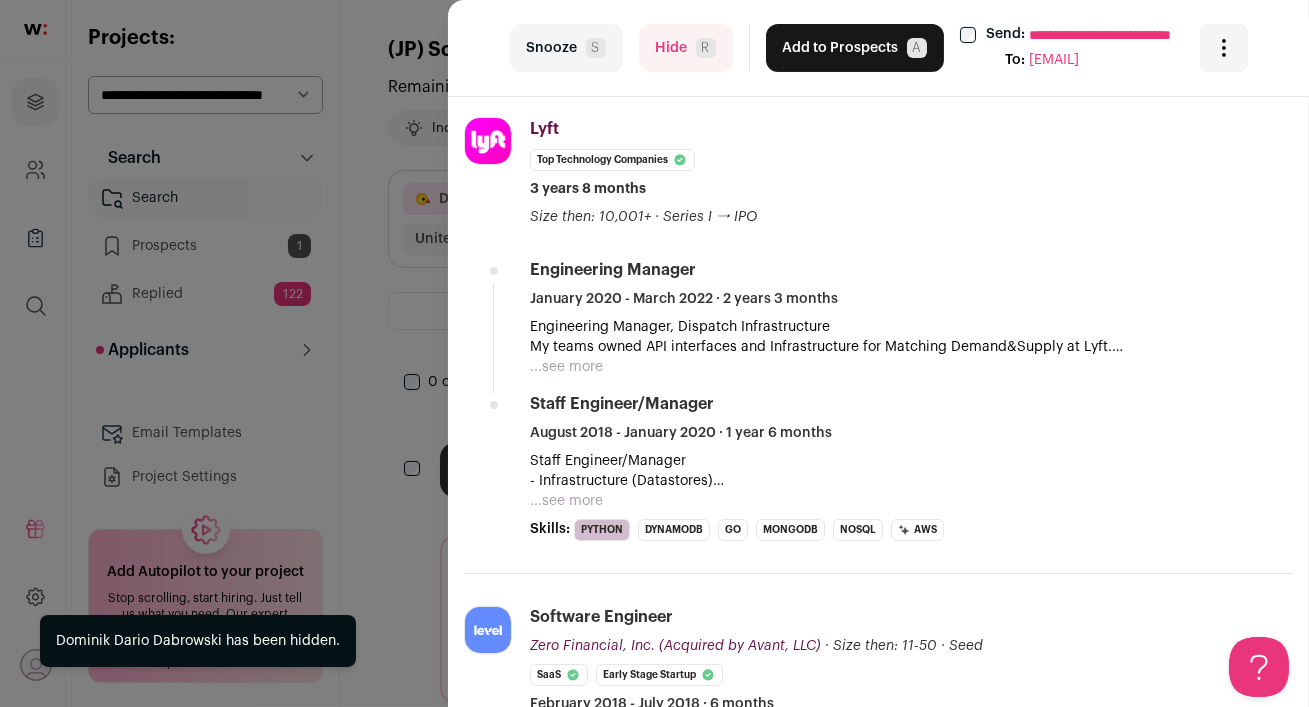 scroll, scrollTop: 756, scrollLeft: 0, axis: vertical 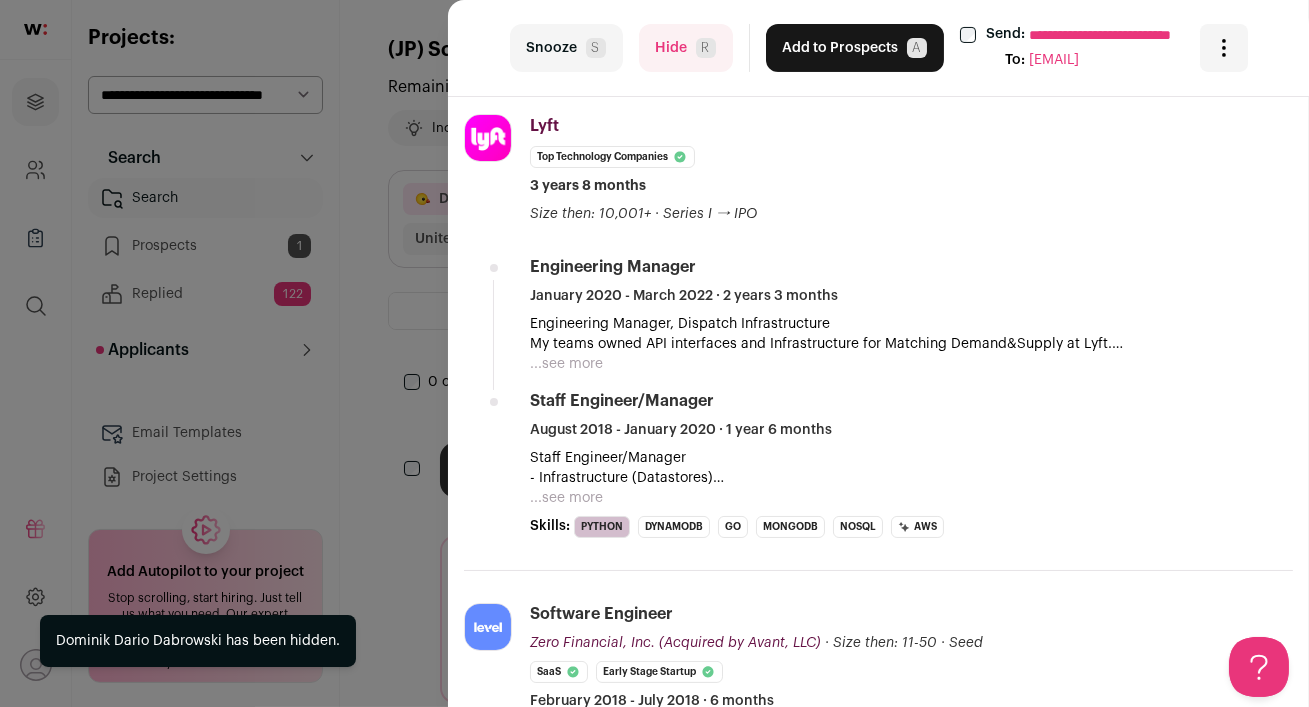 click on "Hide
R" at bounding box center (686, 48) 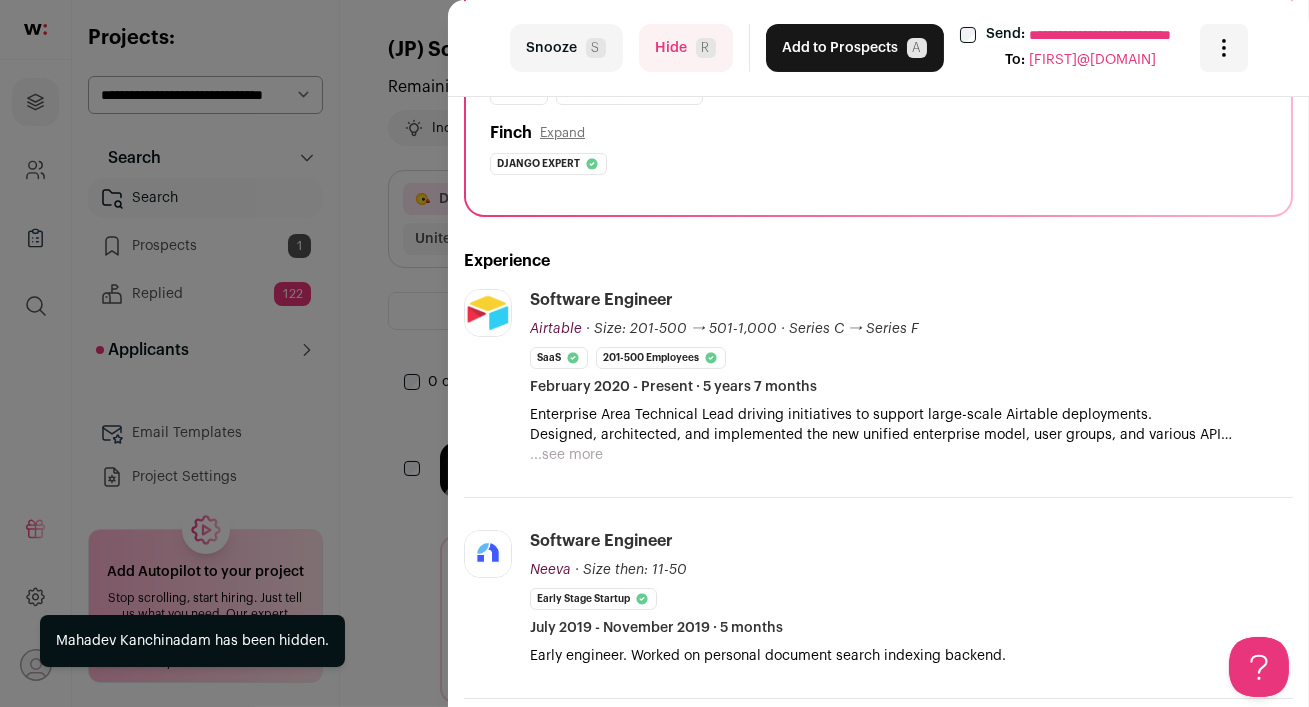 scroll, scrollTop: 320, scrollLeft: 0, axis: vertical 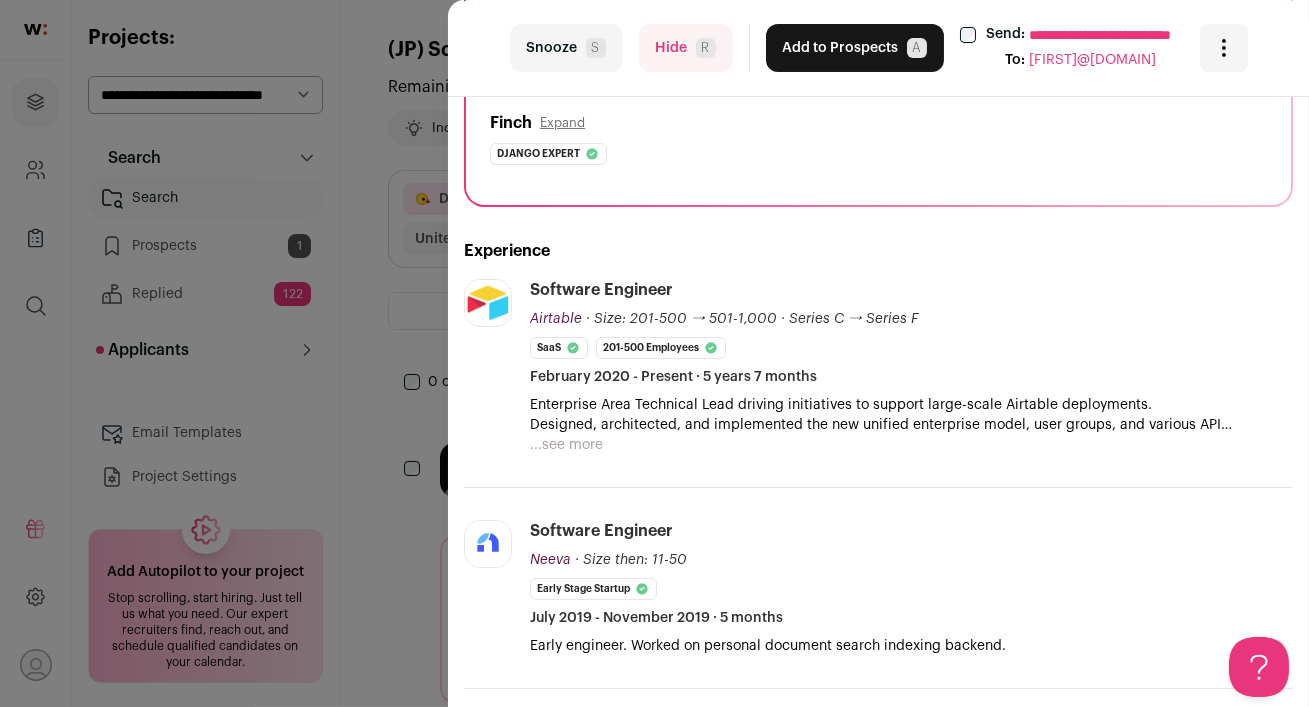 click on "...see more" at bounding box center [566, 445] 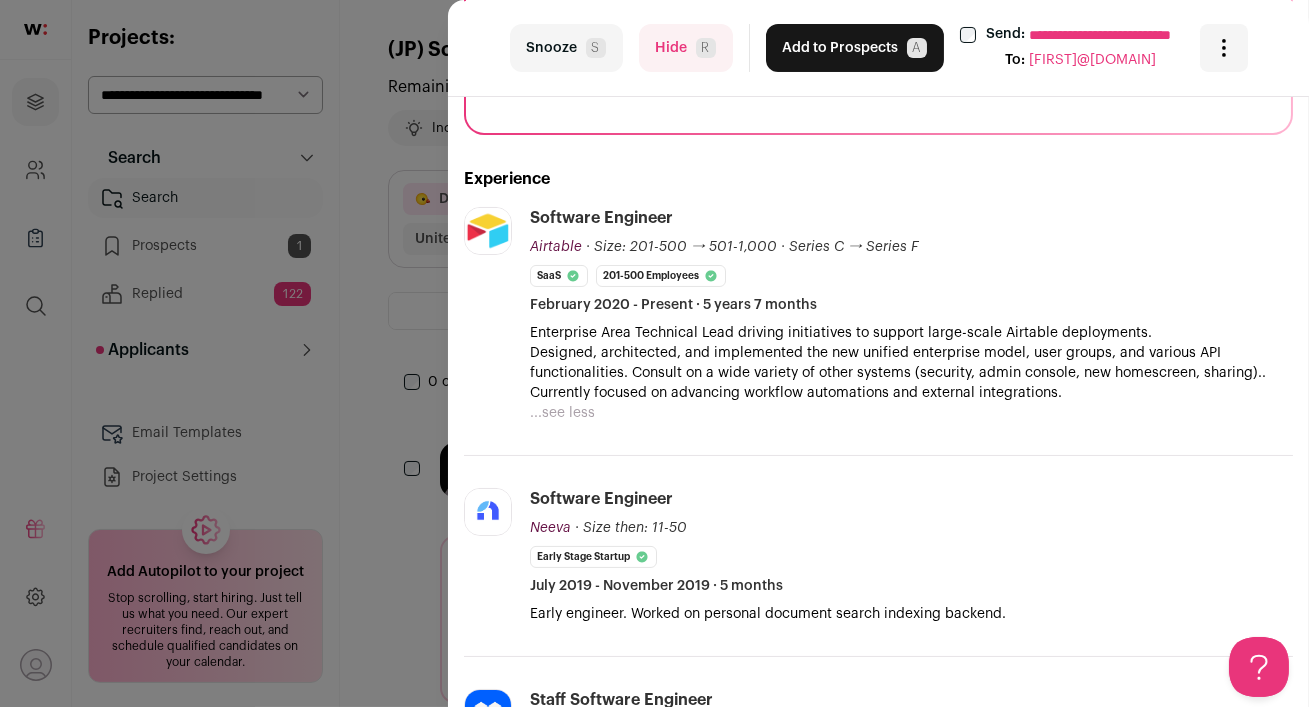 scroll, scrollTop: 0, scrollLeft: 0, axis: both 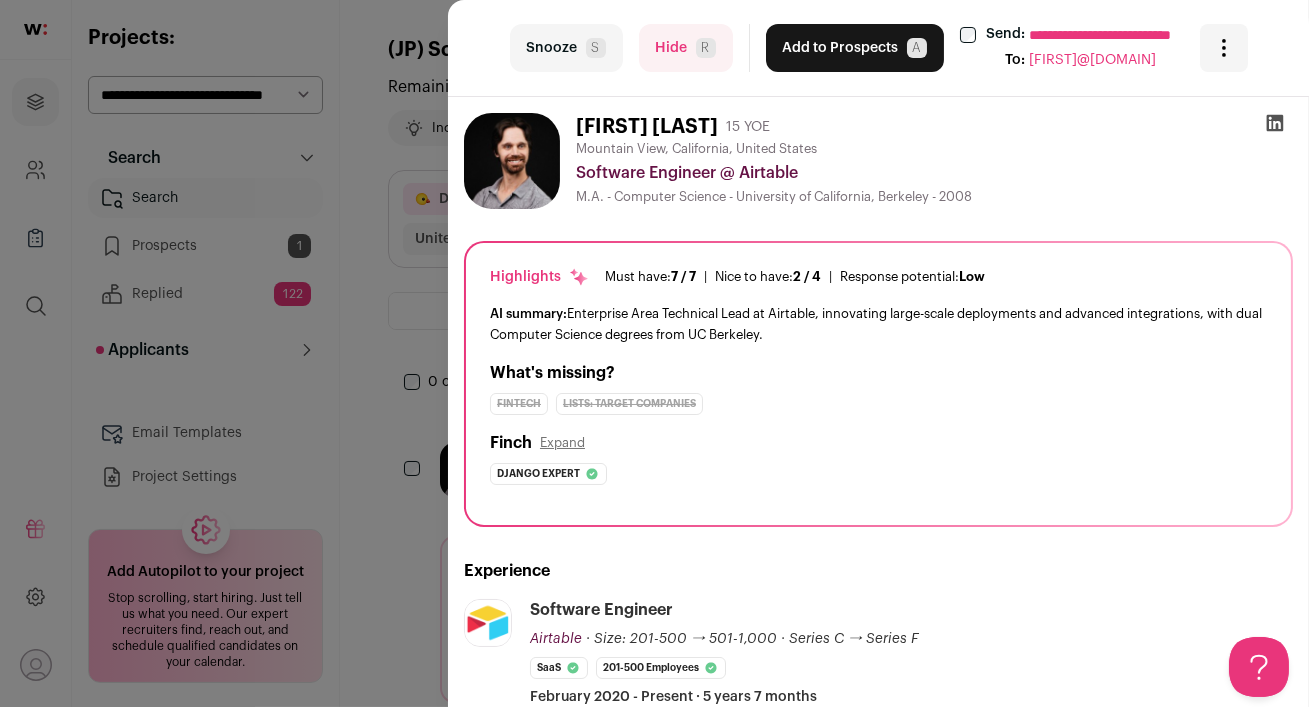 click on "Hide
R" at bounding box center [686, 48] 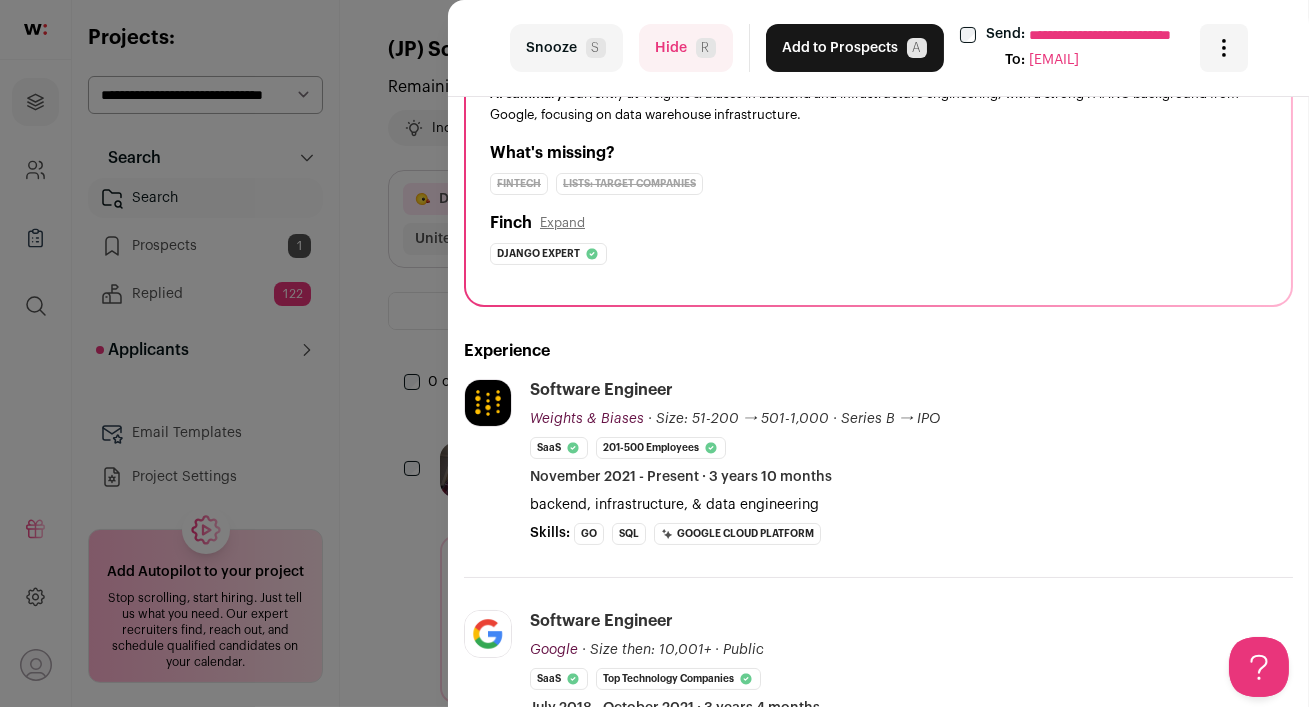 scroll, scrollTop: 0, scrollLeft: 0, axis: both 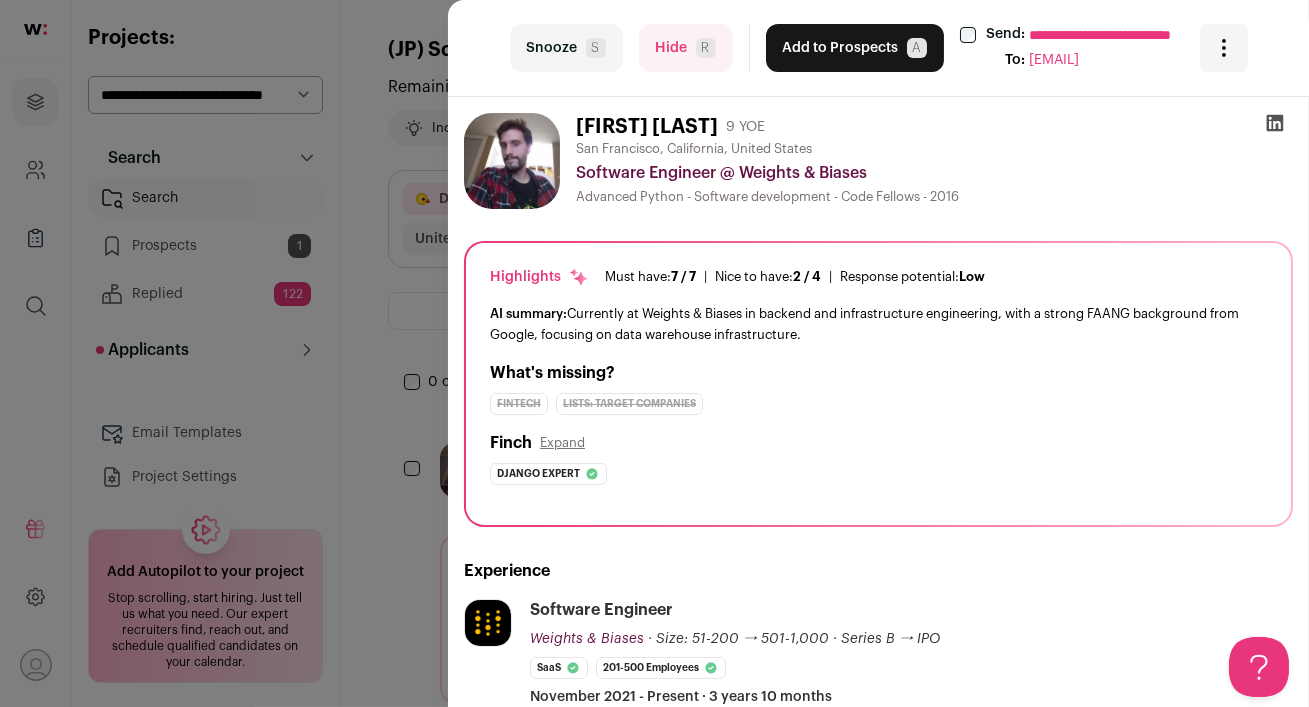 click on "Hide
R" at bounding box center (686, 48) 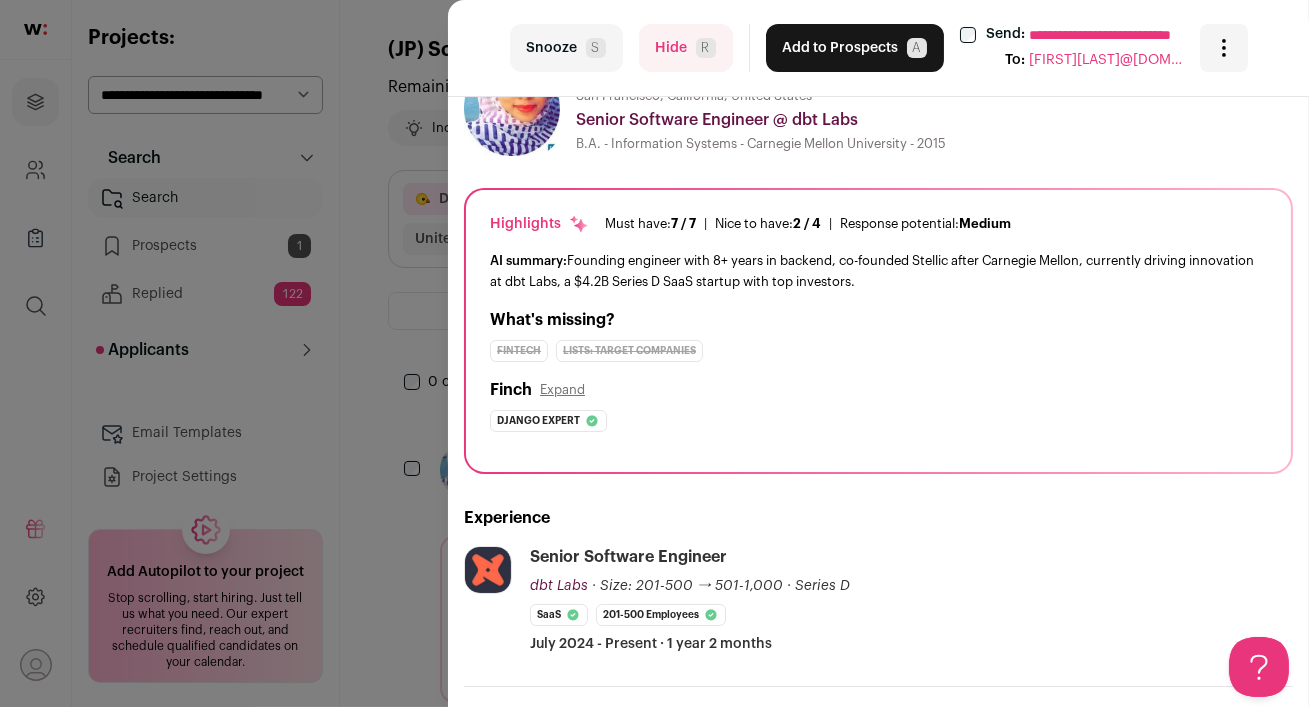 scroll, scrollTop: 0, scrollLeft: 0, axis: both 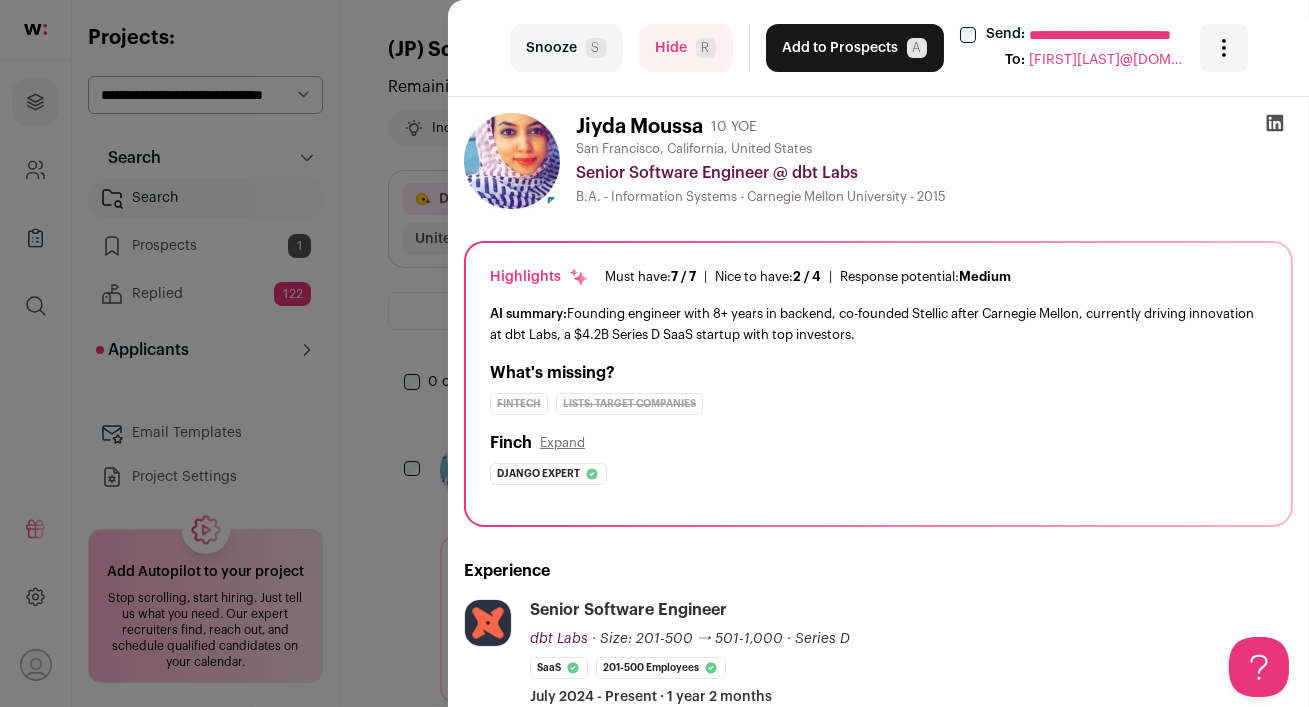 click on "Add to Prospects
A" at bounding box center (855, 48) 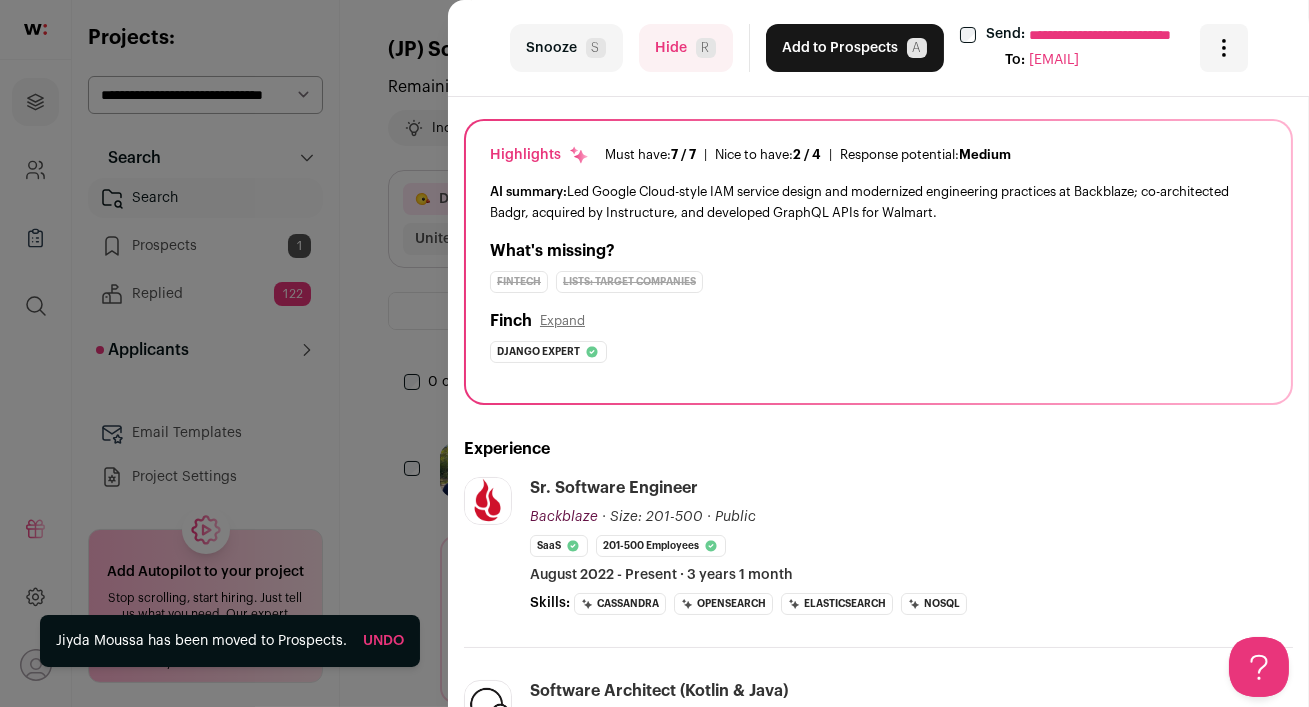scroll, scrollTop: 123, scrollLeft: 0, axis: vertical 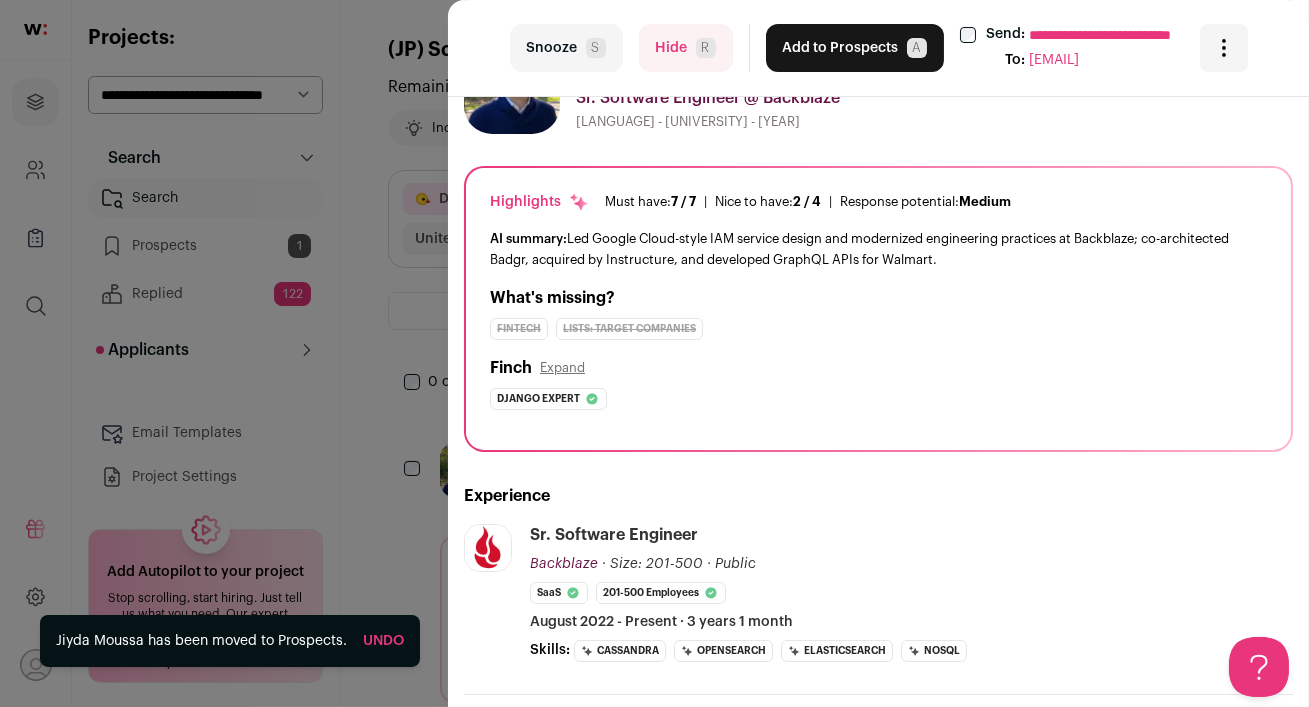 click on "Hide
R" at bounding box center [686, 48] 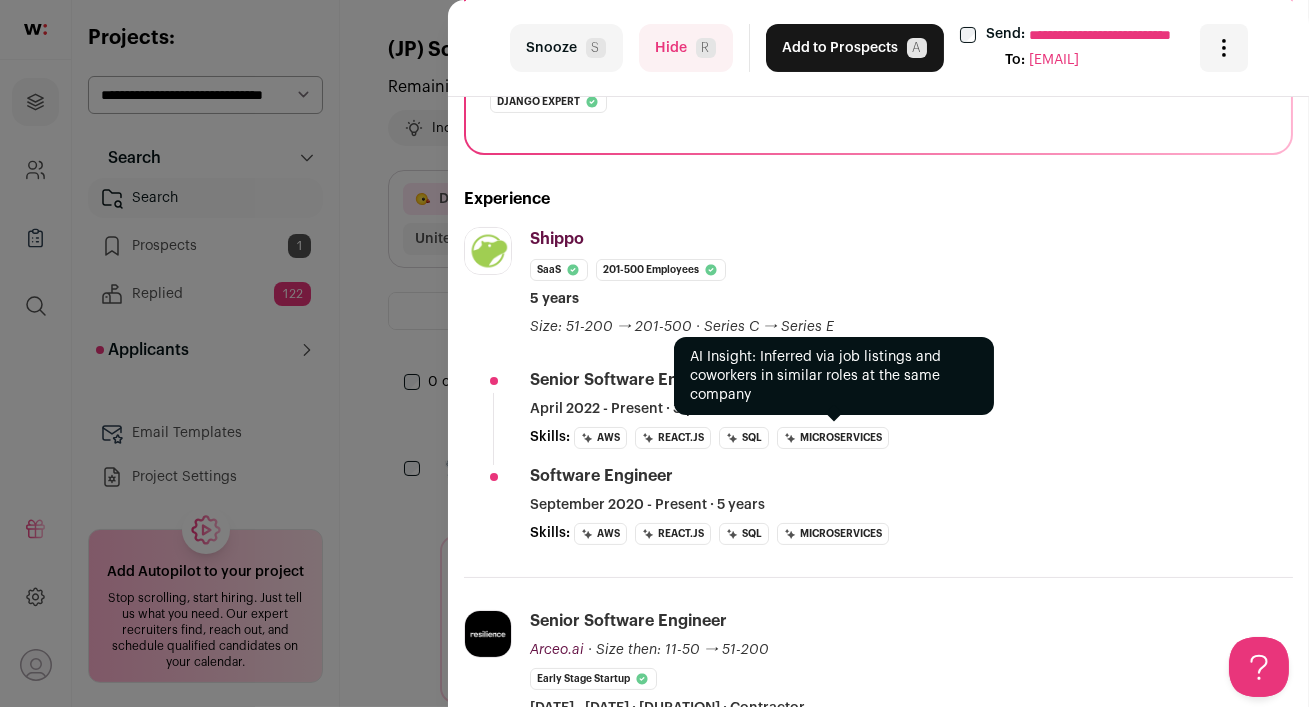 scroll, scrollTop: 420, scrollLeft: 0, axis: vertical 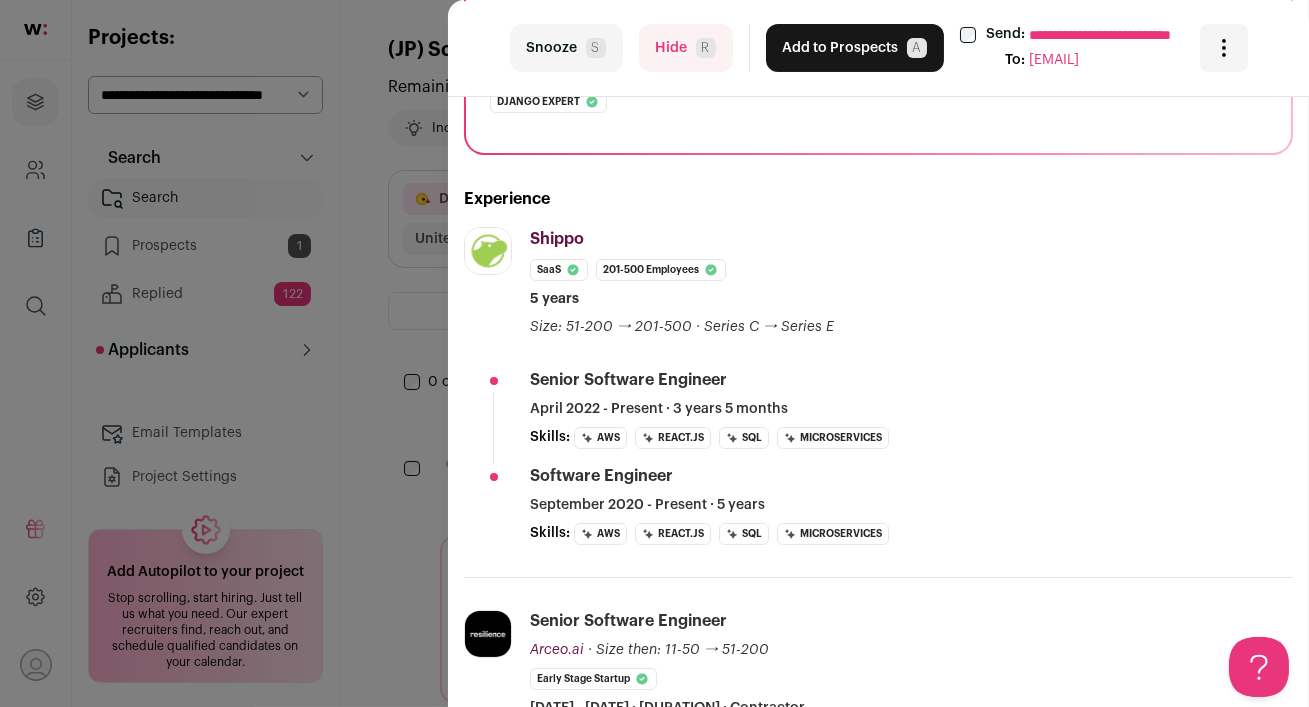 click on "Add to Prospects
A" at bounding box center (855, 48) 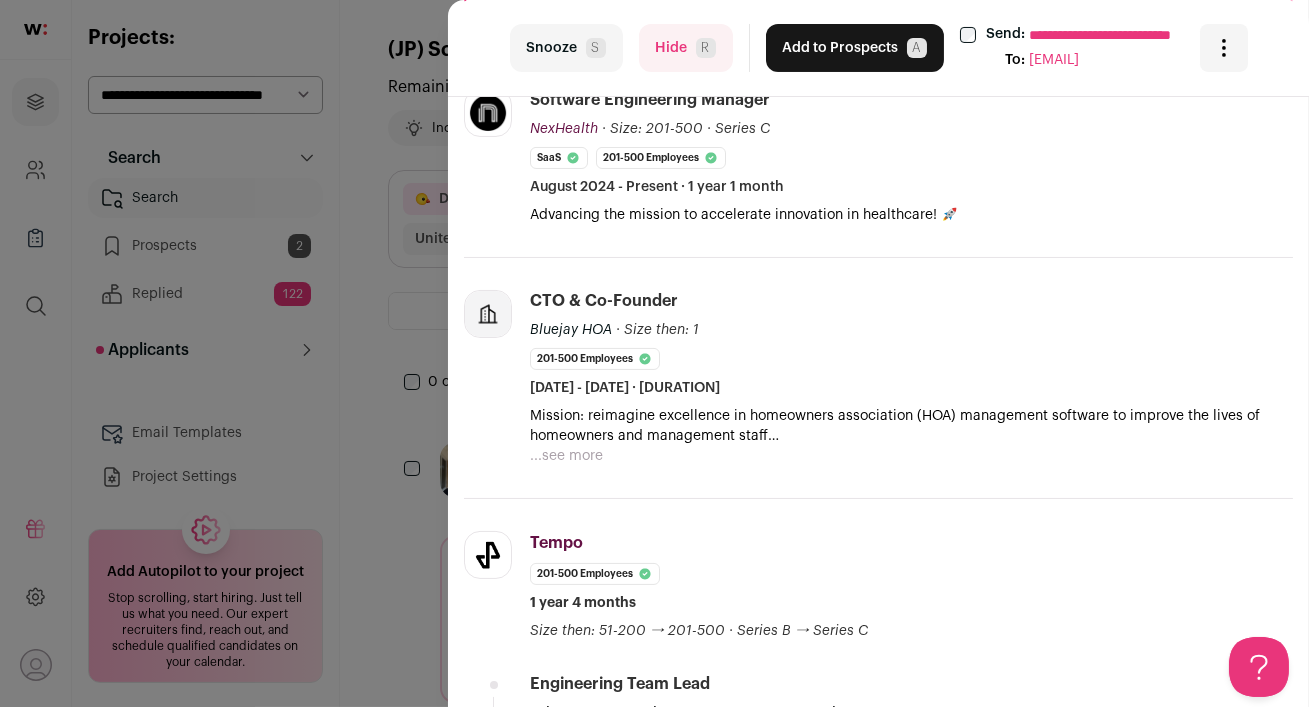 scroll, scrollTop: 0, scrollLeft: 0, axis: both 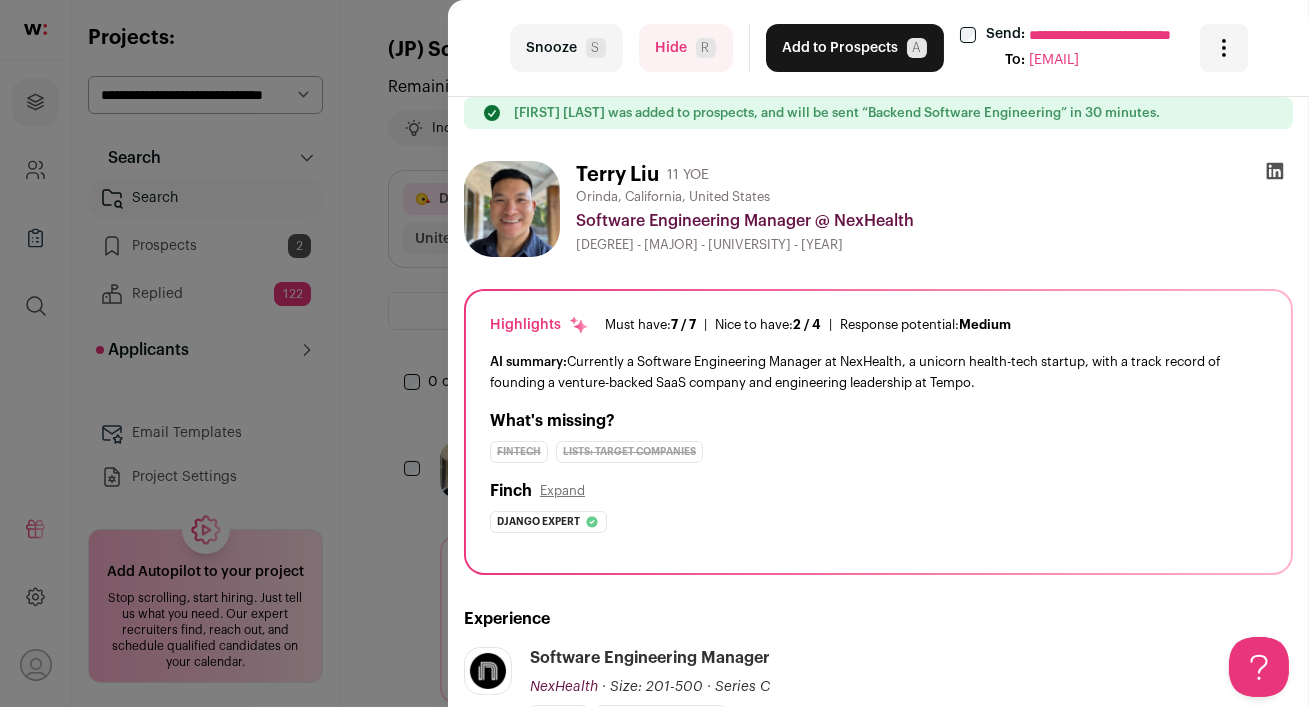 click on "Hide
R" at bounding box center [686, 48] 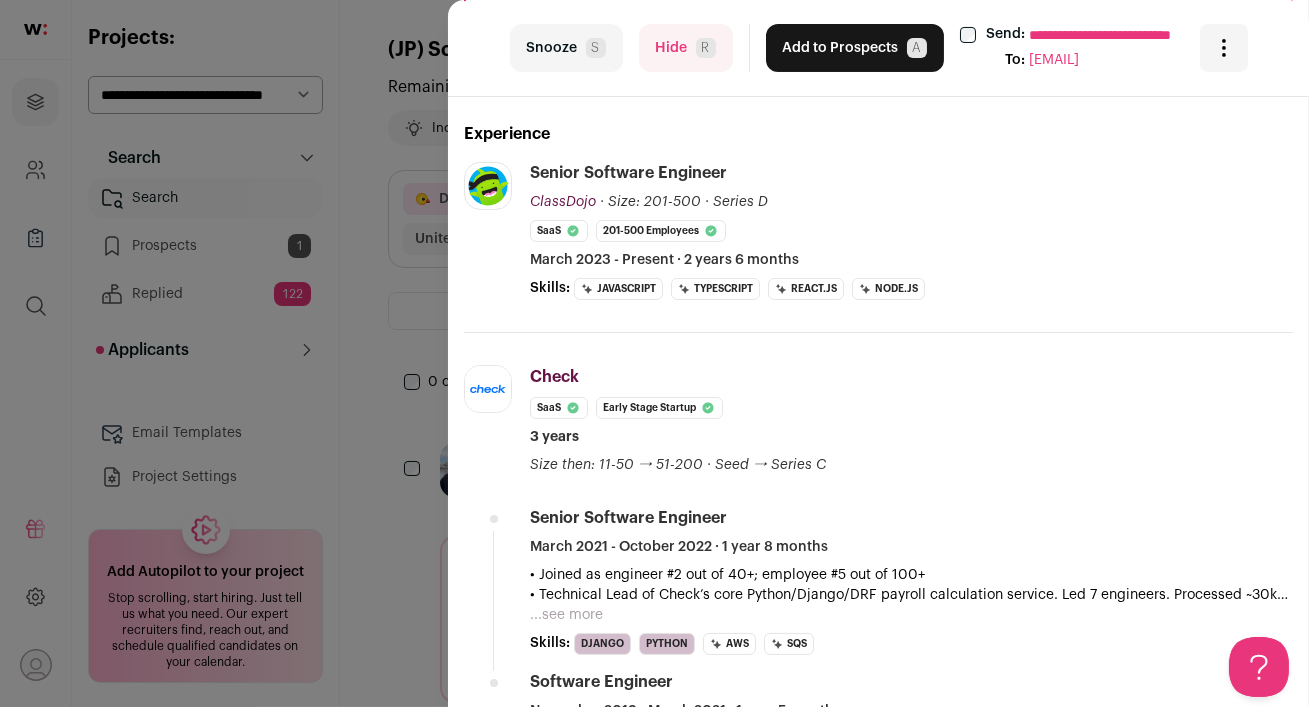 scroll, scrollTop: 410, scrollLeft: 0, axis: vertical 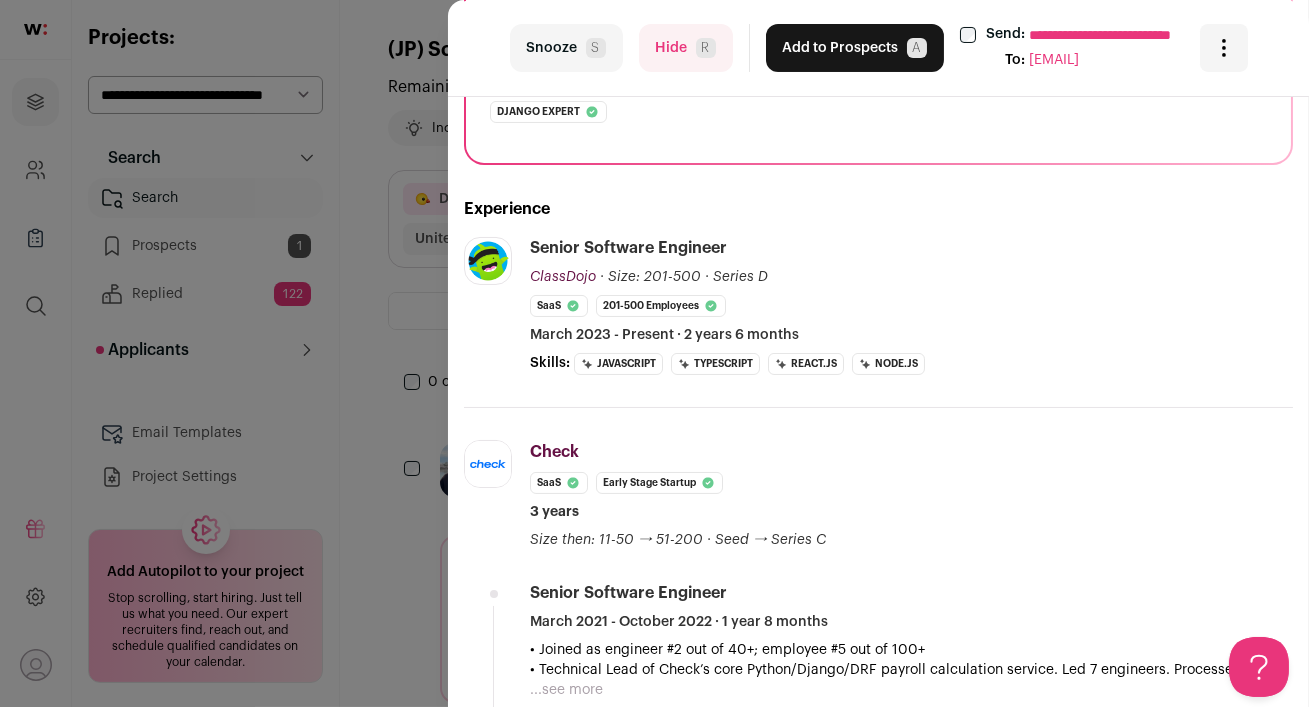 click on "Add to Prospects
A" at bounding box center (855, 48) 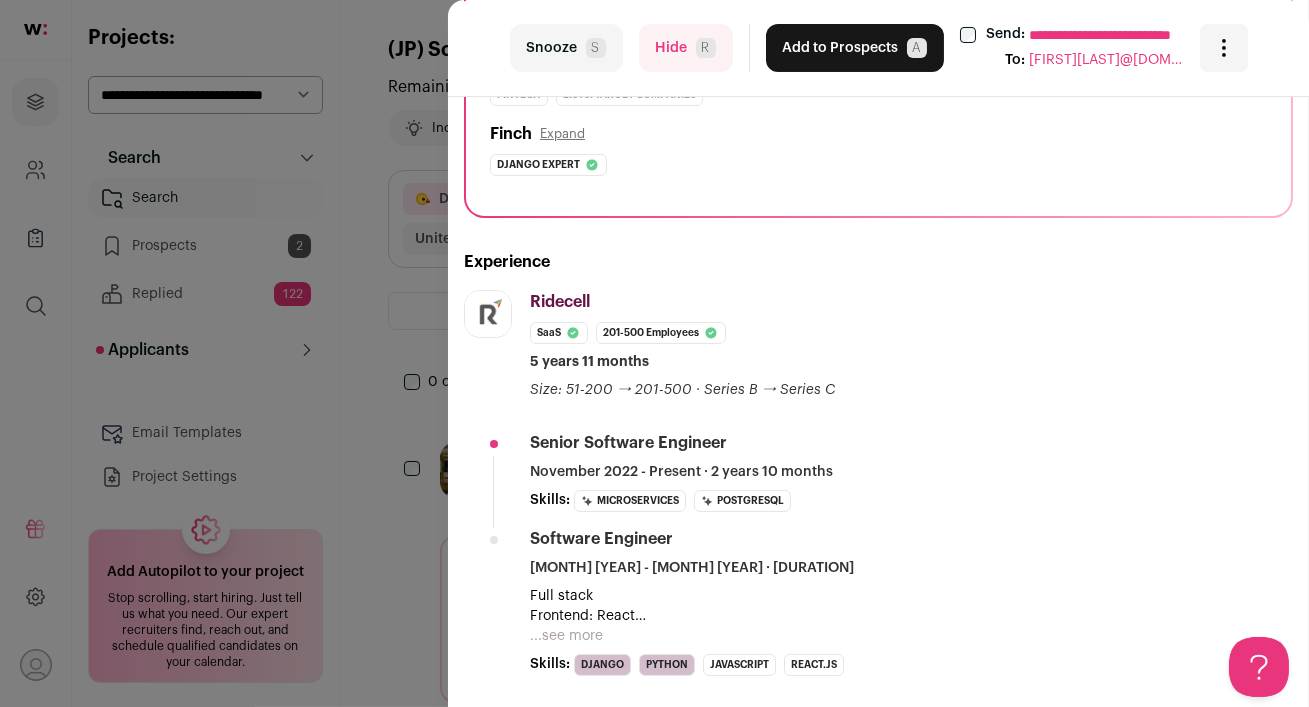 scroll, scrollTop: 358, scrollLeft: 0, axis: vertical 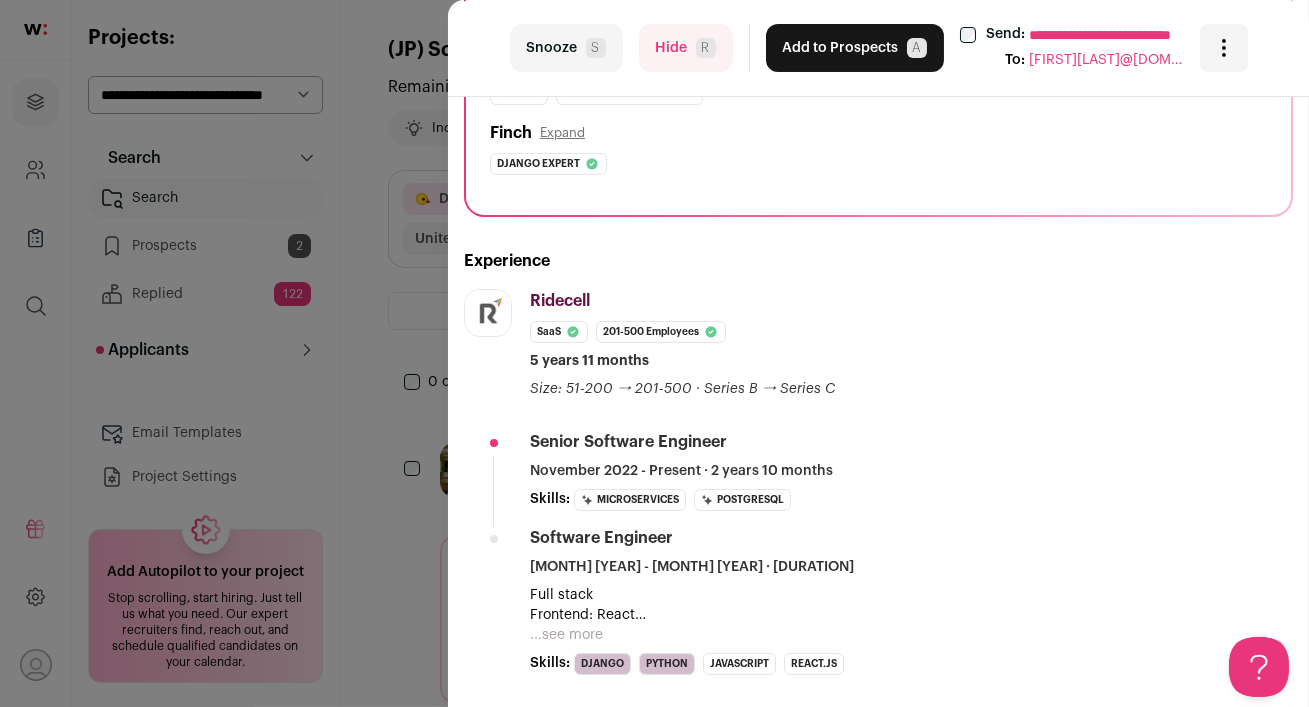 click on "Add to Prospects
A" at bounding box center (855, 48) 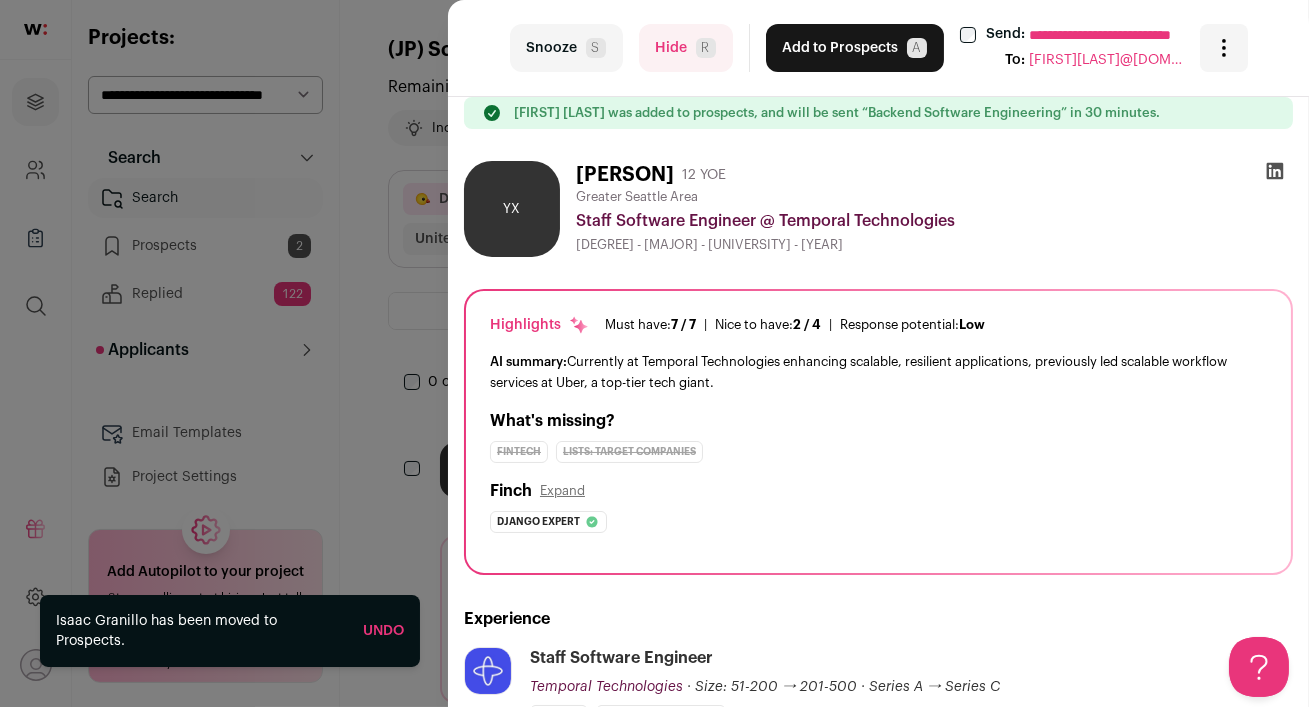 click on "**********" at bounding box center [654, 353] 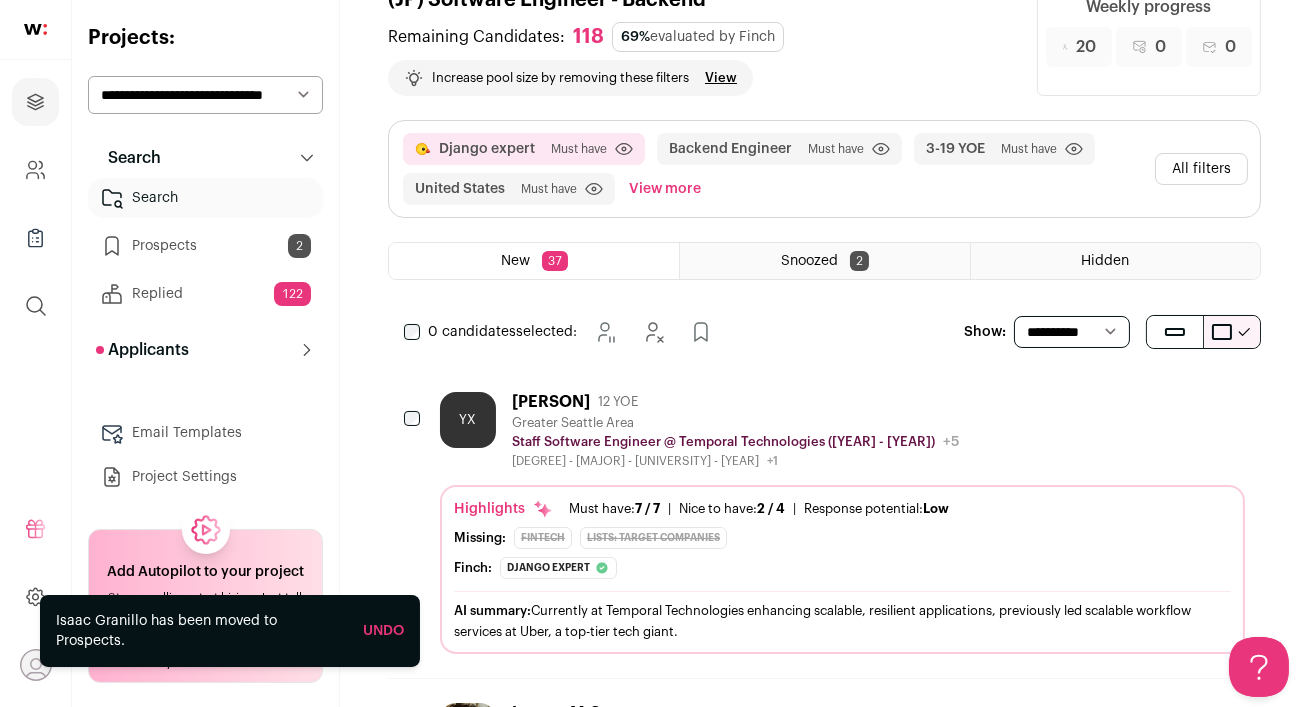 scroll, scrollTop: 0, scrollLeft: 0, axis: both 